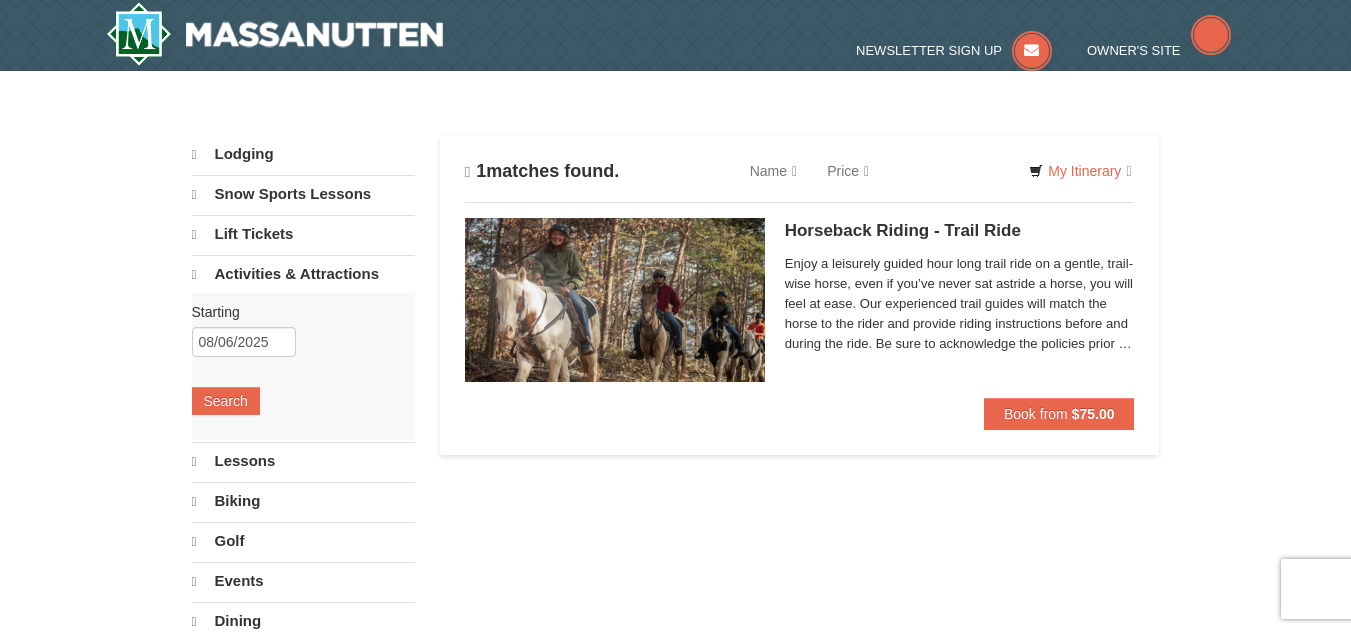 scroll, scrollTop: 100, scrollLeft: 0, axis: vertical 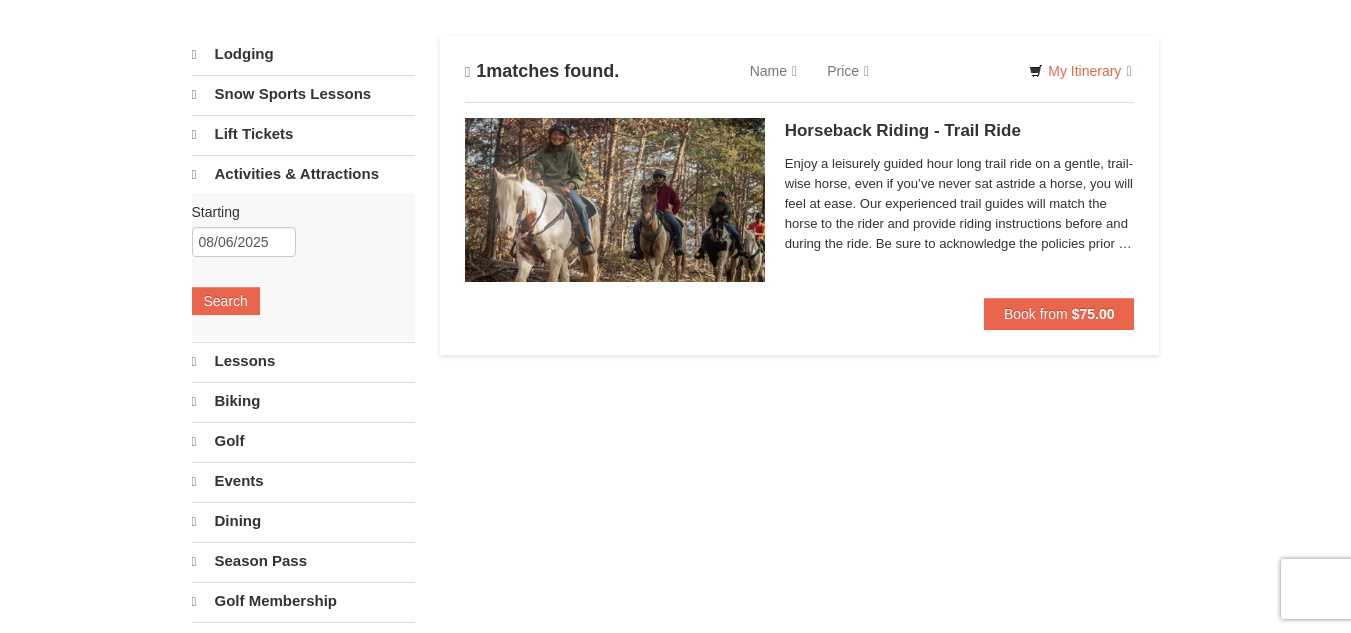 select on "8" 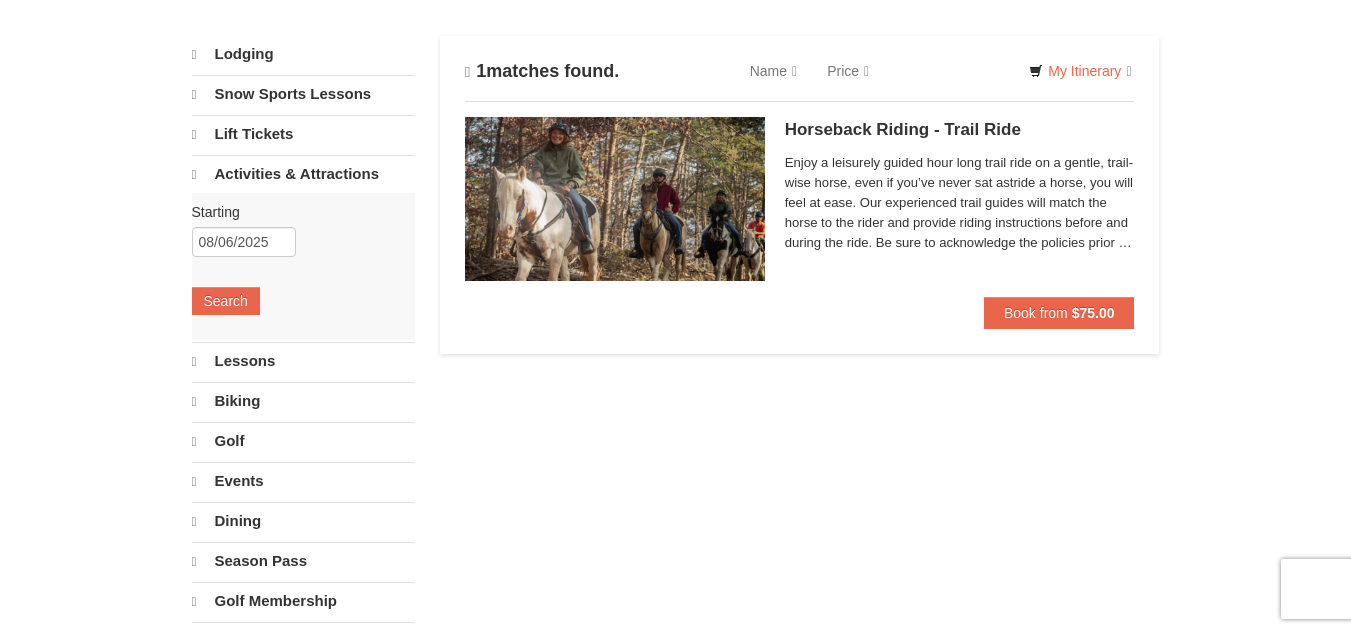 scroll, scrollTop: 99, scrollLeft: 0, axis: vertical 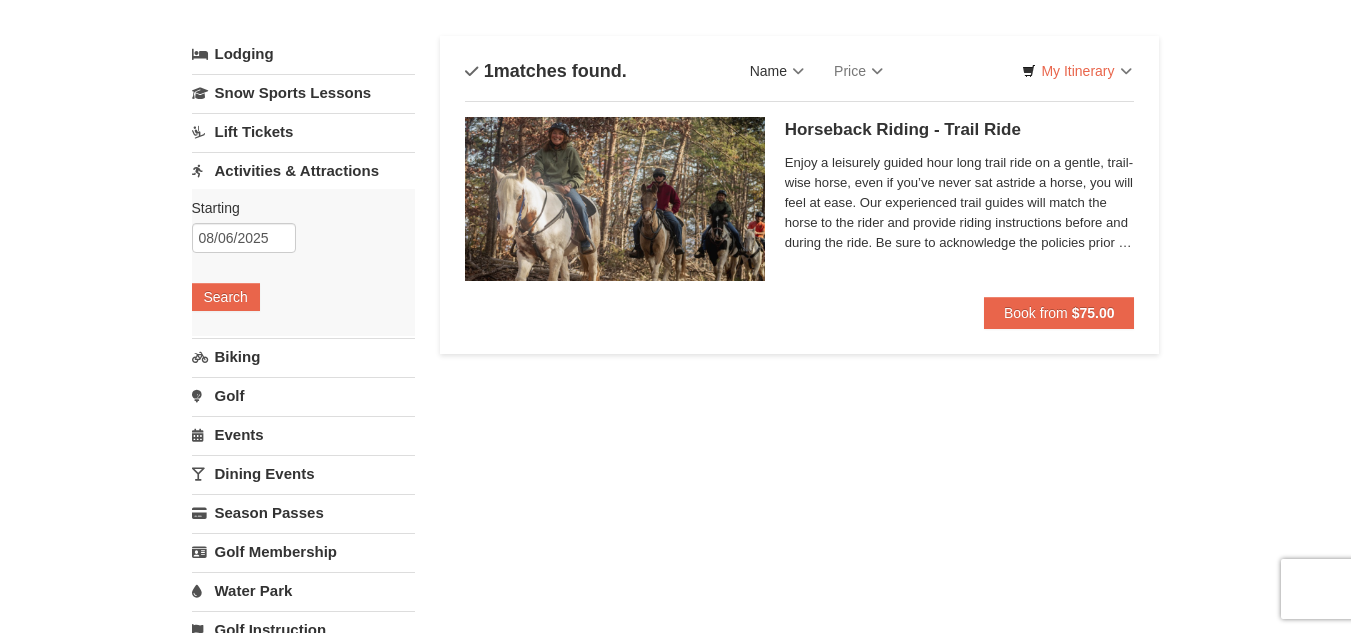 click on "Name" at bounding box center [777, 71] 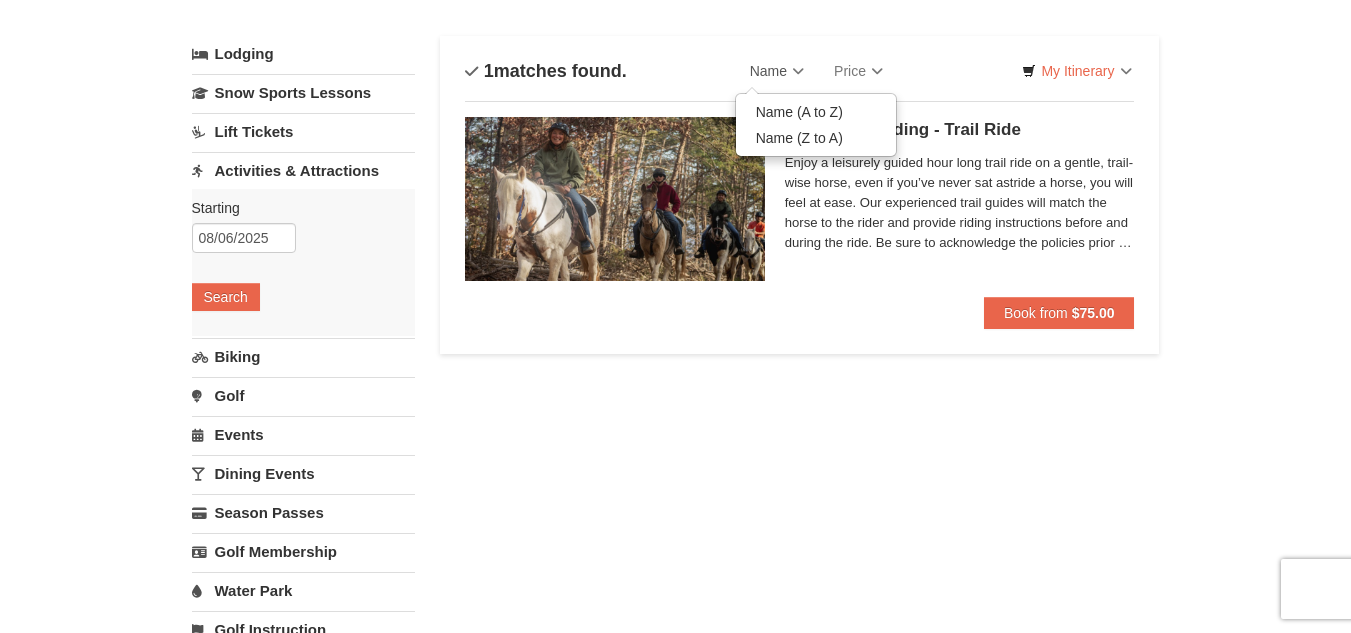 click on "Name" at bounding box center [777, 71] 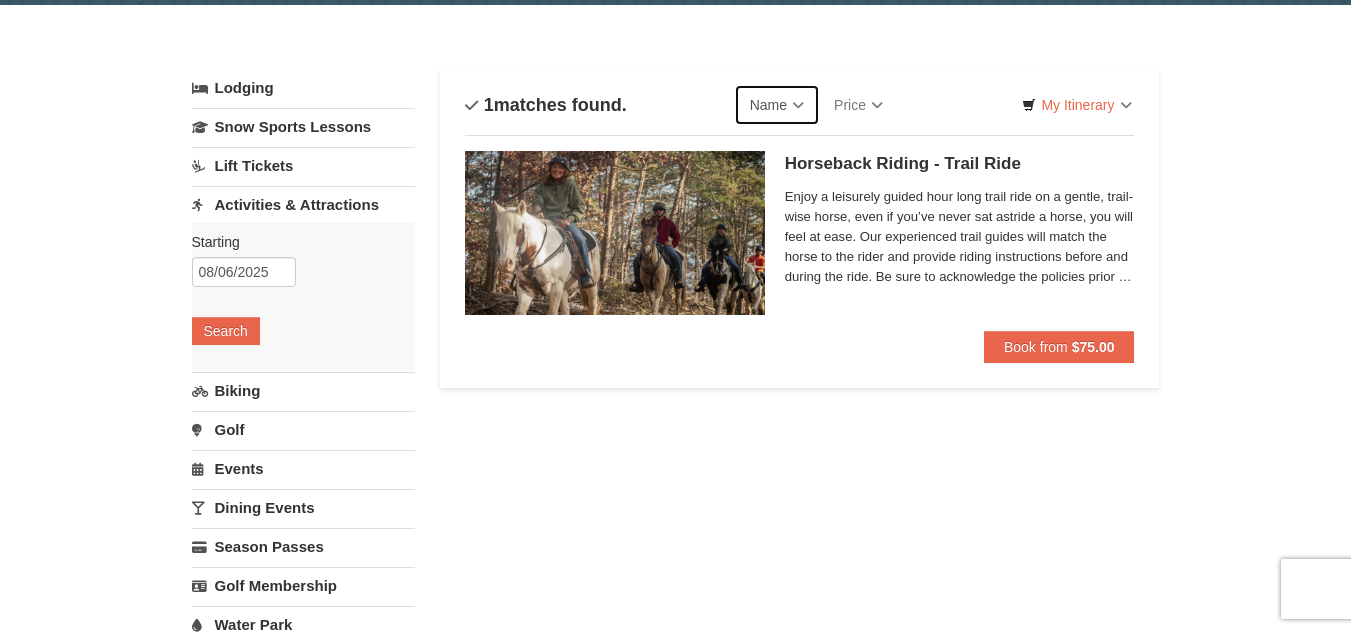 scroll, scrollTop: 100, scrollLeft: 0, axis: vertical 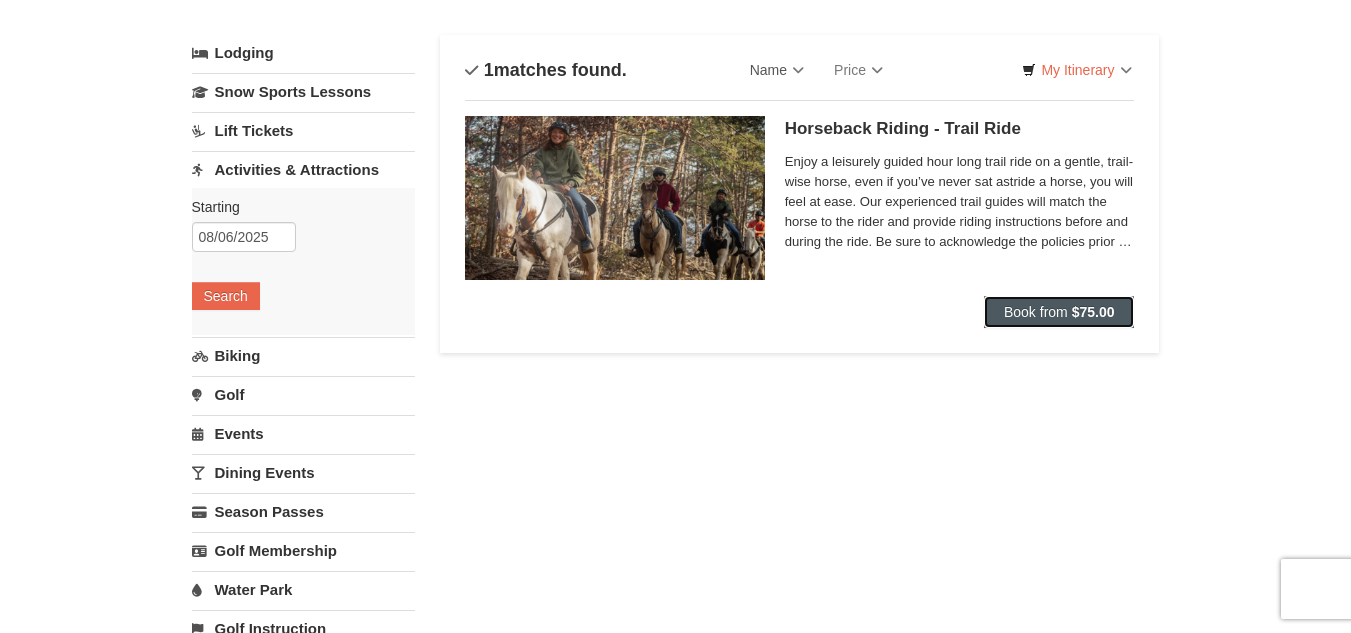 click on "Book from   $75.00" at bounding box center (1059, 312) 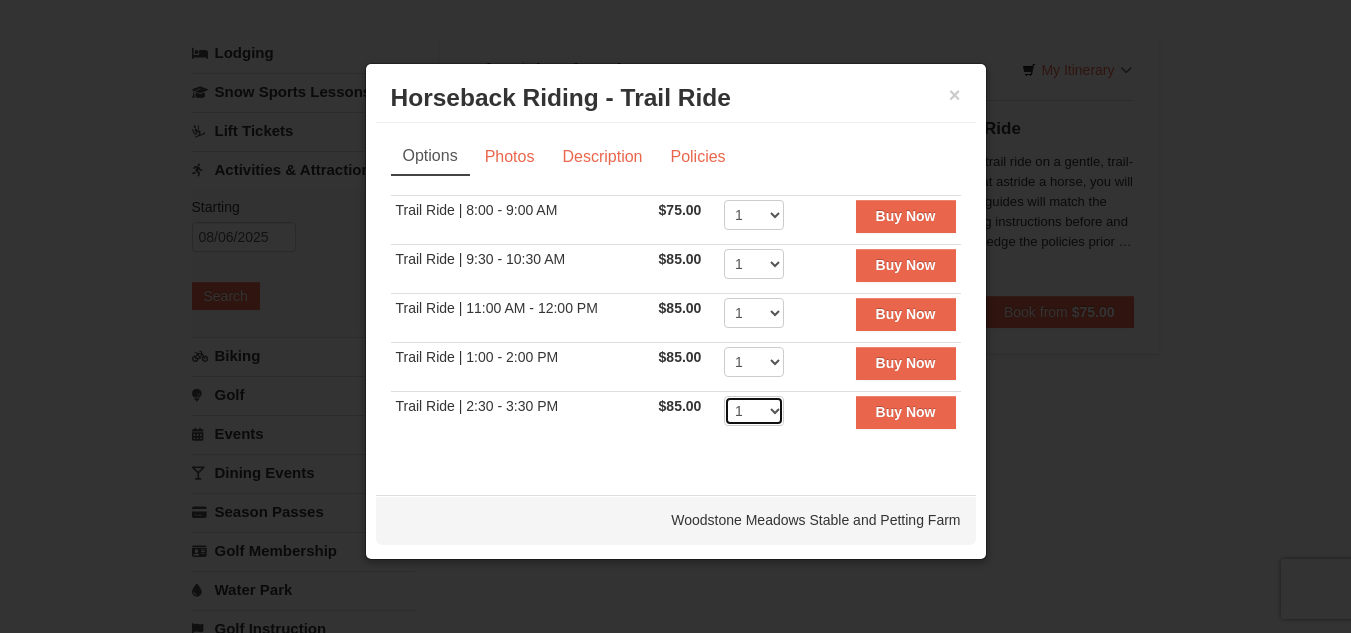 click on "1
2
3
4
5
6
7
8
9
10" at bounding box center (754, 411) 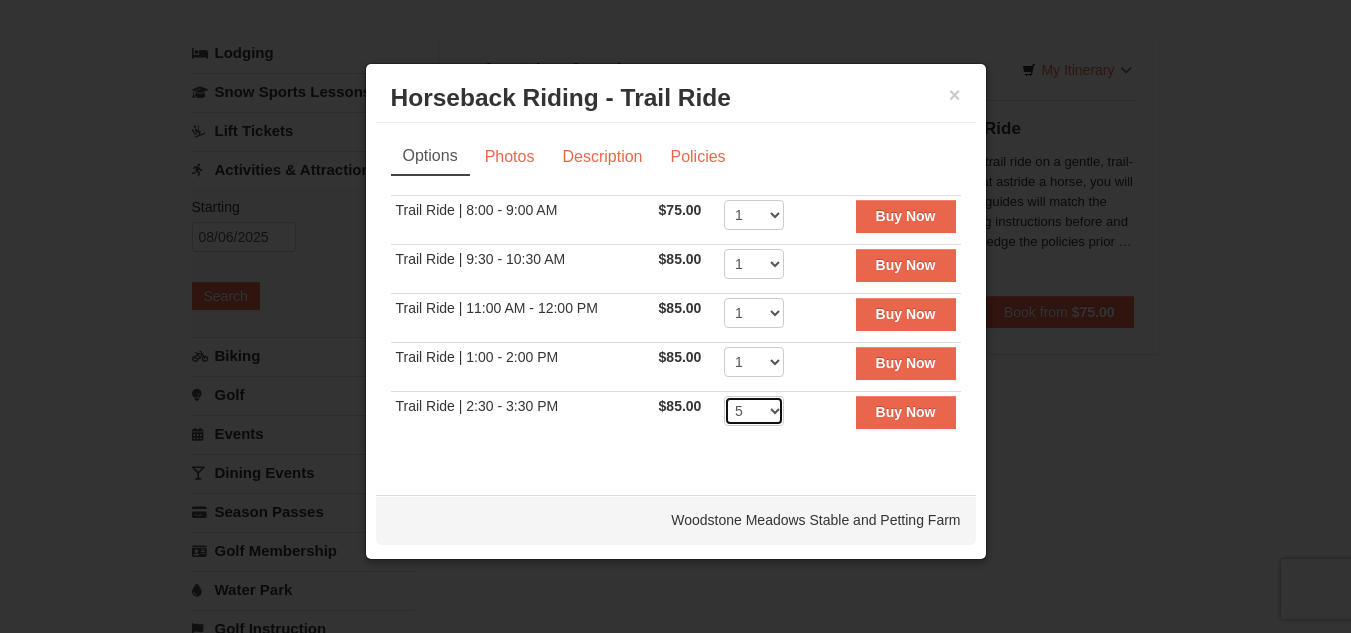 click on "1
2
3
4
5
6
7
8
9
10" at bounding box center (754, 411) 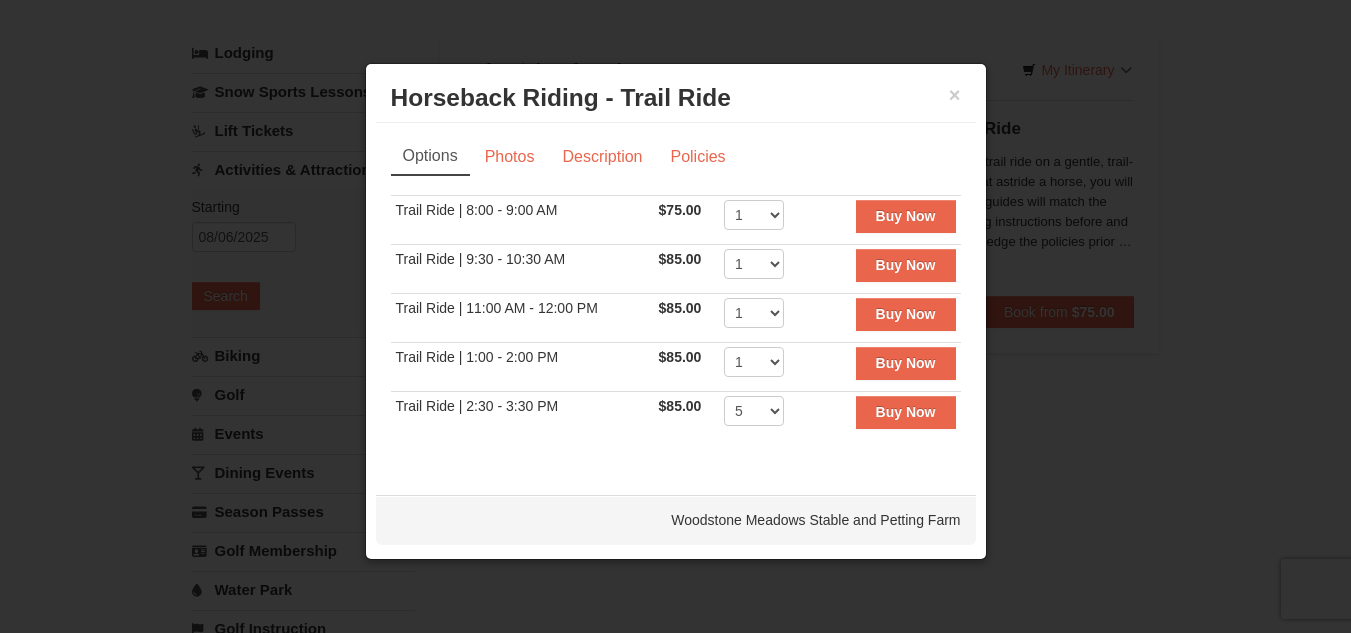 drag, startPoint x: 802, startPoint y: 85, endPoint x: 812, endPoint y: 89, distance: 10.770329 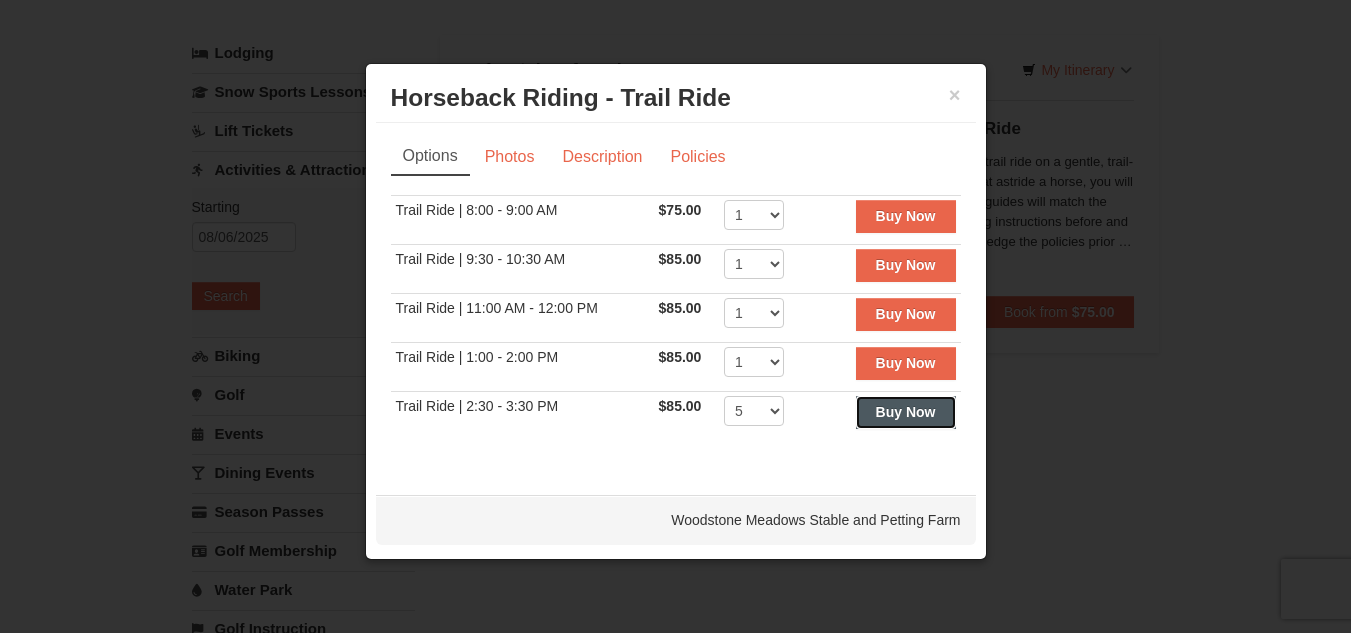 click on "Buy Now" at bounding box center [906, 412] 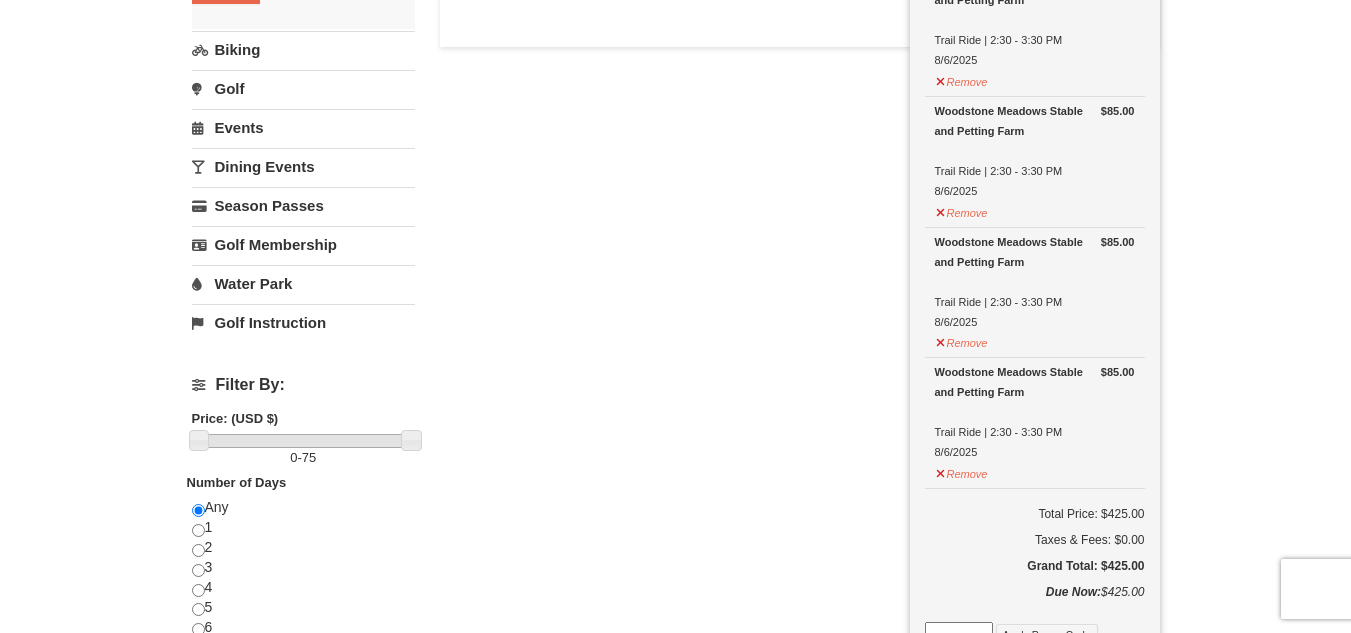 scroll, scrollTop: 506, scrollLeft: 0, axis: vertical 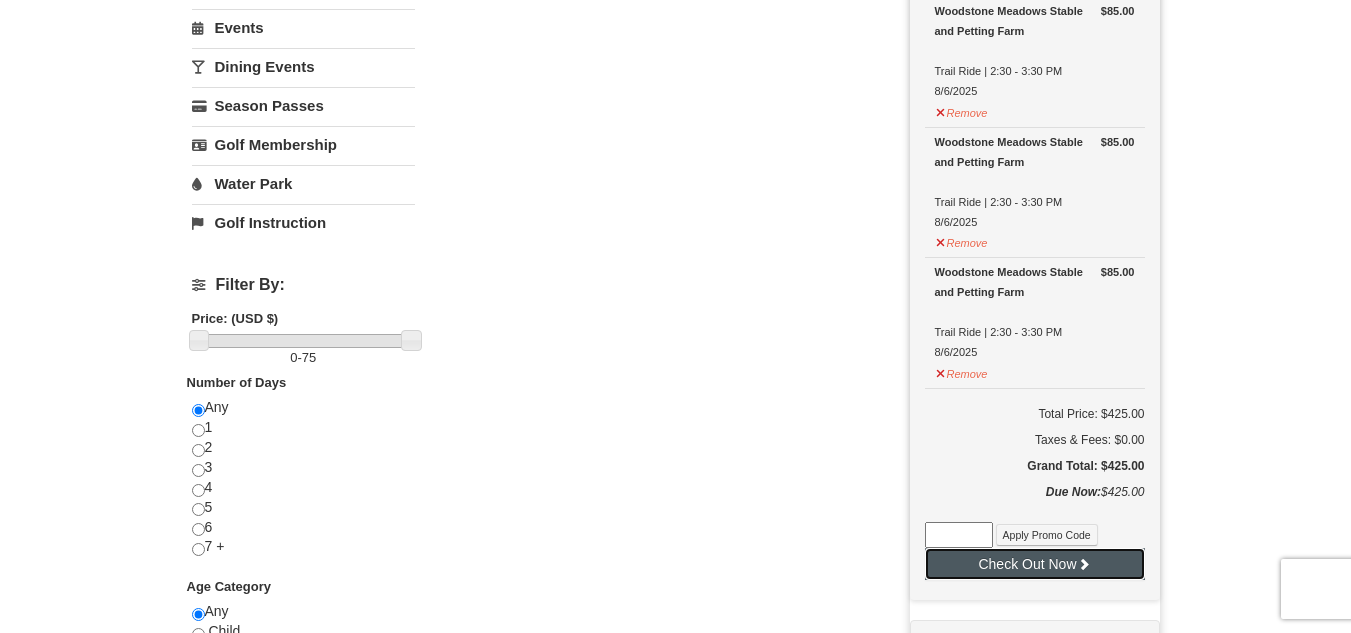 click at bounding box center (1084, 564) 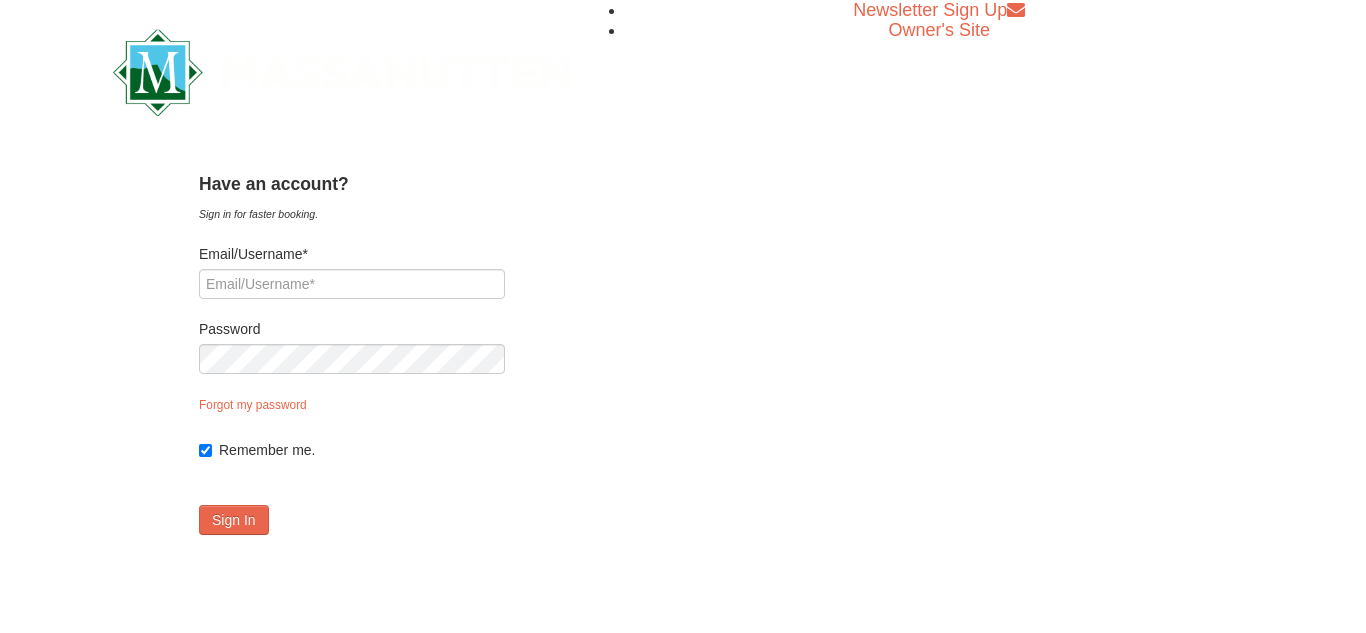 scroll, scrollTop: 0, scrollLeft: 0, axis: both 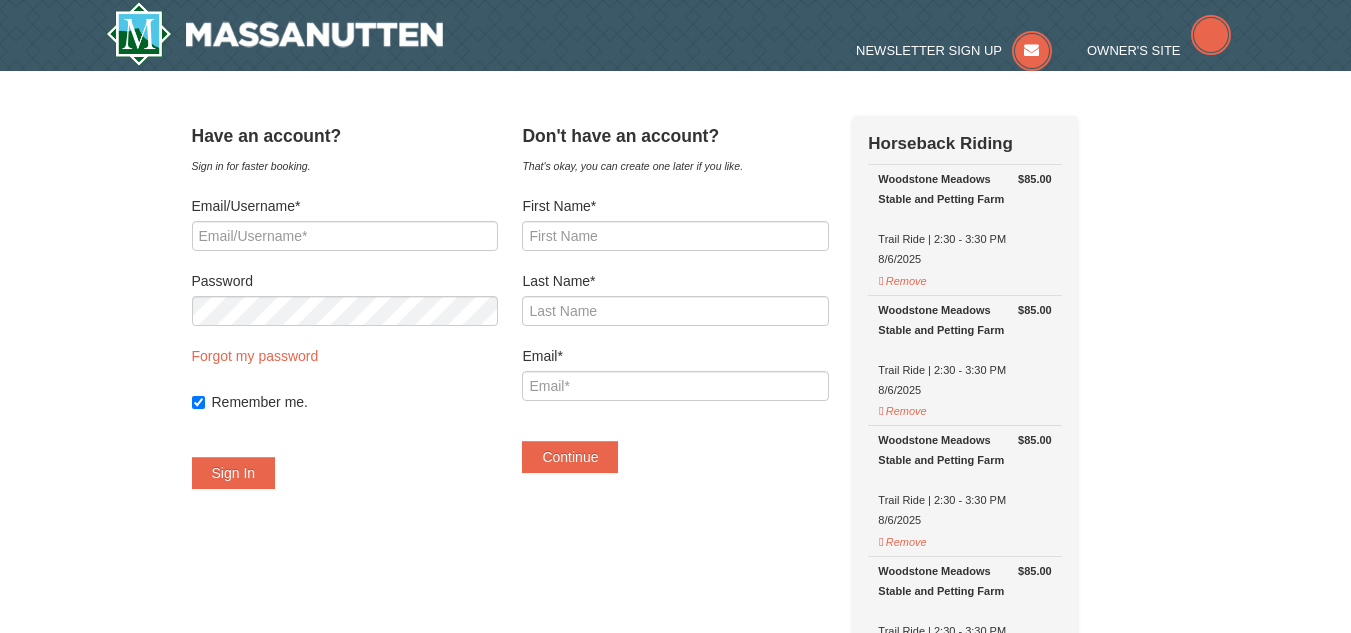 select on "8" 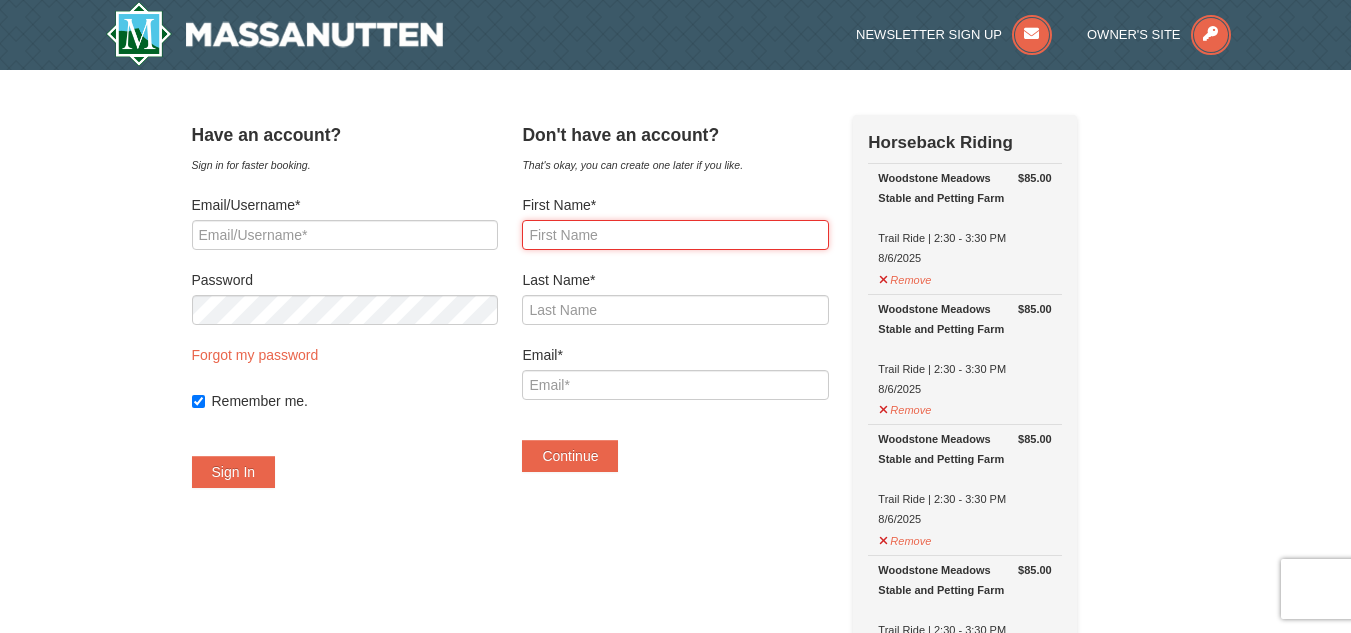 click on "First Name*" at bounding box center [675, 235] 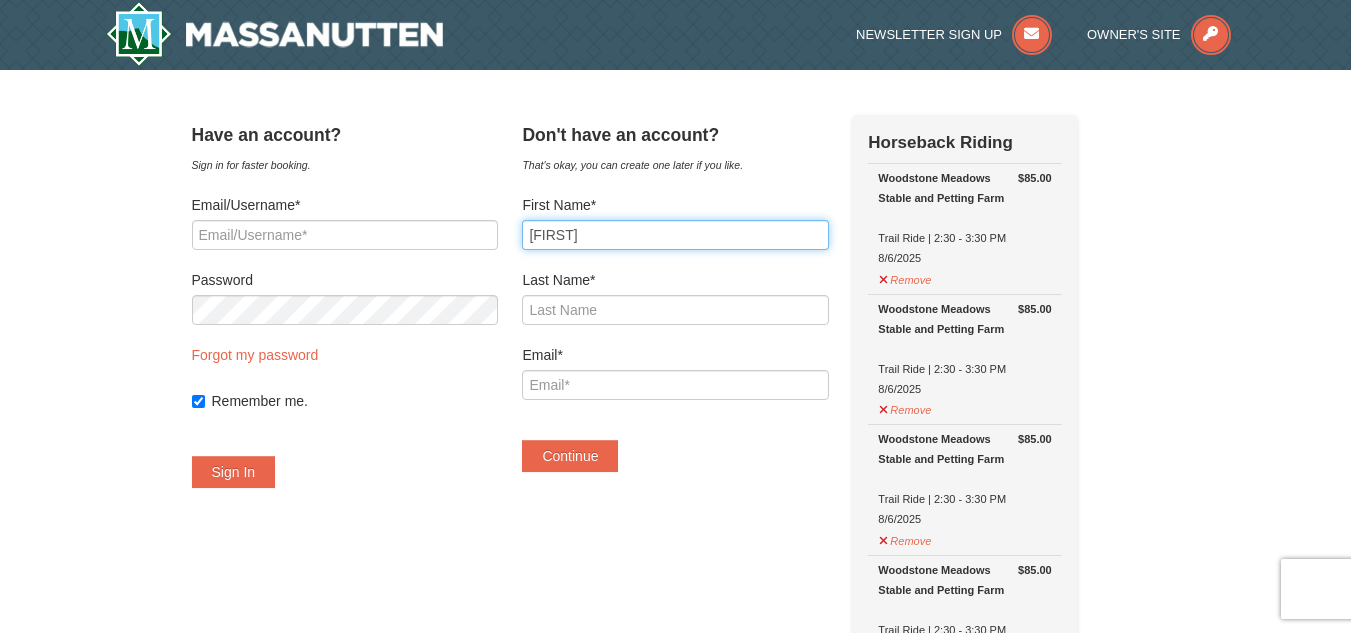 type on "[LAST]" 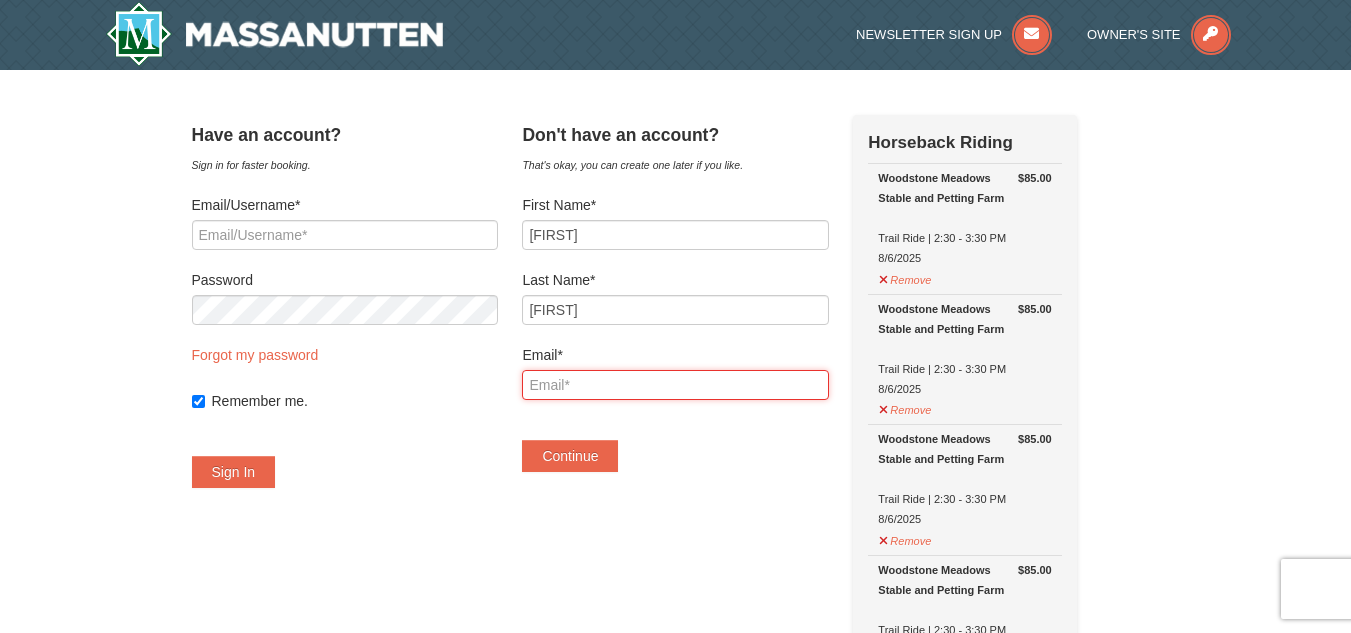 click on "Email*" at bounding box center (675, 385) 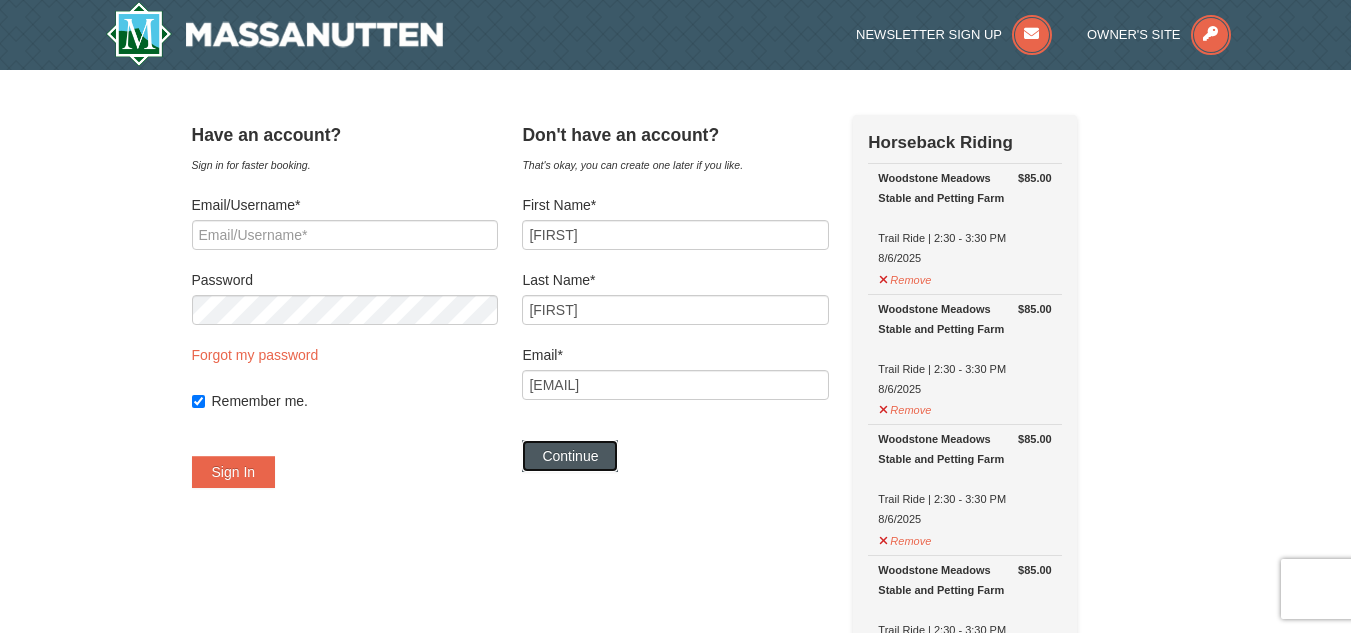 click on "Continue" at bounding box center [570, 456] 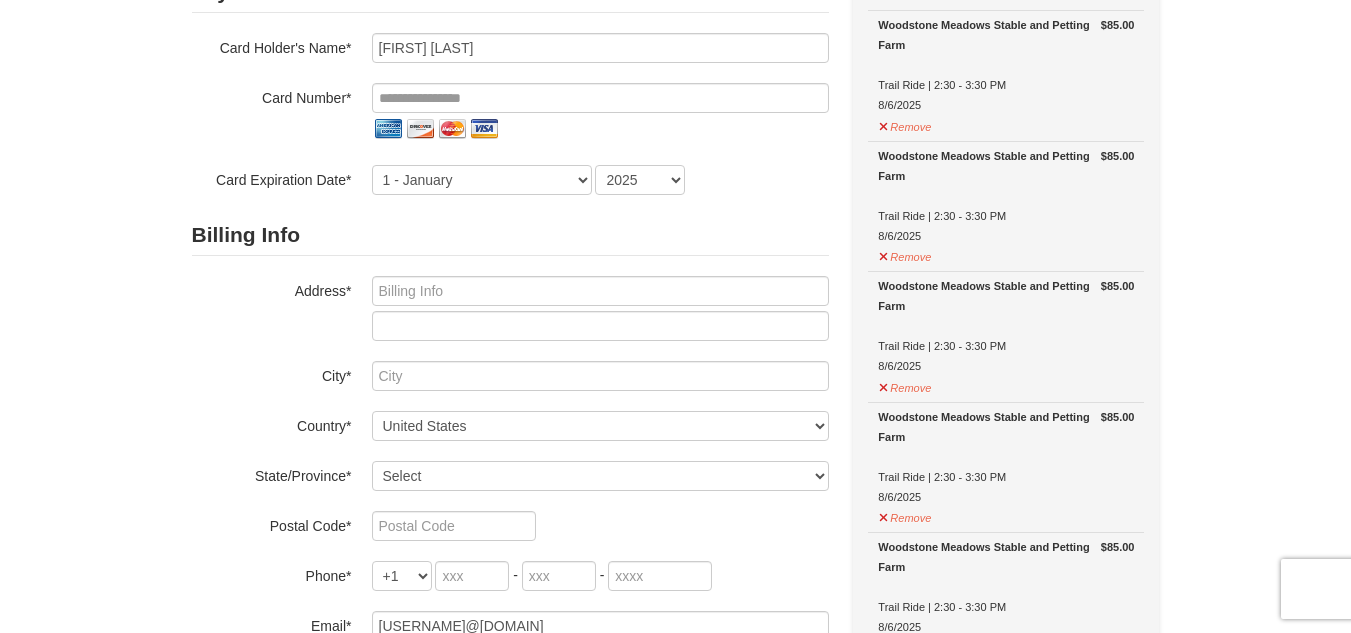 scroll, scrollTop: 200, scrollLeft: 0, axis: vertical 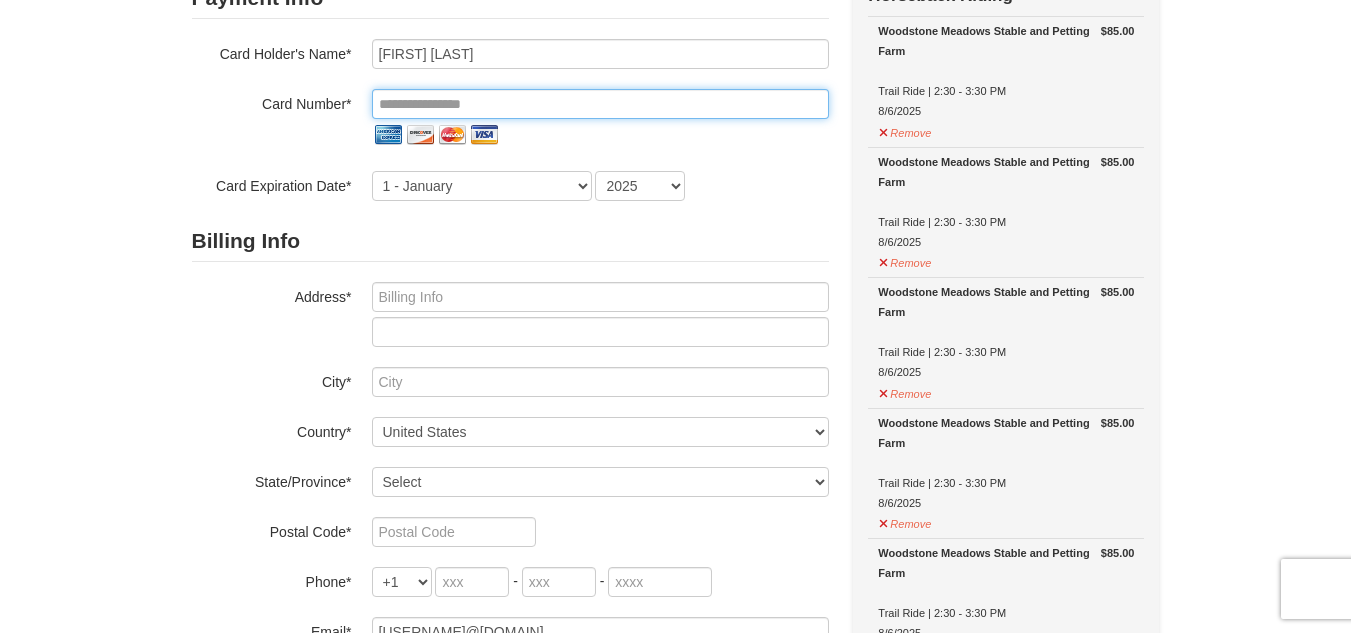 click at bounding box center [600, 104] 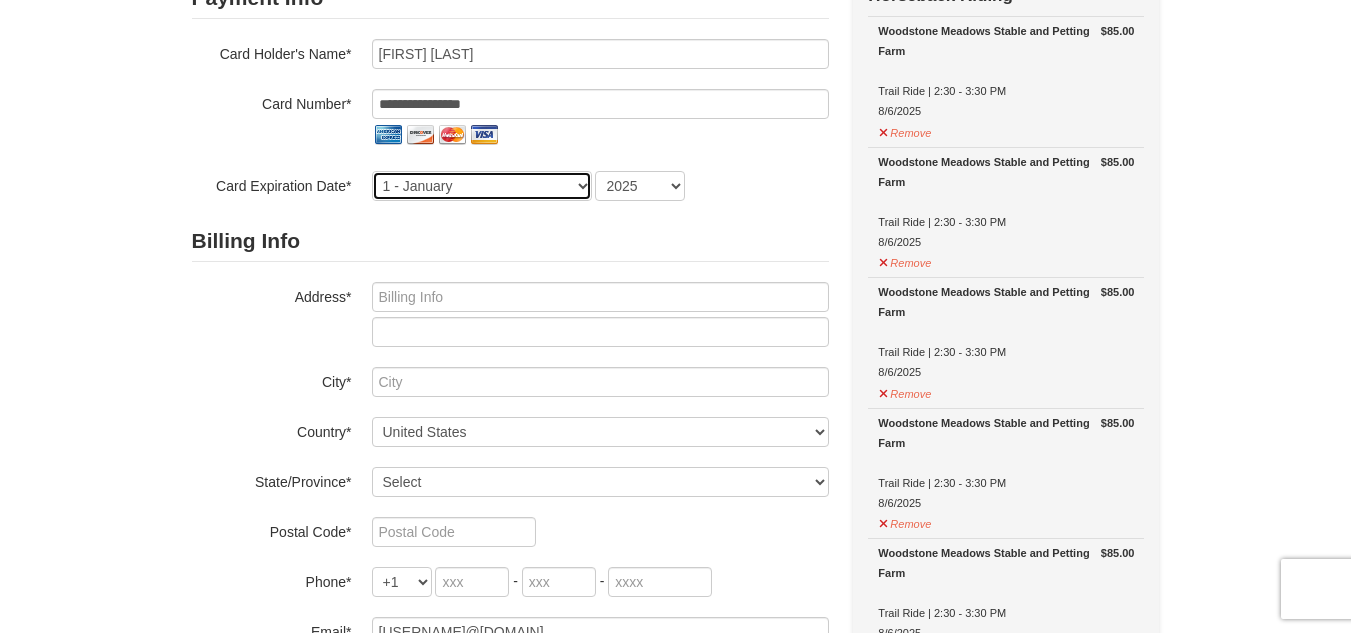 select on "4" 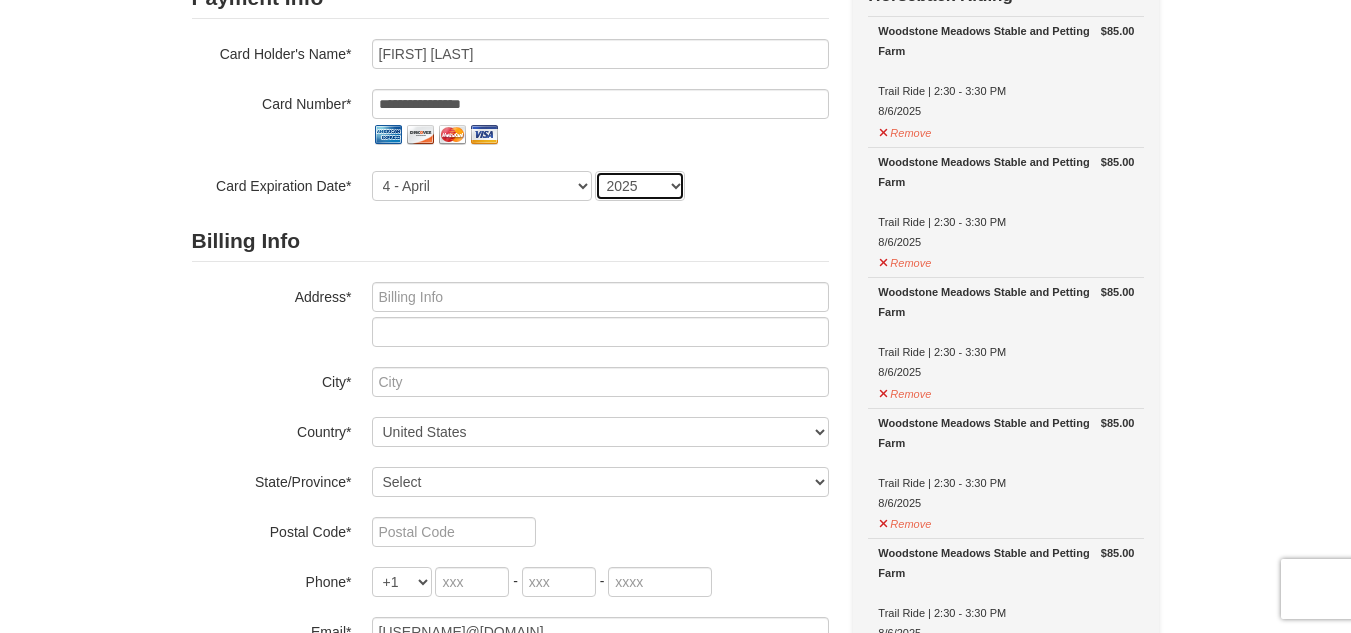 select on "2029" 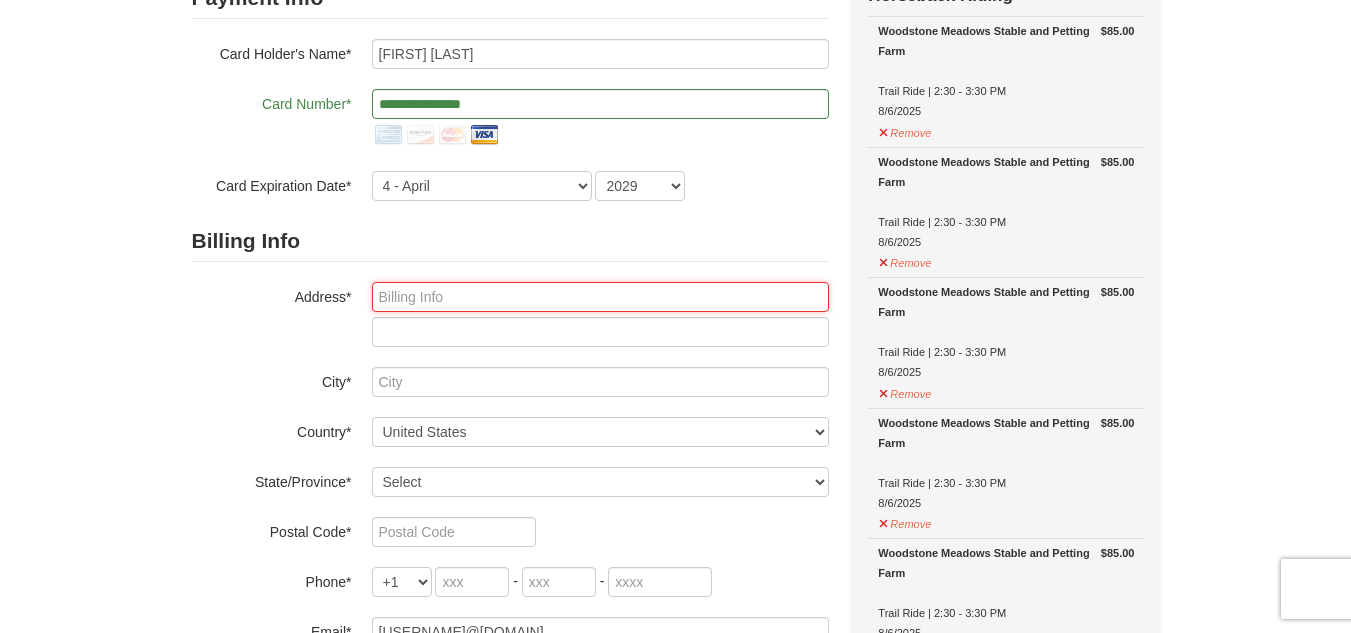 click at bounding box center [600, 297] 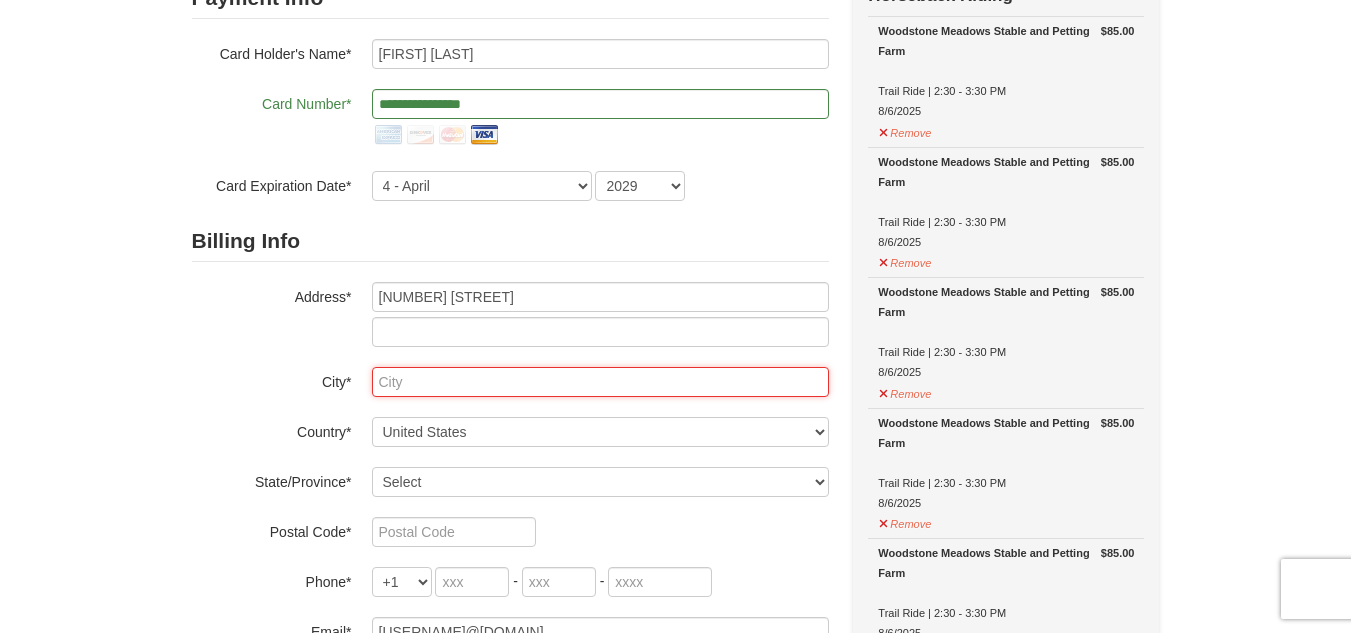 type on "Portsmouth" 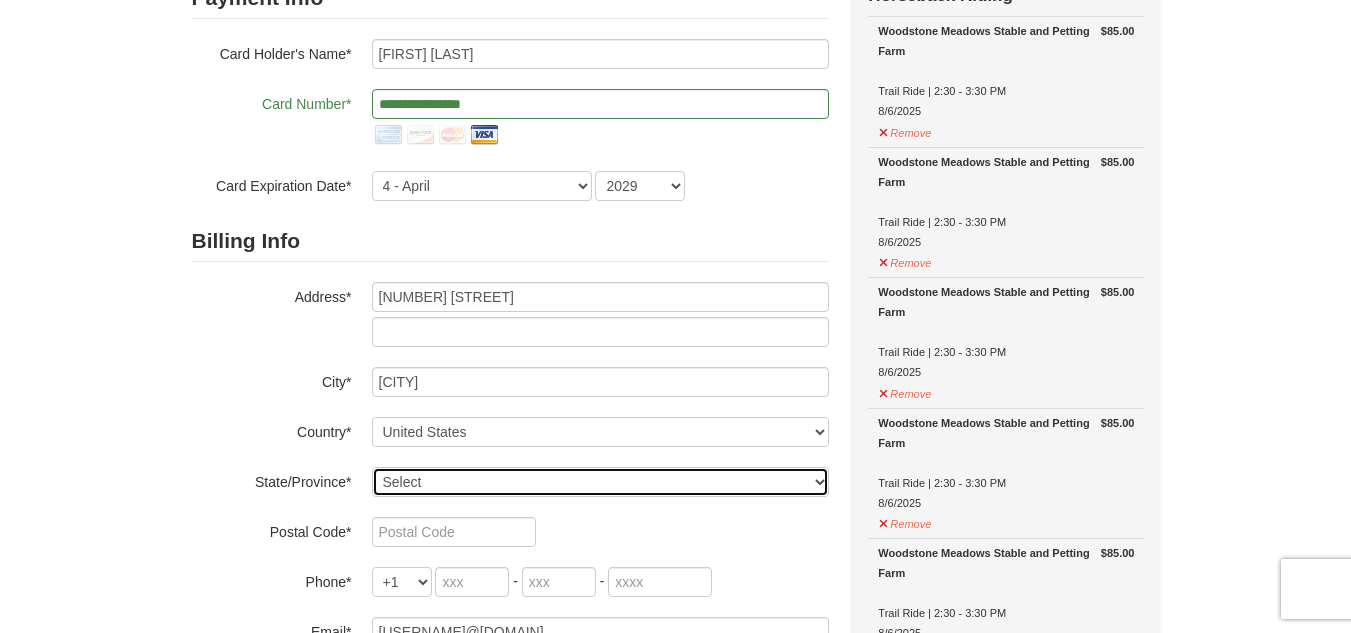 select on "VA" 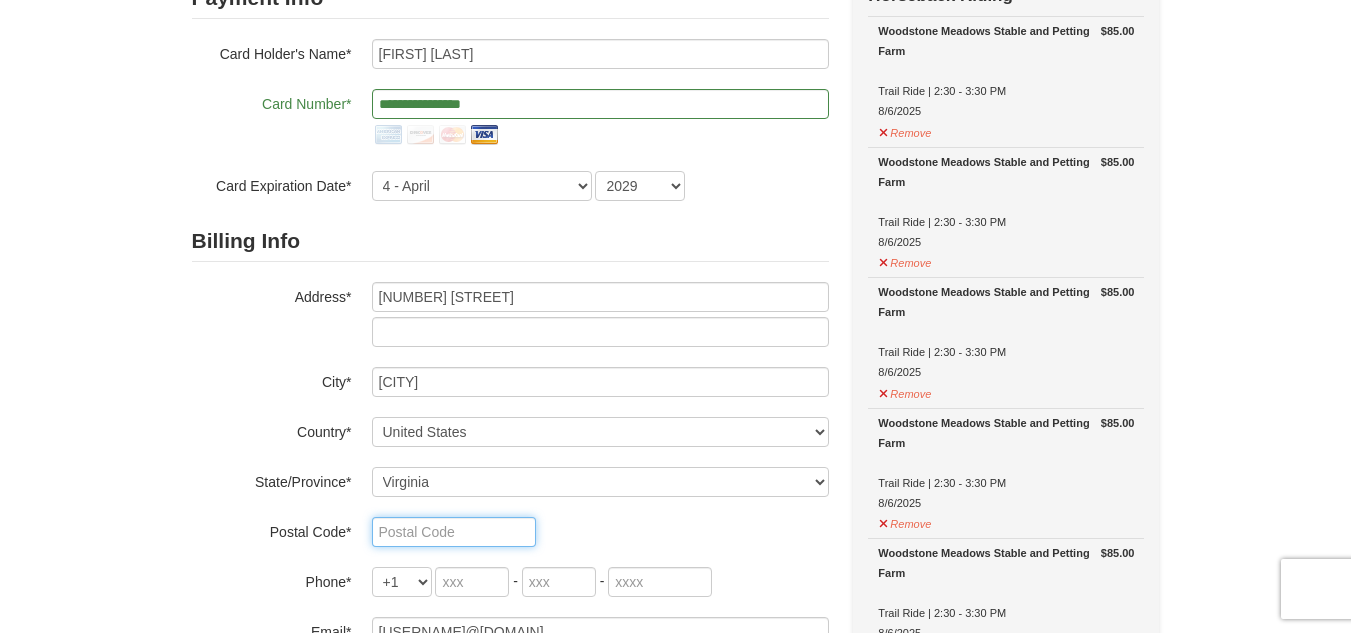type on "23701" 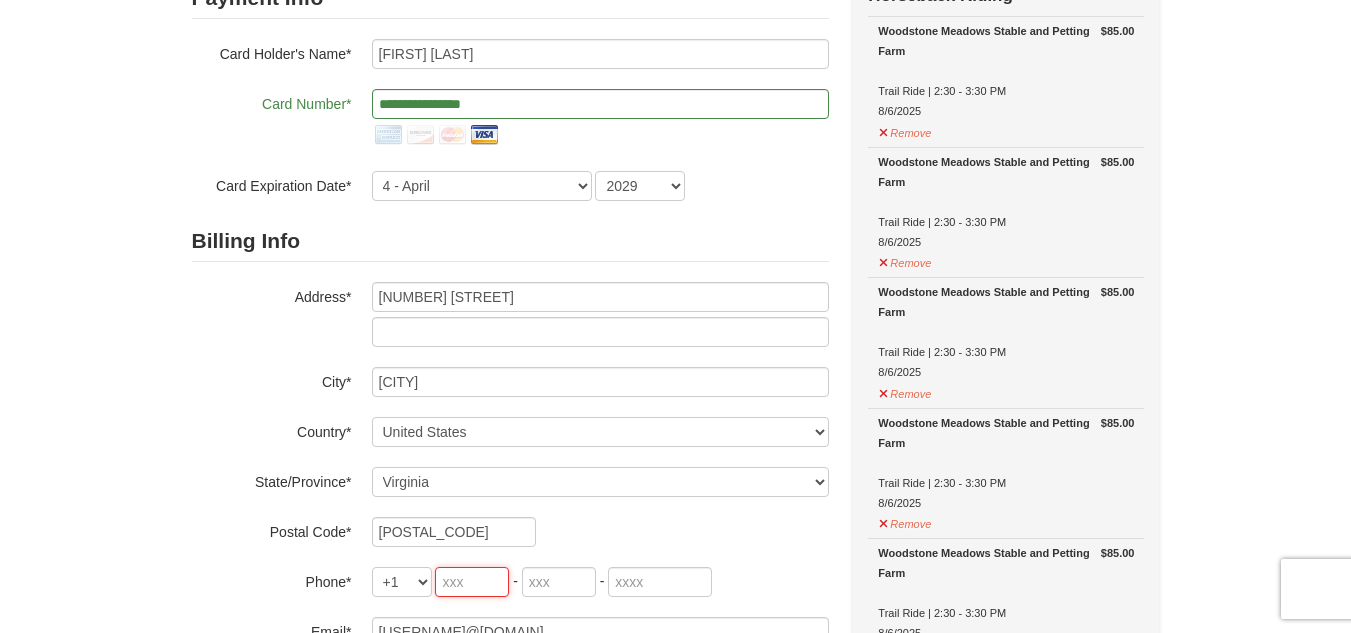 type on "757" 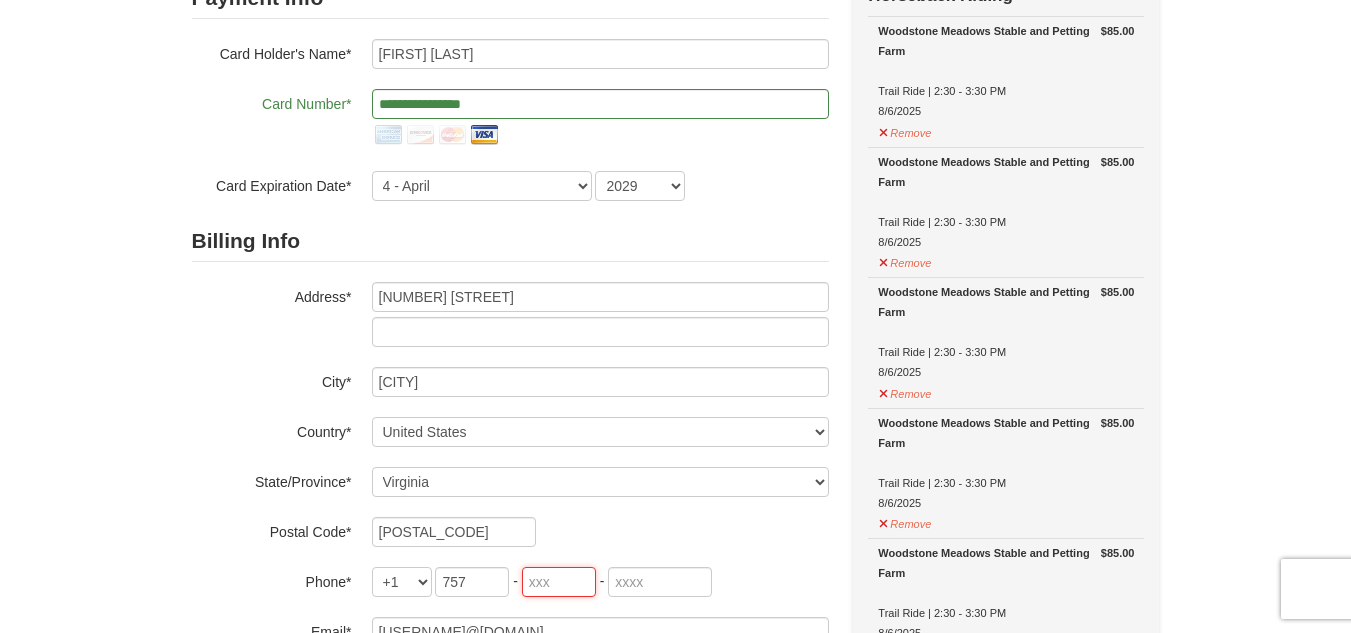 type on "353" 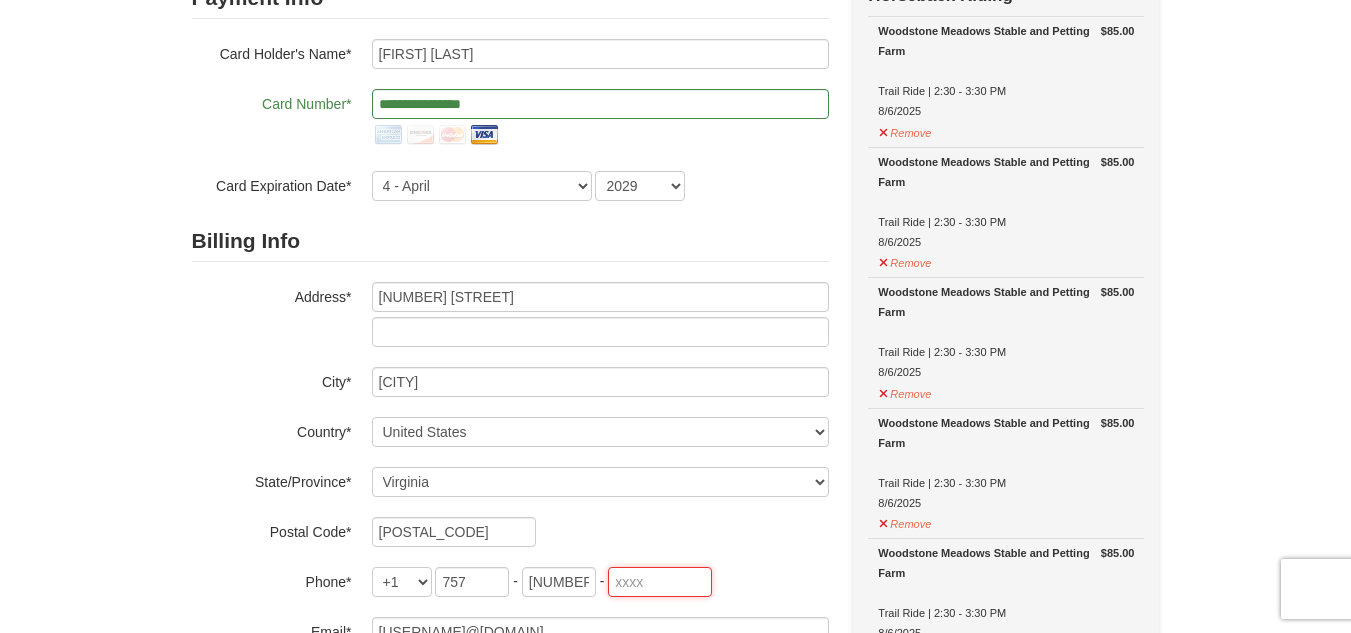 type on "5199" 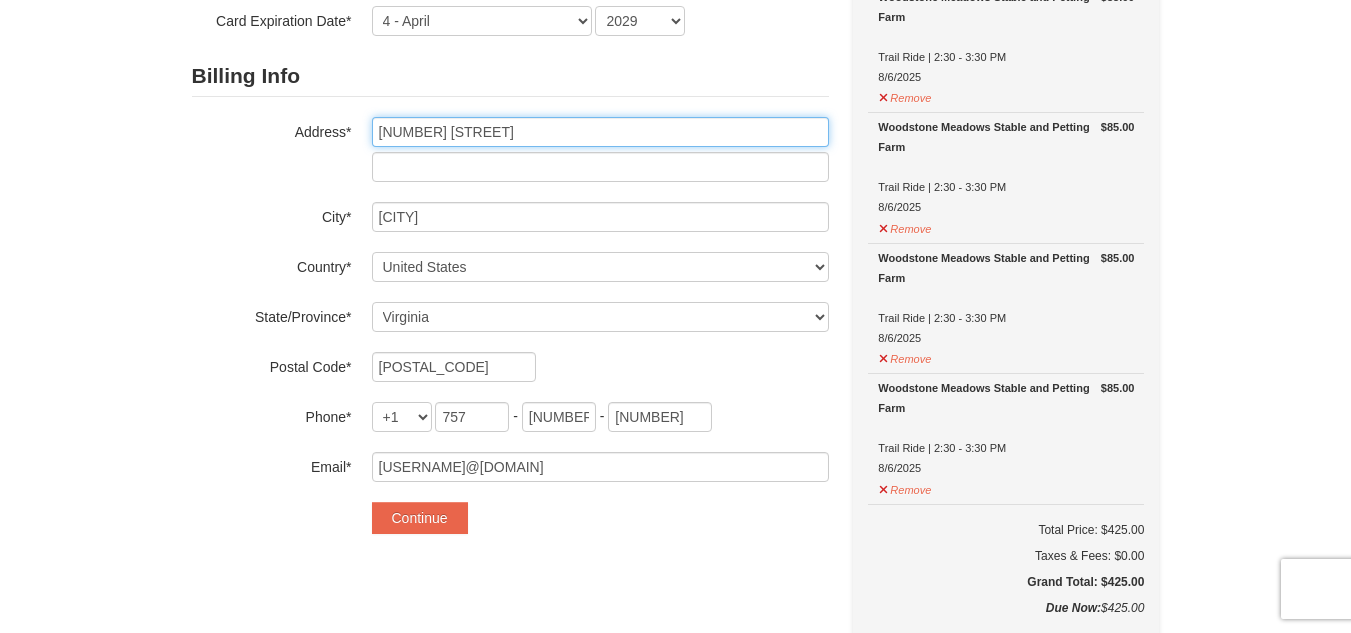 scroll, scrollTop: 400, scrollLeft: 0, axis: vertical 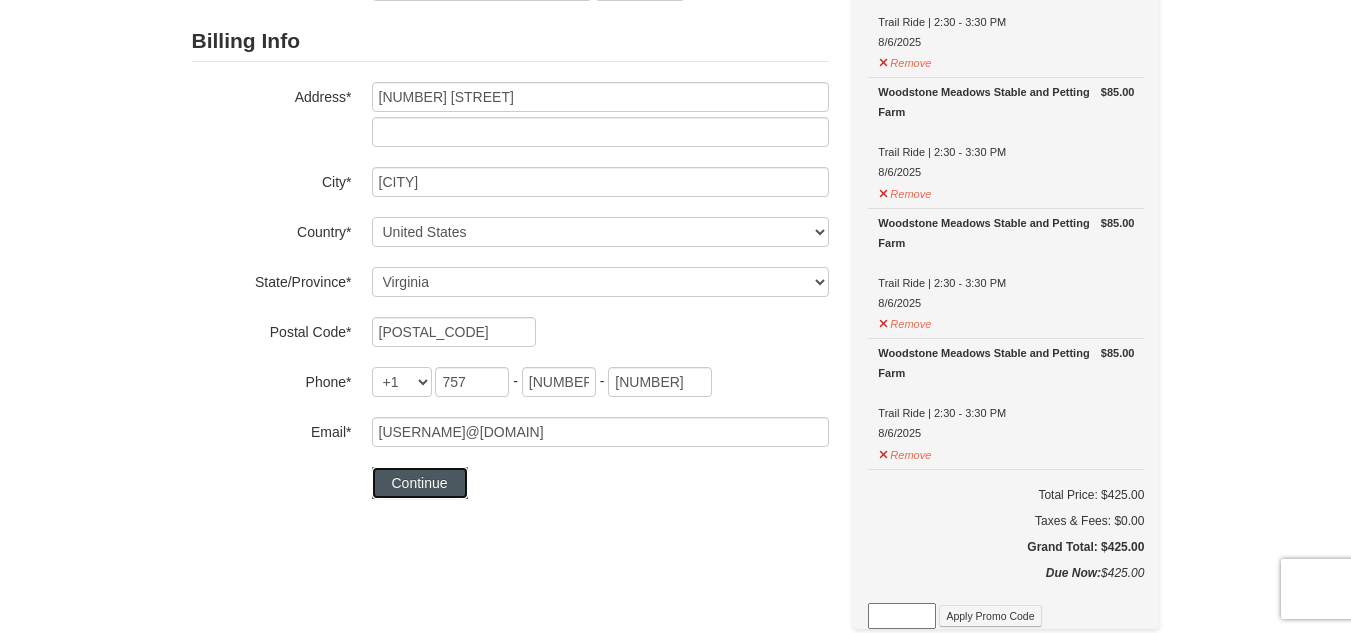 click on "Continue" at bounding box center (420, 483) 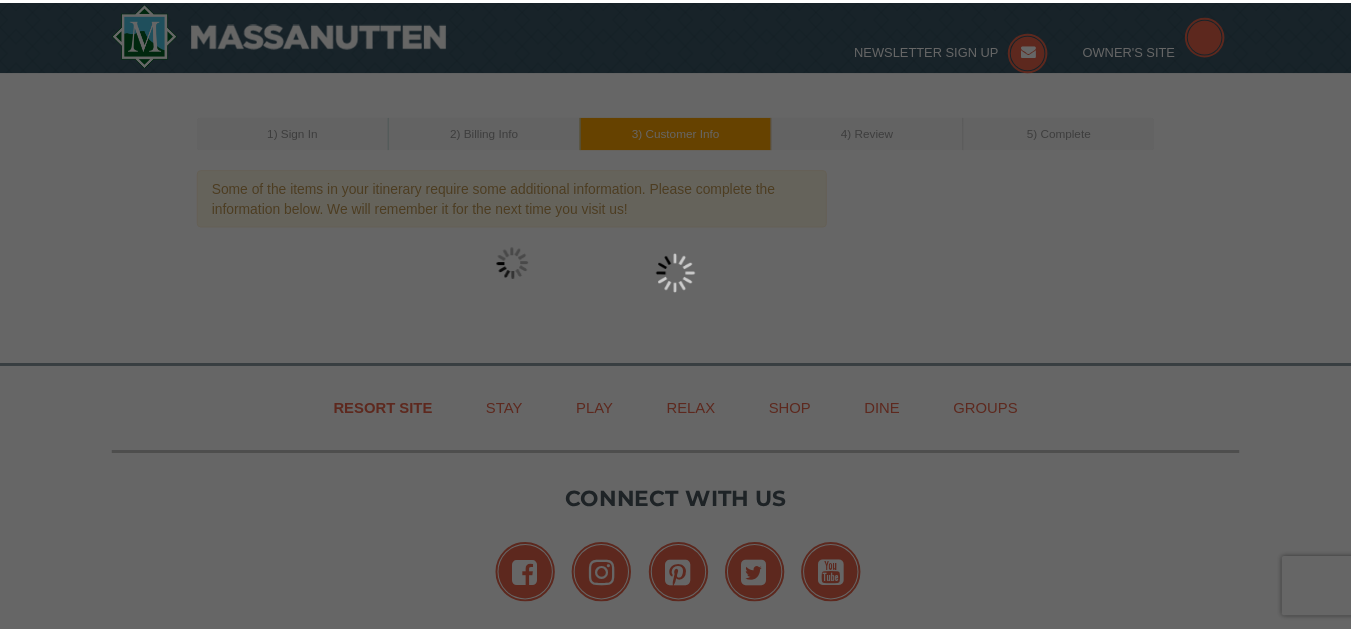 scroll, scrollTop: 0, scrollLeft: 0, axis: both 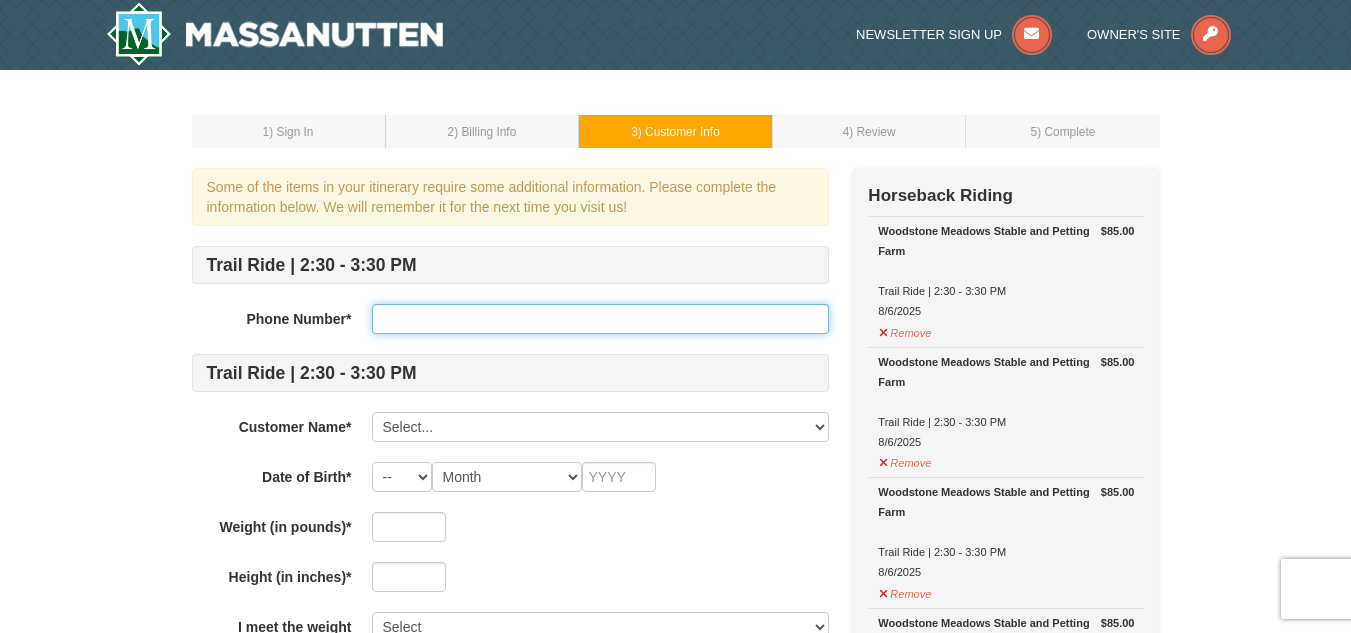 click at bounding box center [600, 319] 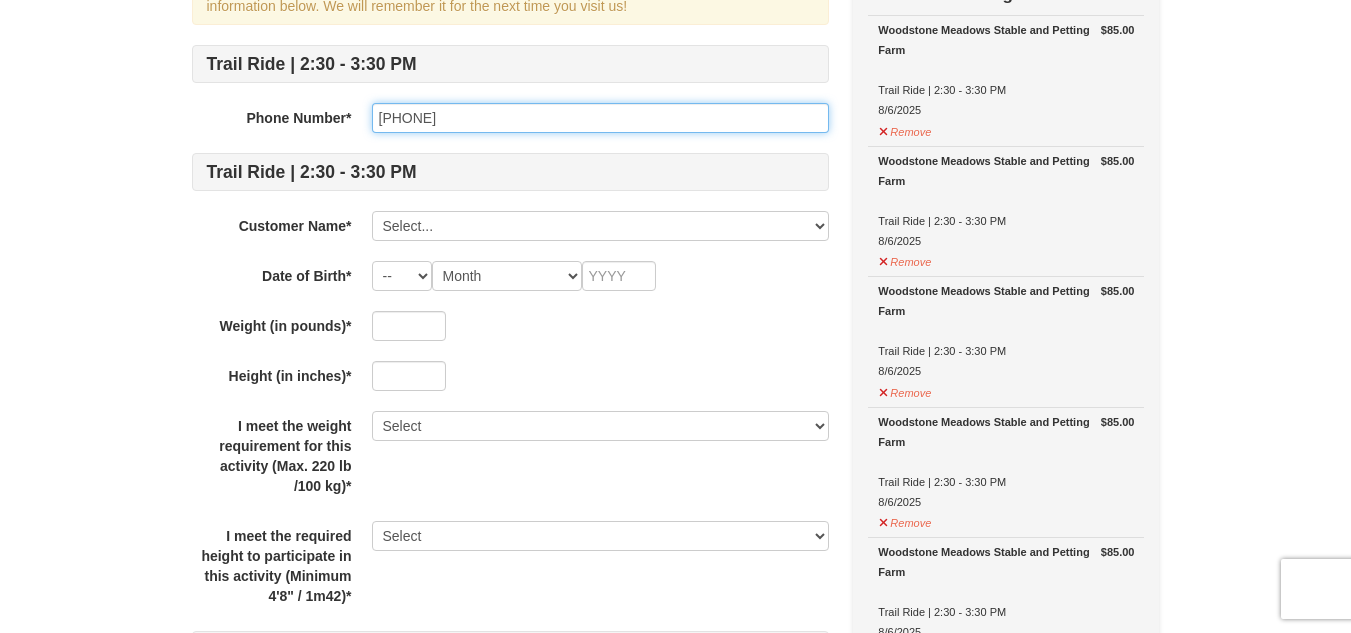 scroll, scrollTop: 200, scrollLeft: 0, axis: vertical 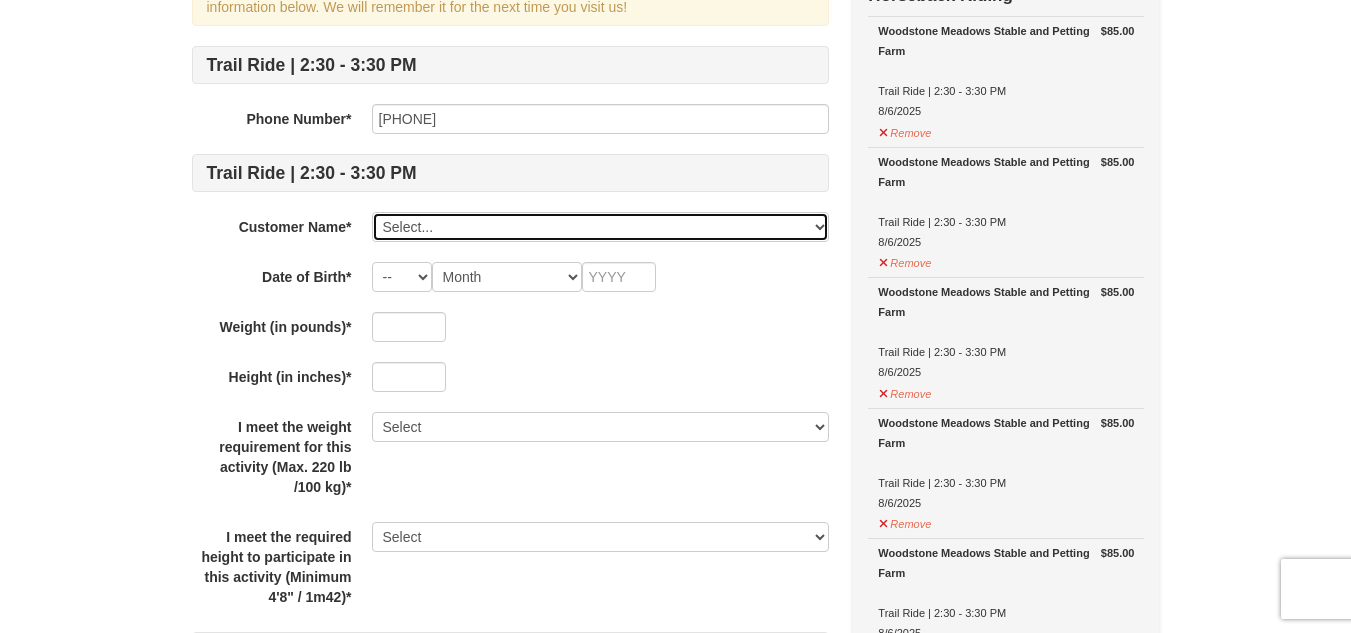 click on "Select... Scott Penny Add New..." at bounding box center (600, 227) 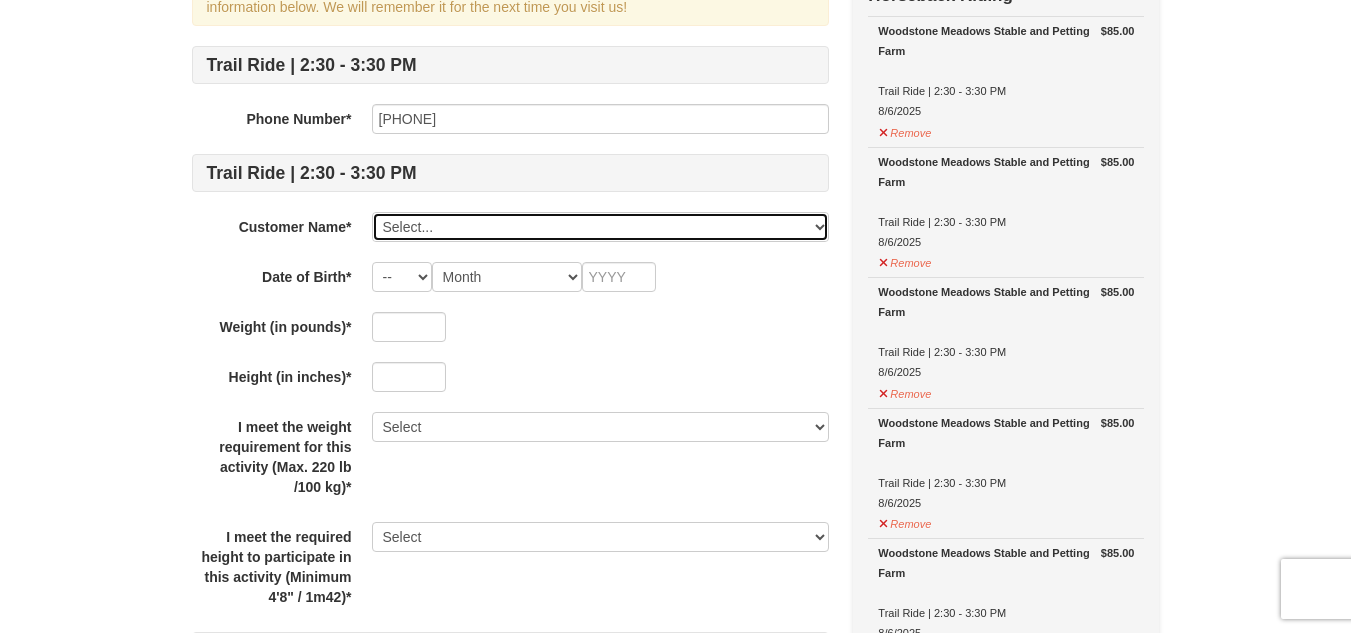 select on "28061727" 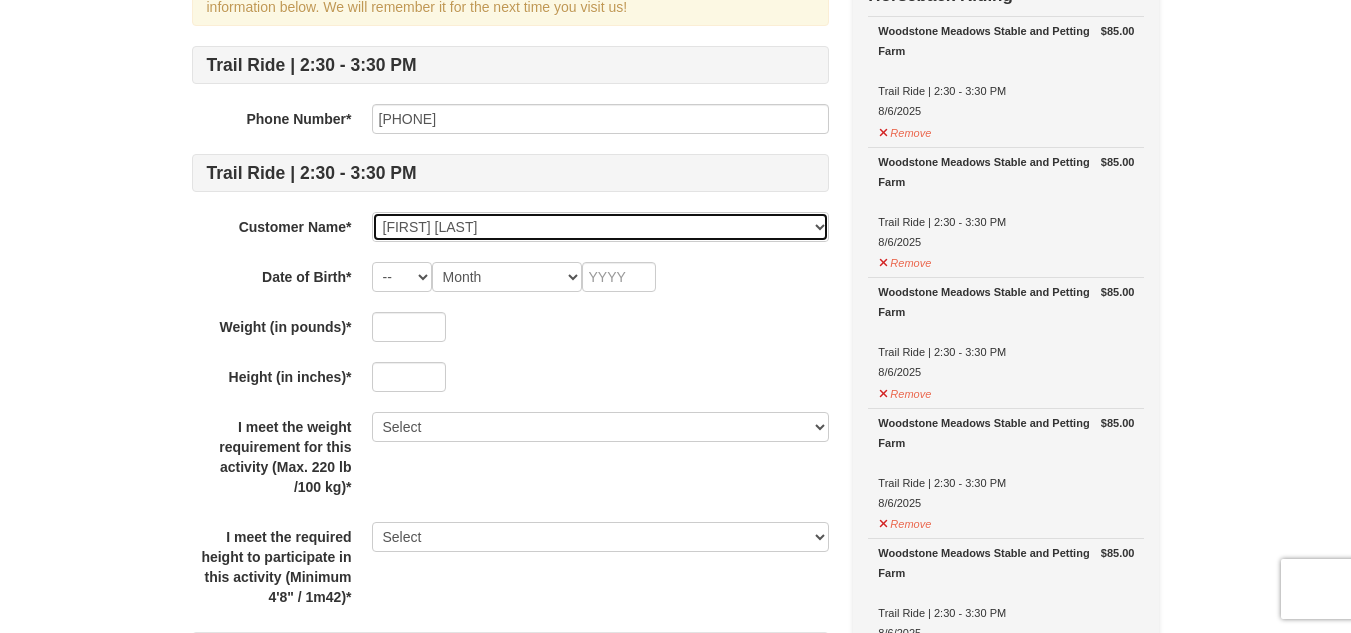 click on "Select... Scott Penny Add New..." at bounding box center [600, 227] 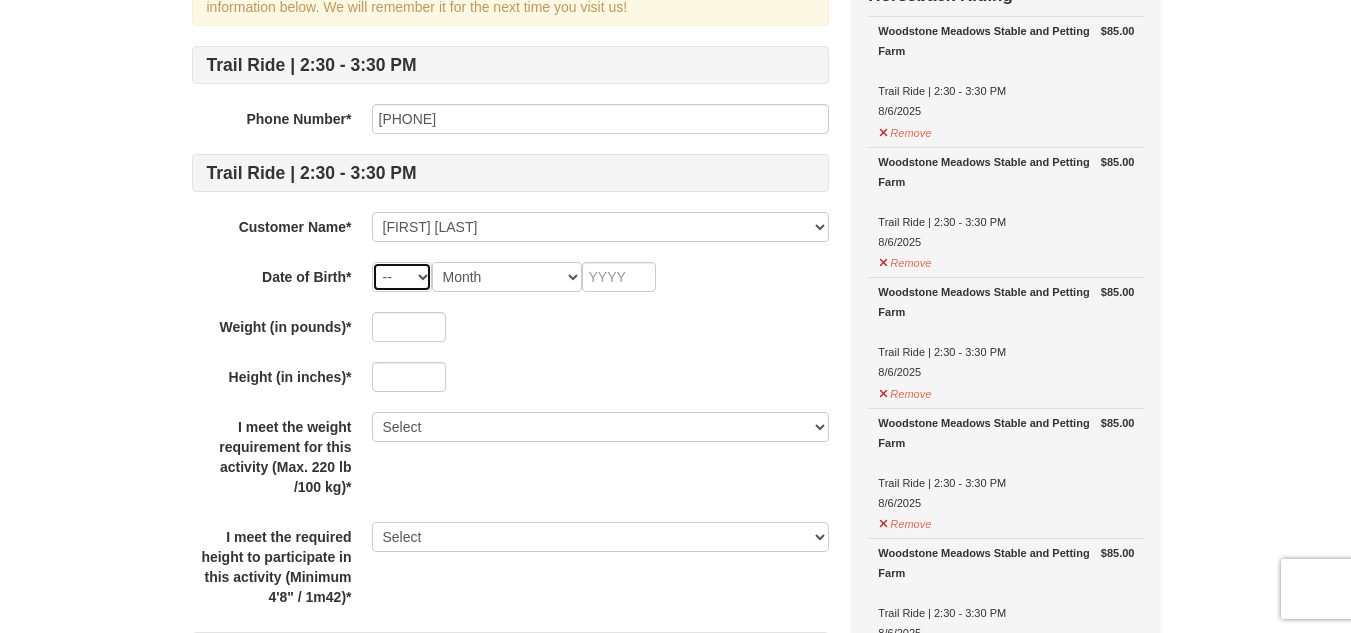 click on "-- 01 02 03 04 05 06 07 08 09 10 11 12 13 14 15 16 17 18 19 20 21 22 23 24 25 26 27 28 29 30 31" at bounding box center [402, 277] 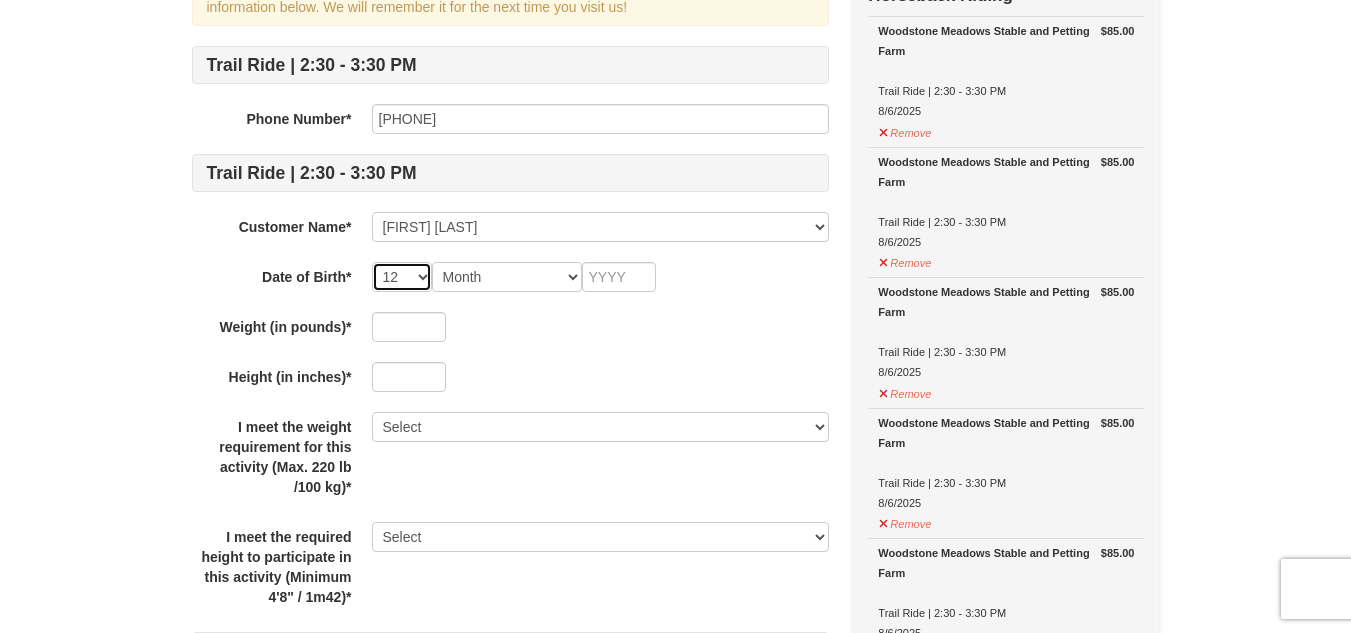 click on "-- 01 02 03 04 05 06 07 08 09 10 11 12 13 14 15 16 17 18 19 20 21 22 23 24 25 26 27 28 29 30 31" at bounding box center (402, 277) 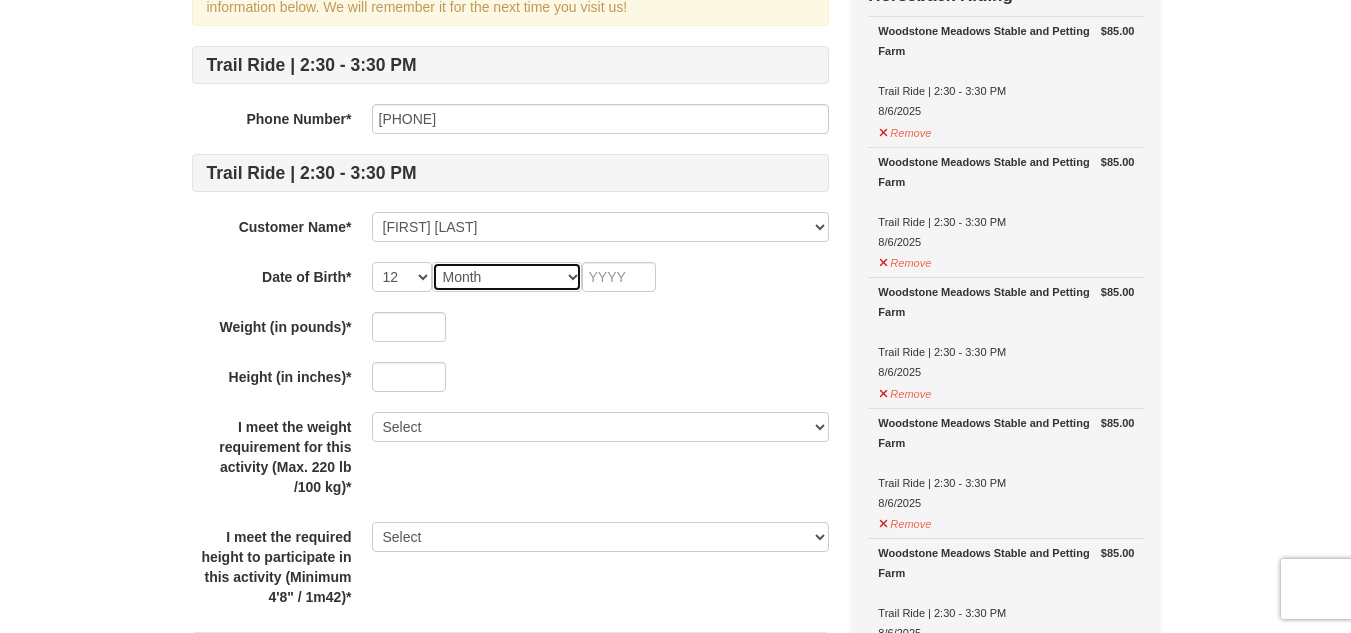 click on "Month January February March April May June July August September October November December" at bounding box center [507, 277] 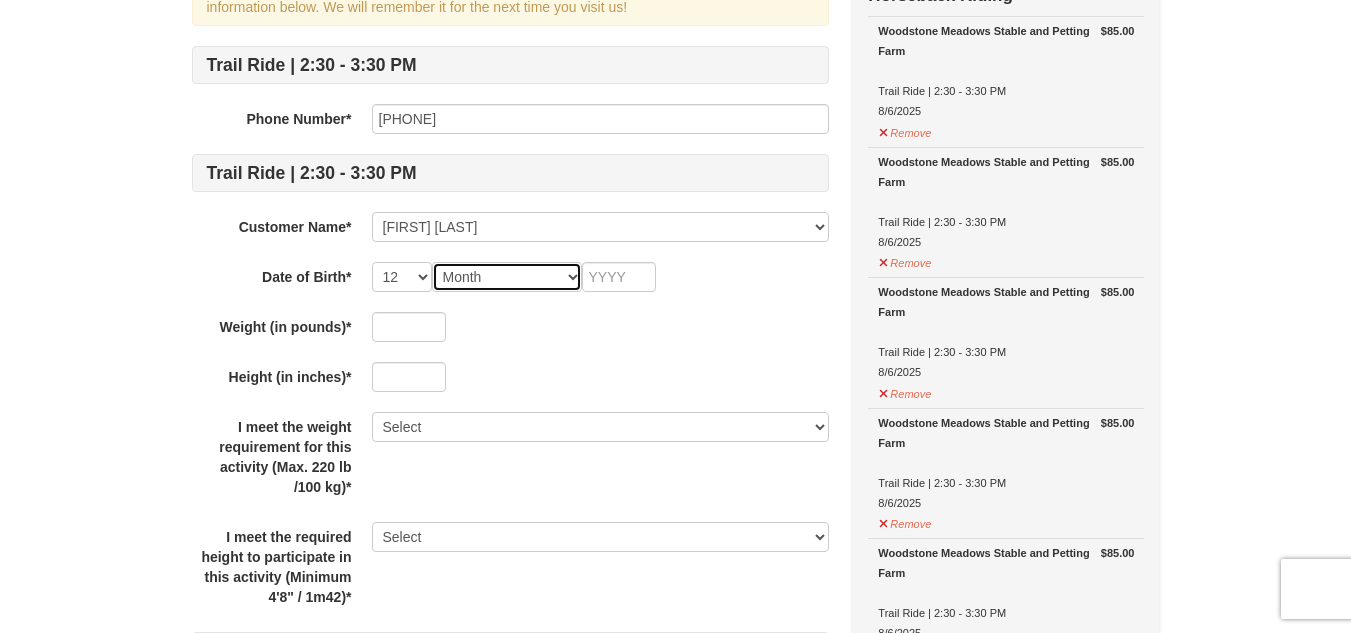 select on "06" 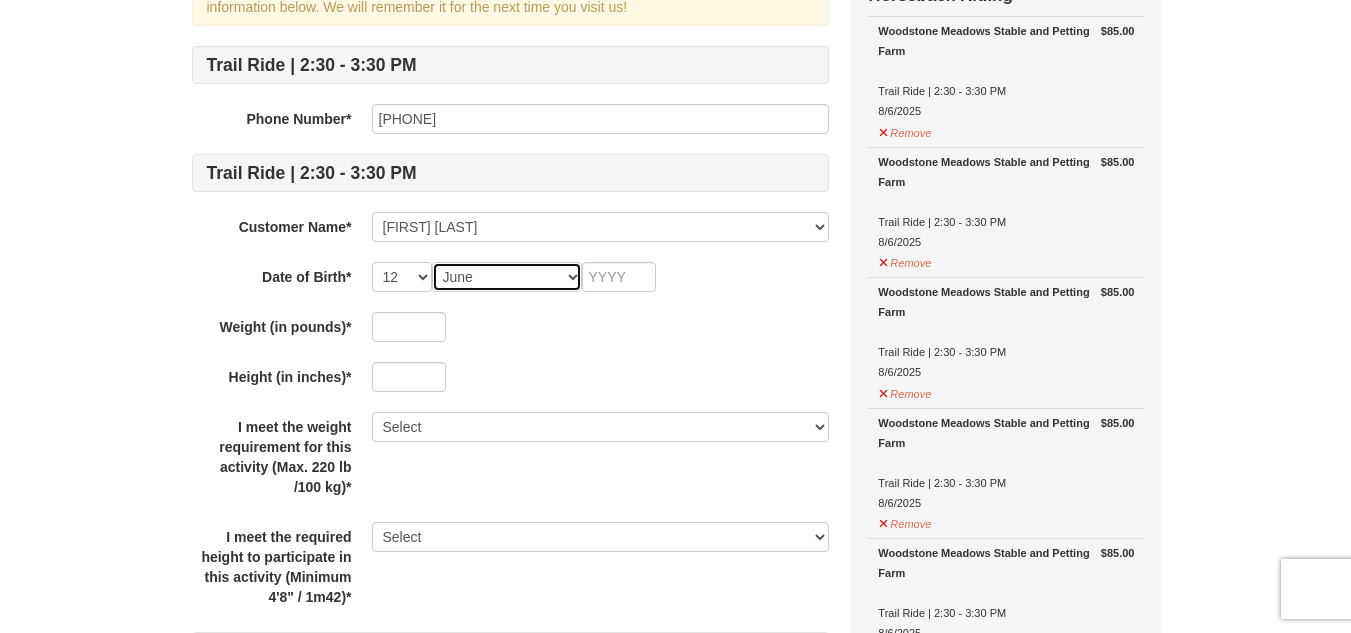 click on "Month January February March April May June July August September October November December" at bounding box center (507, 277) 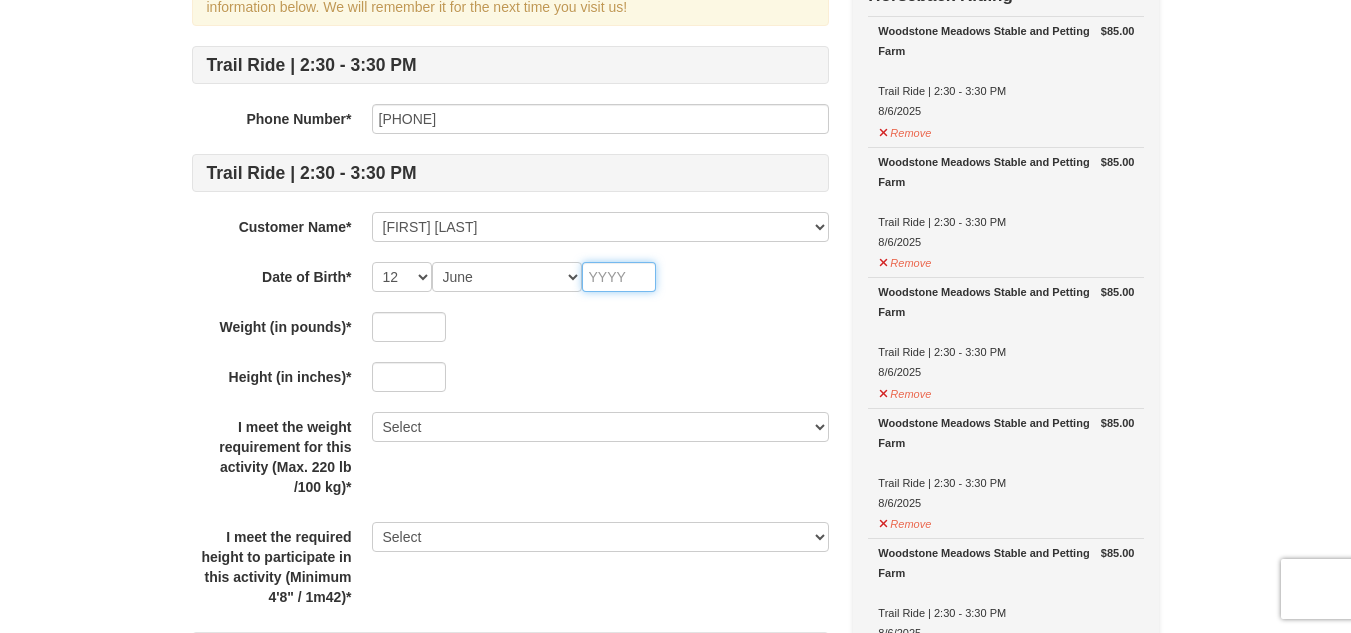 click at bounding box center (619, 277) 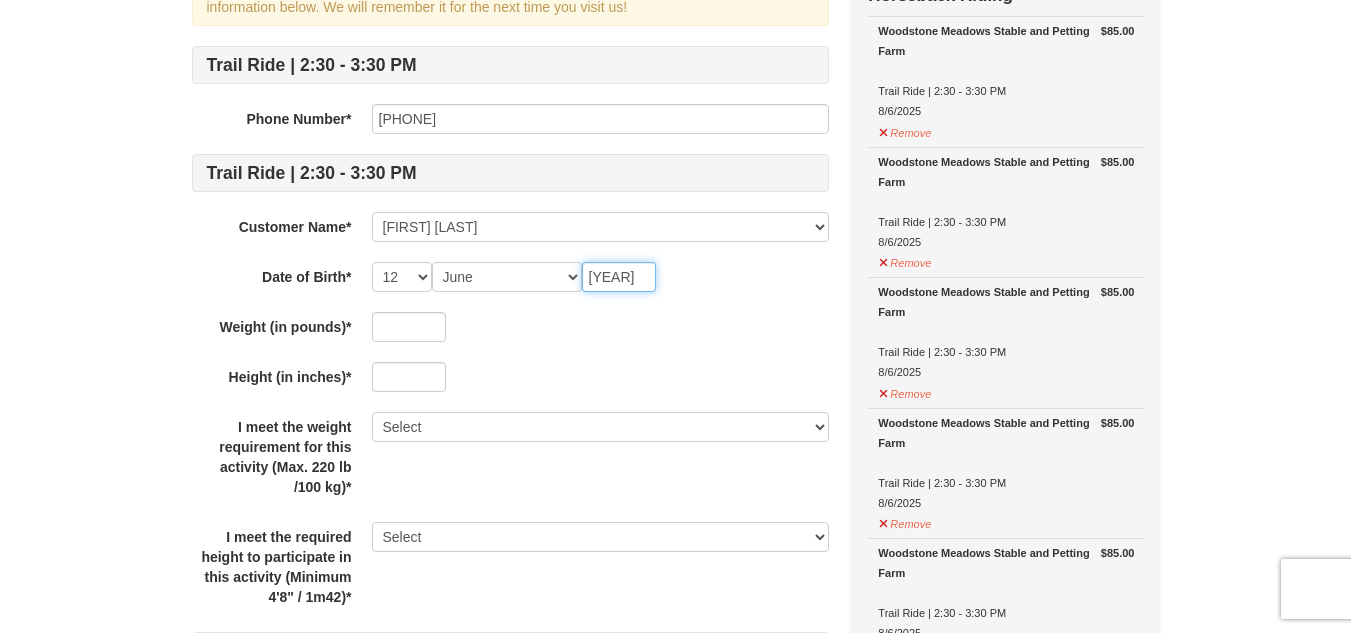 type on "1979" 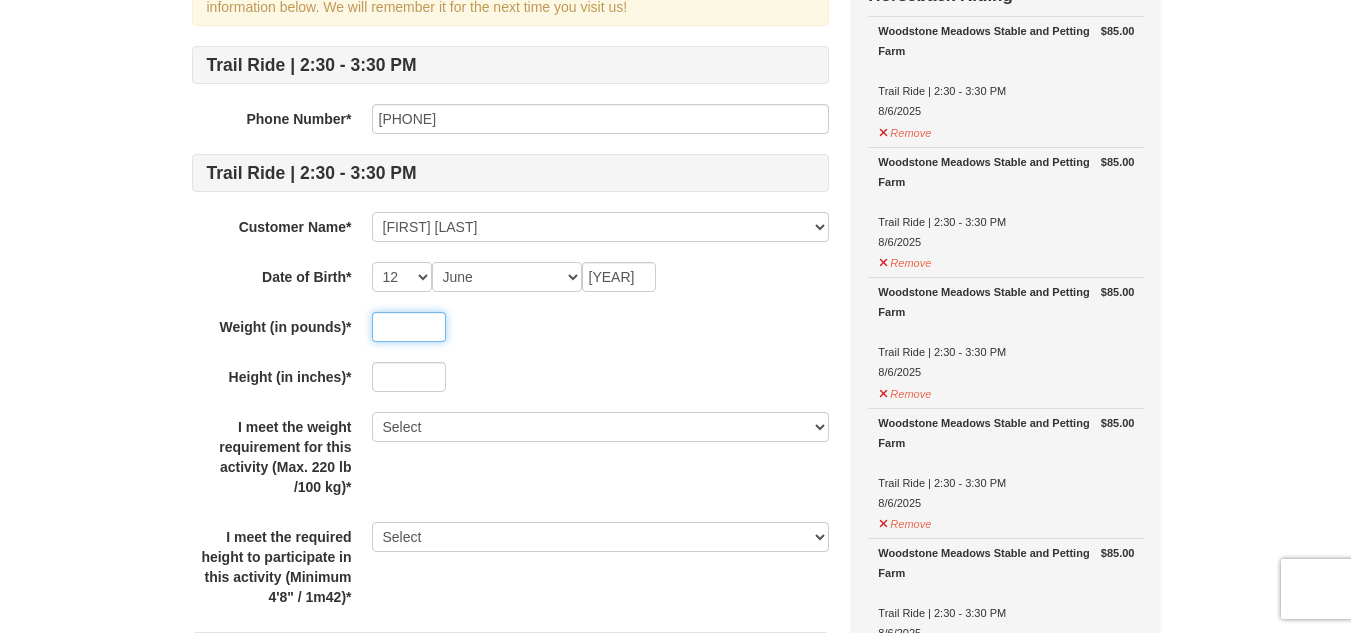 click at bounding box center [409, 327] 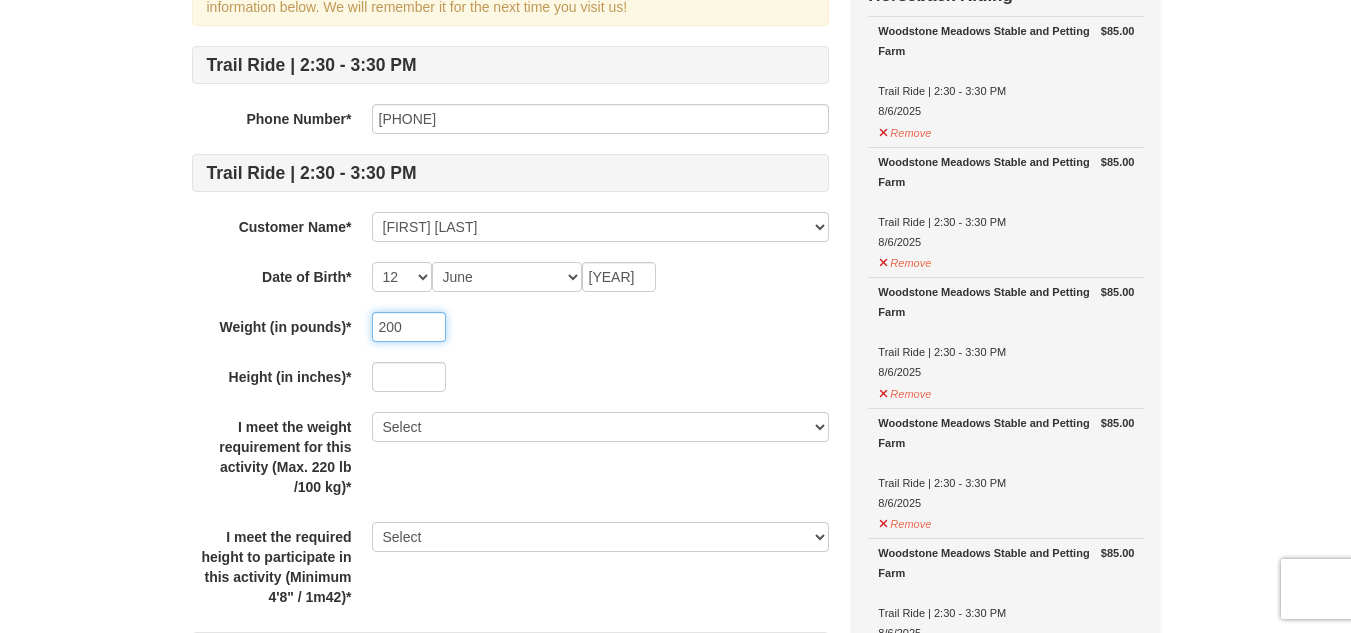 type on "200" 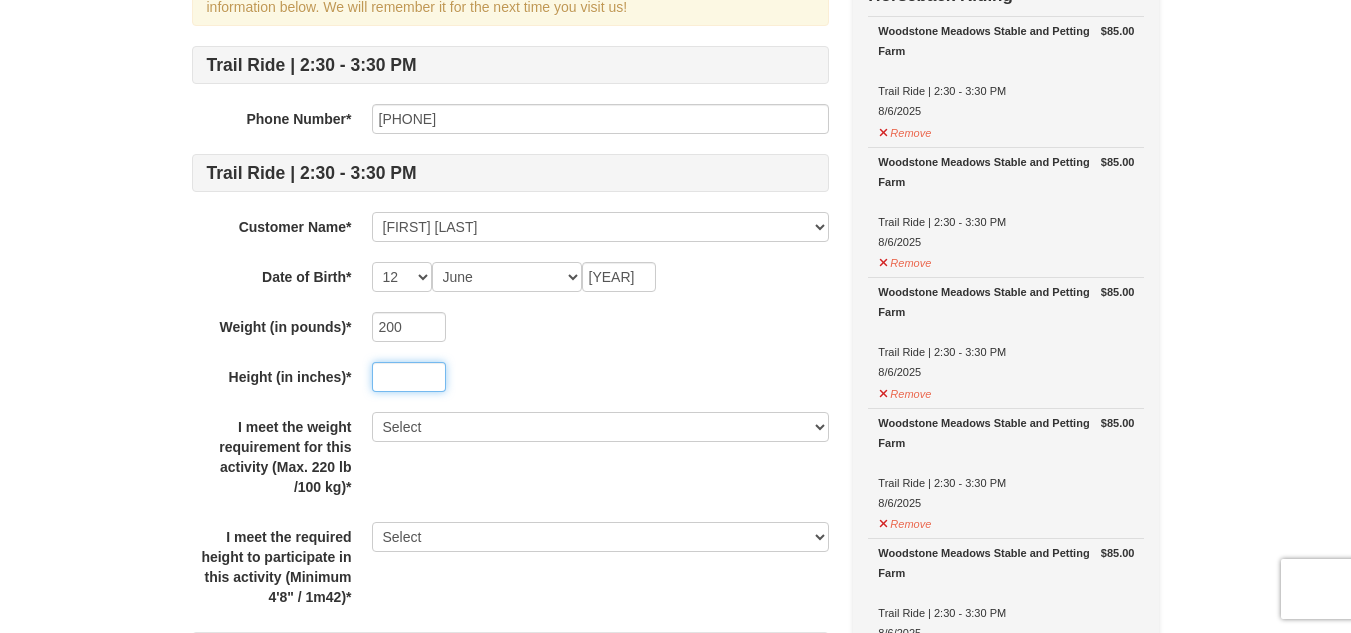 click at bounding box center [409, 377] 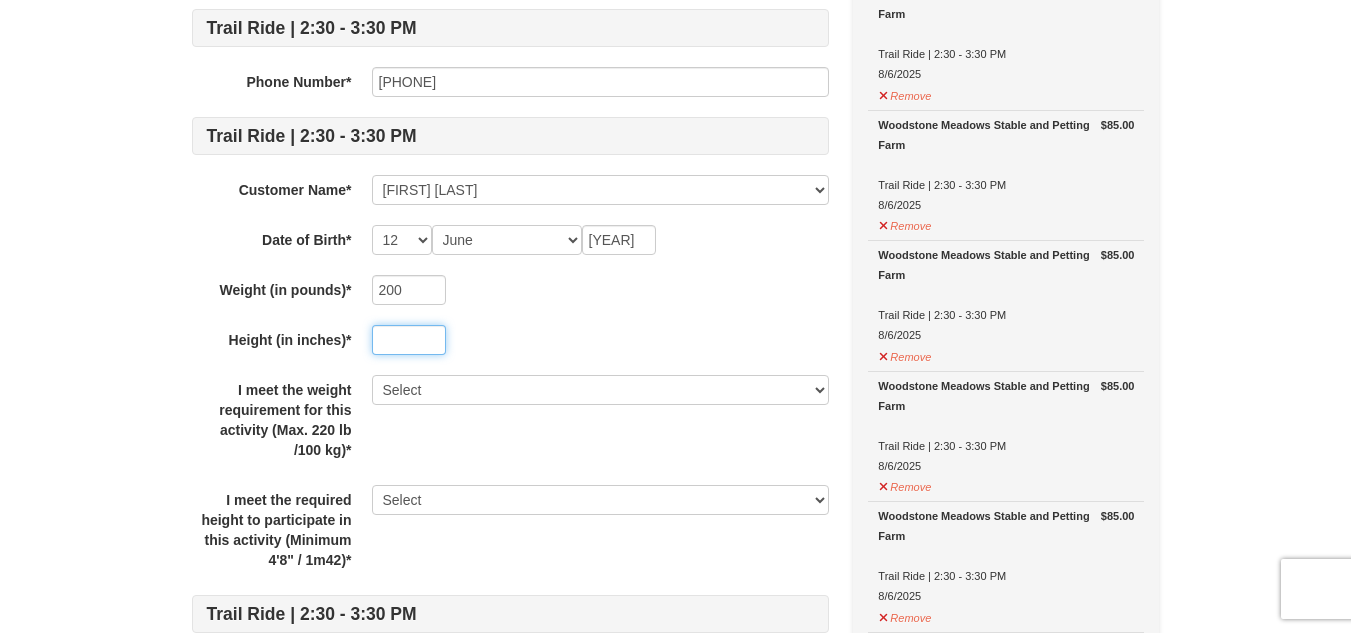 scroll, scrollTop: 300, scrollLeft: 0, axis: vertical 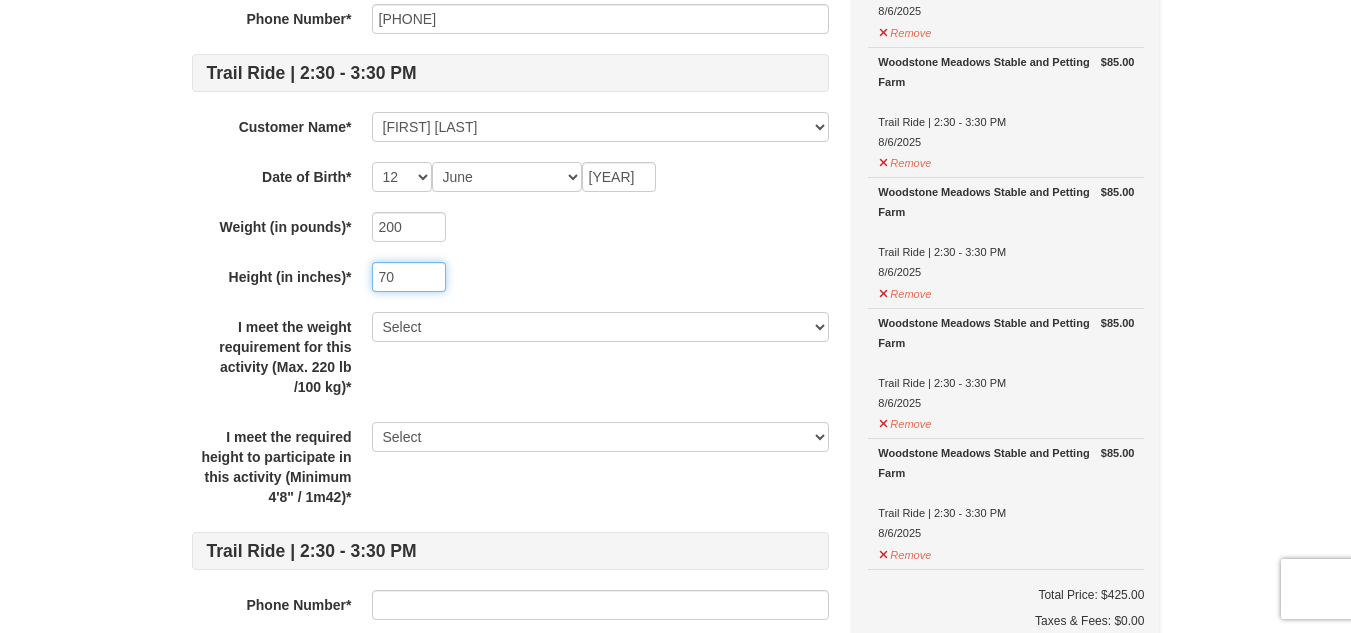 type on "70" 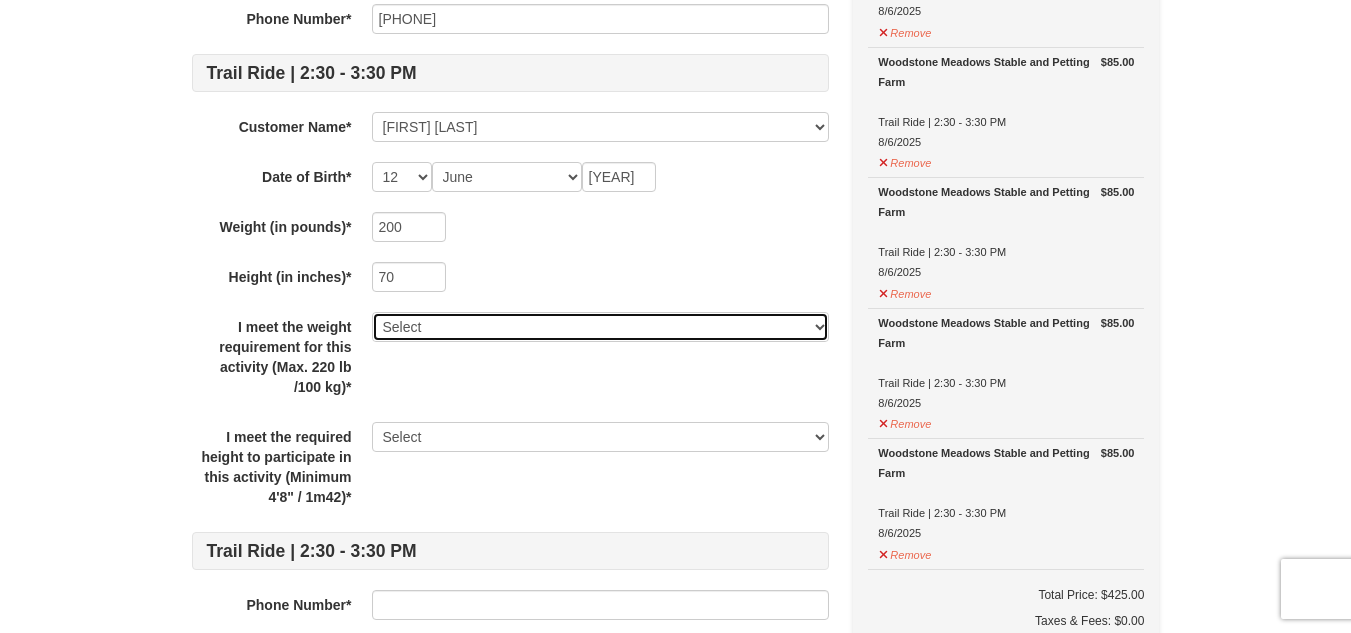 click on "Select Yes" at bounding box center [600, 327] 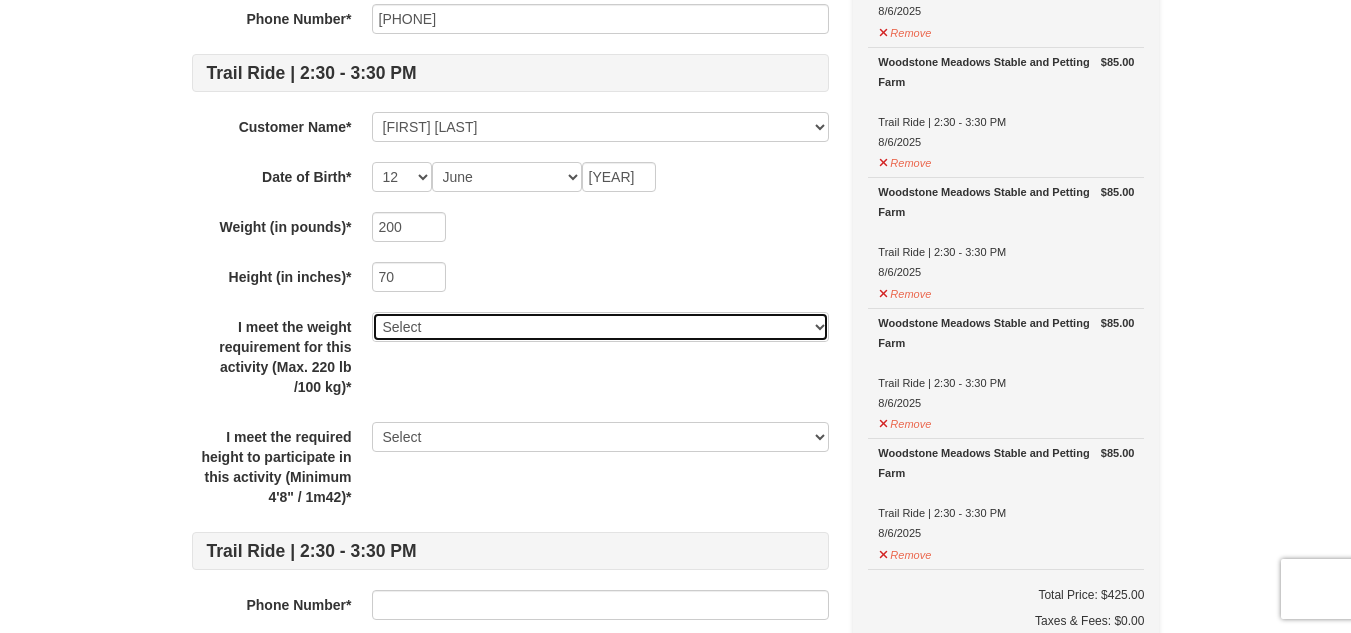 select on "Yes" 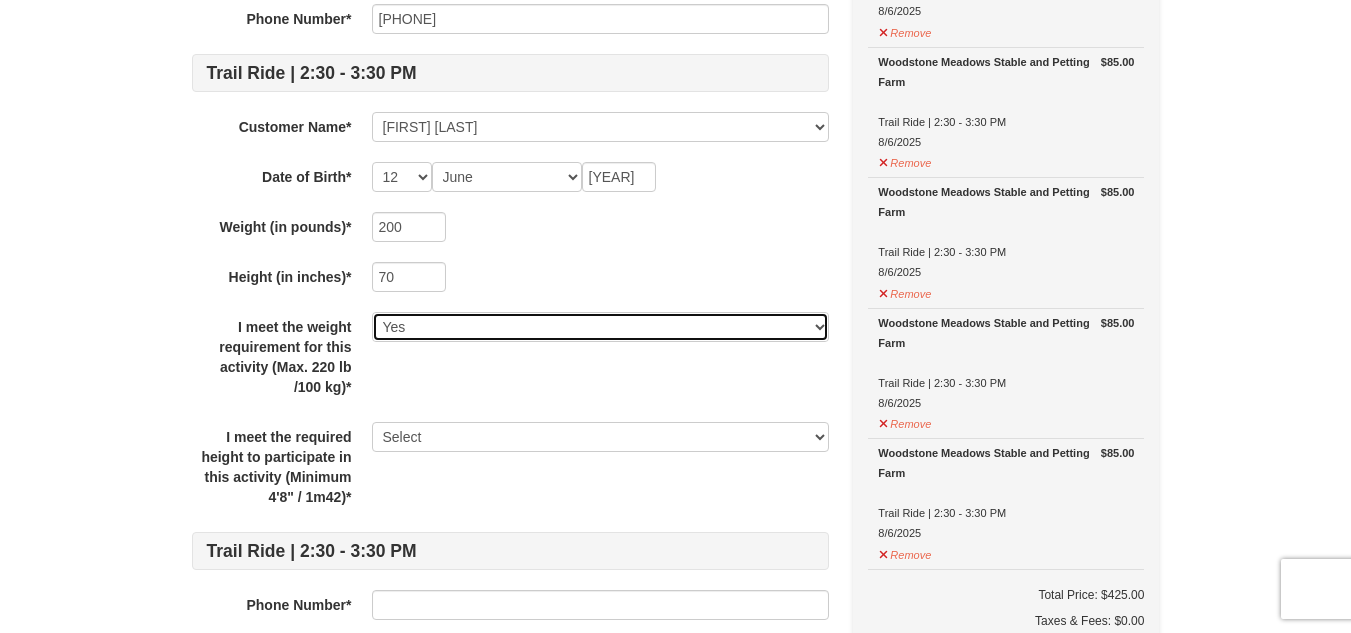 click on "Select Yes" at bounding box center [600, 327] 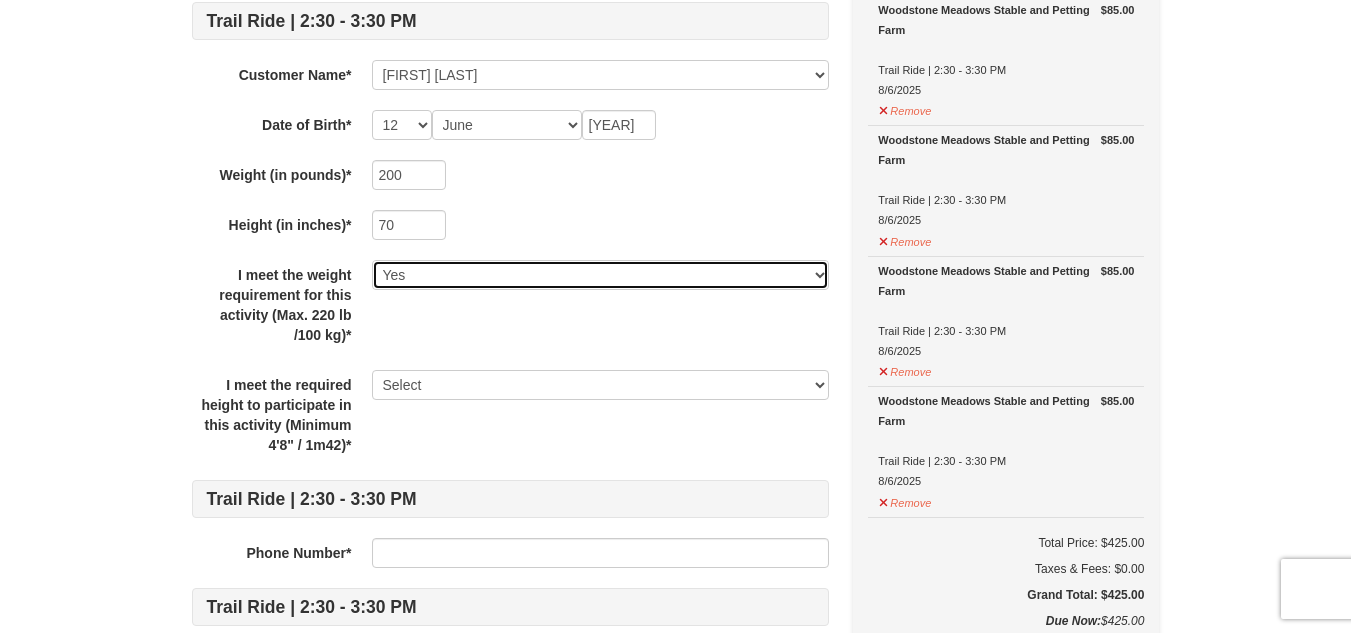 scroll, scrollTop: 400, scrollLeft: 0, axis: vertical 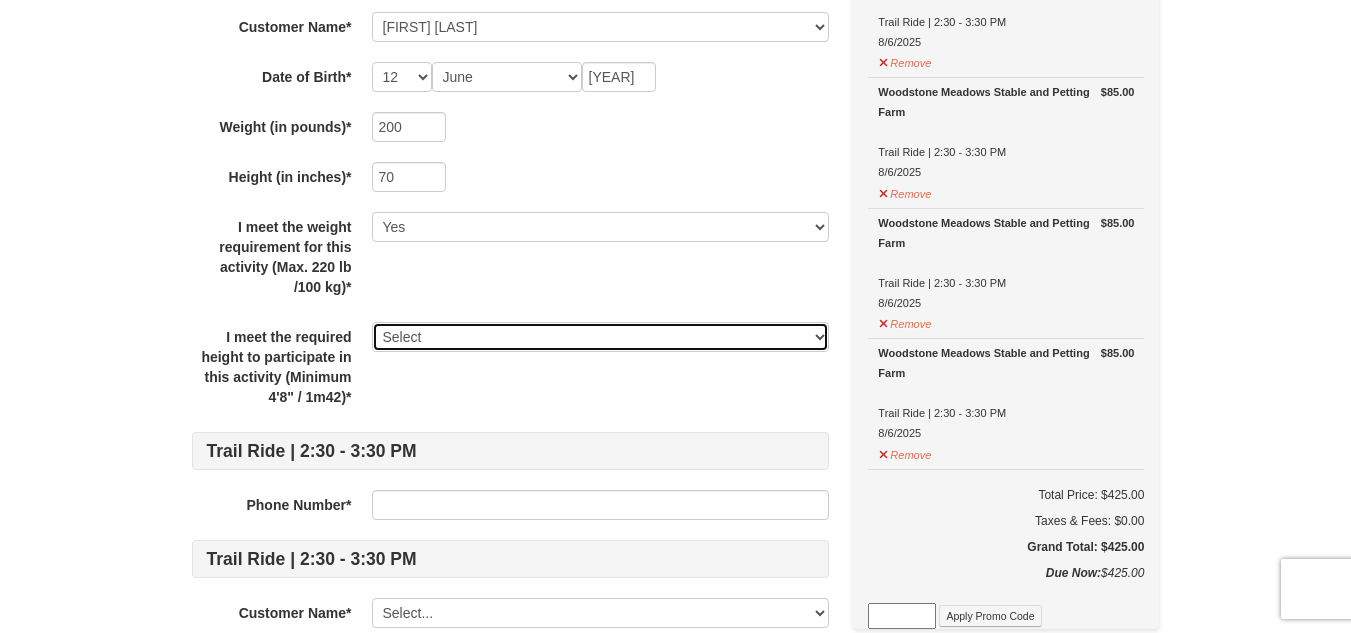 click on "Select Yes" at bounding box center [600, 337] 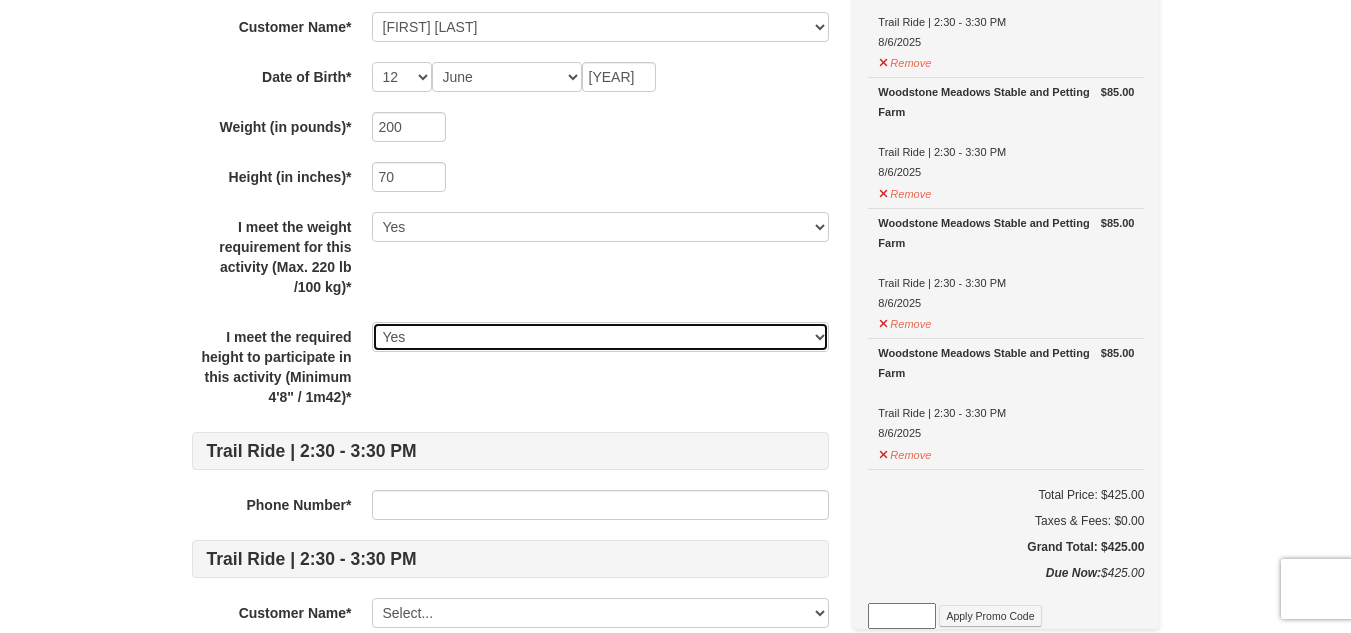 click on "Select Yes" at bounding box center (600, 337) 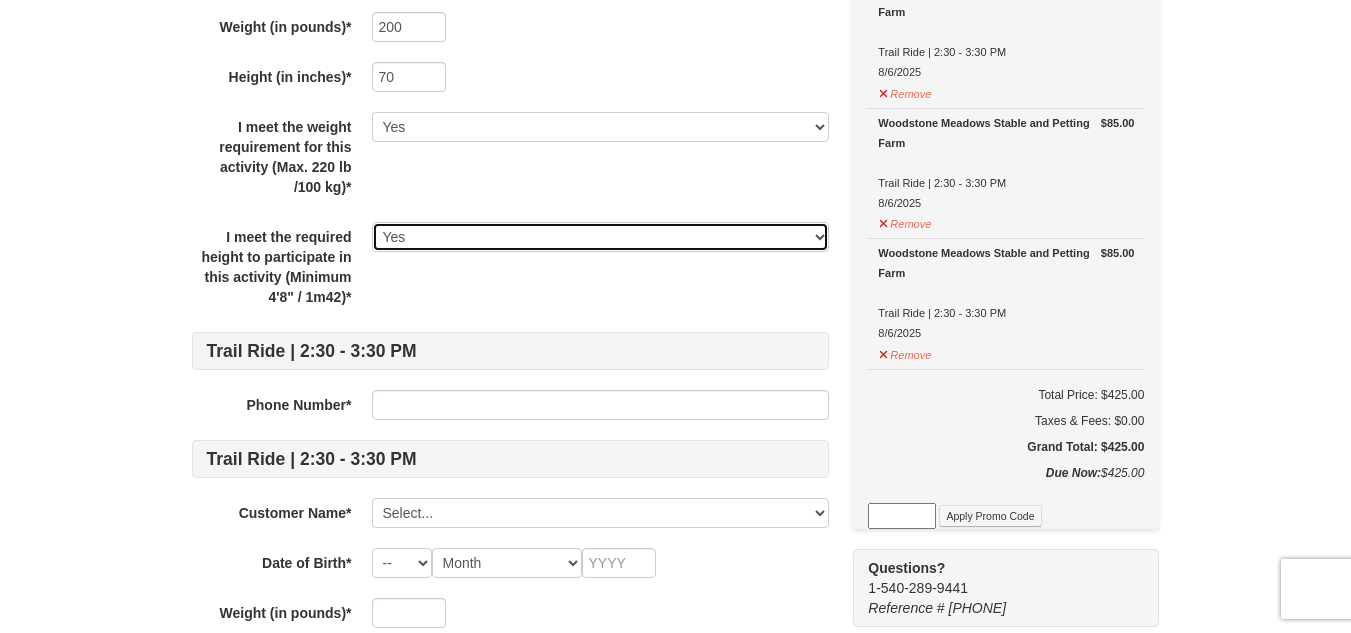 scroll, scrollTop: 600, scrollLeft: 0, axis: vertical 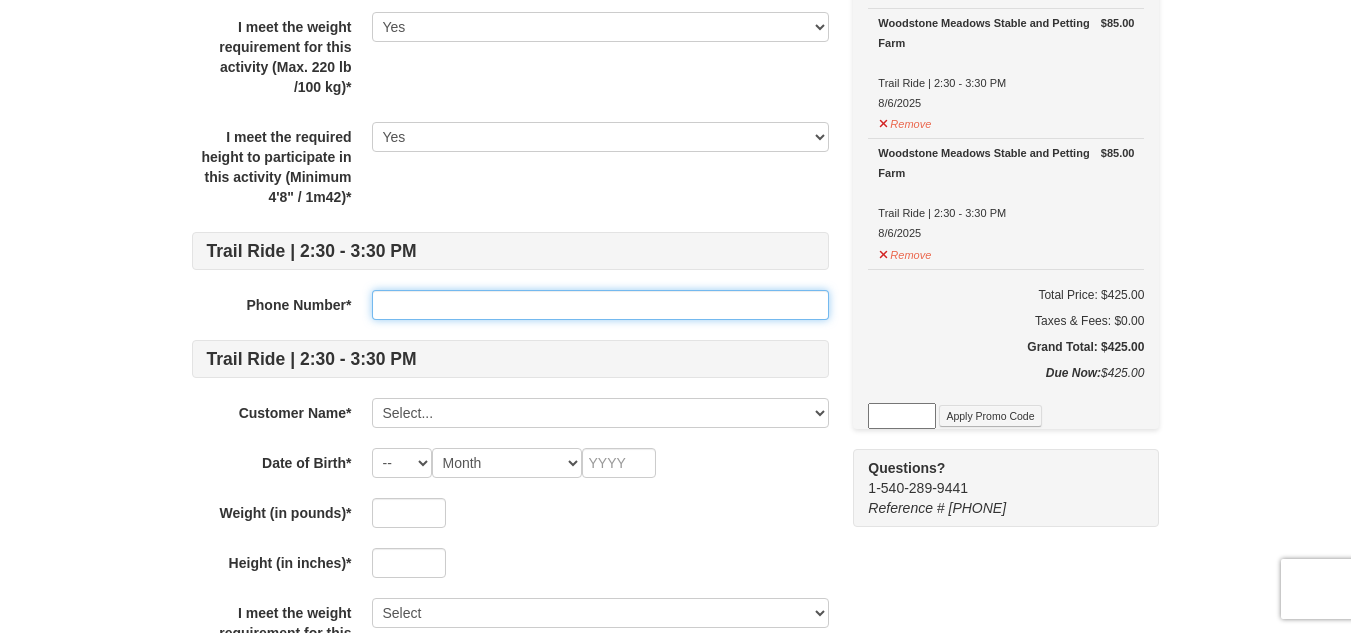 click at bounding box center (600, 305) 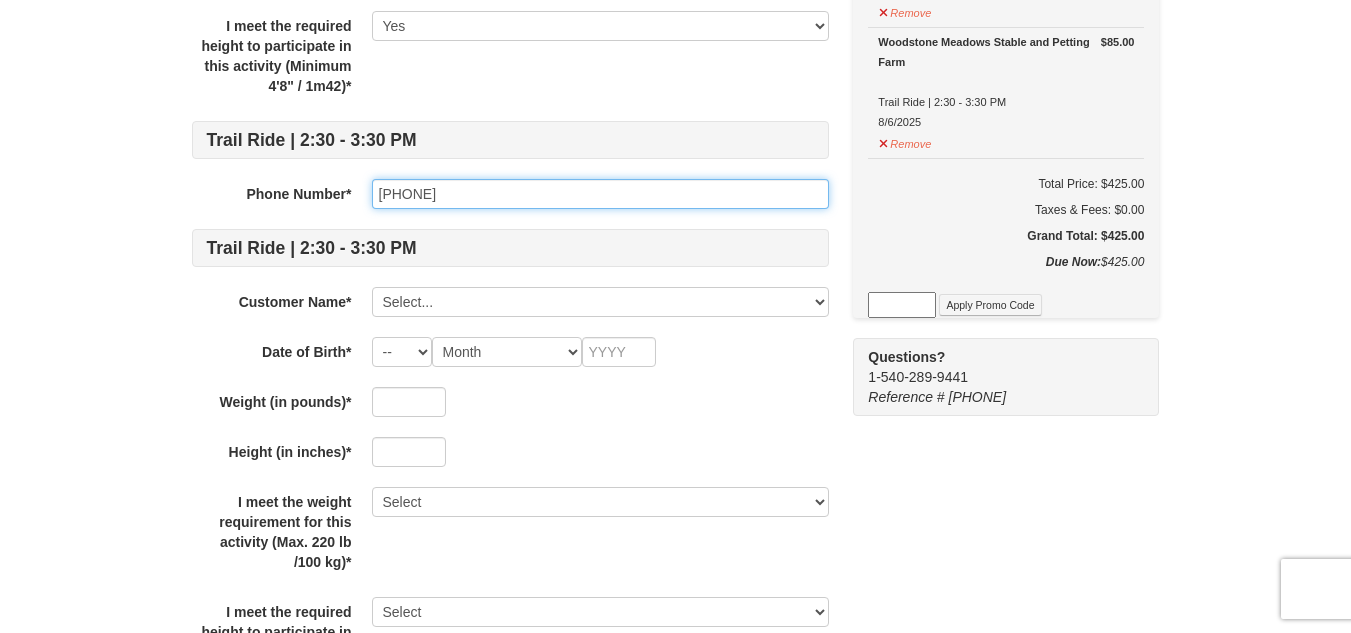 scroll, scrollTop: 700, scrollLeft: 0, axis: vertical 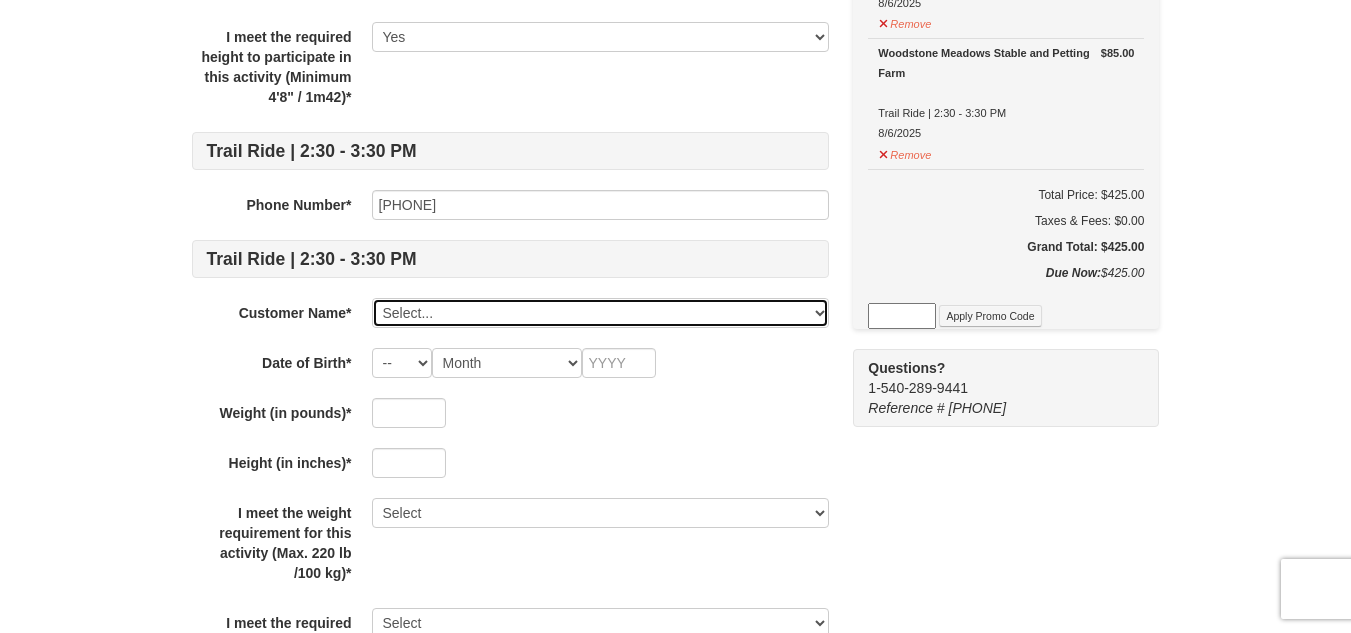 click on "Select... Scott Penny Add New..." at bounding box center (600, 313) 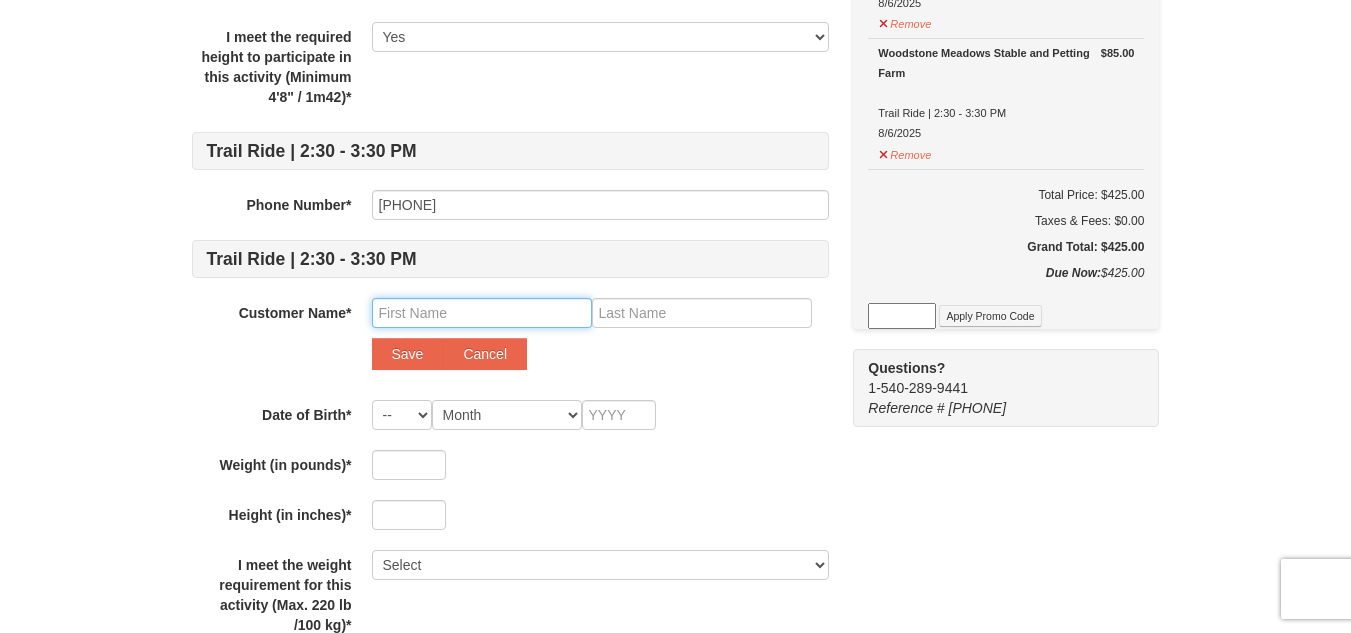 click at bounding box center (482, 313) 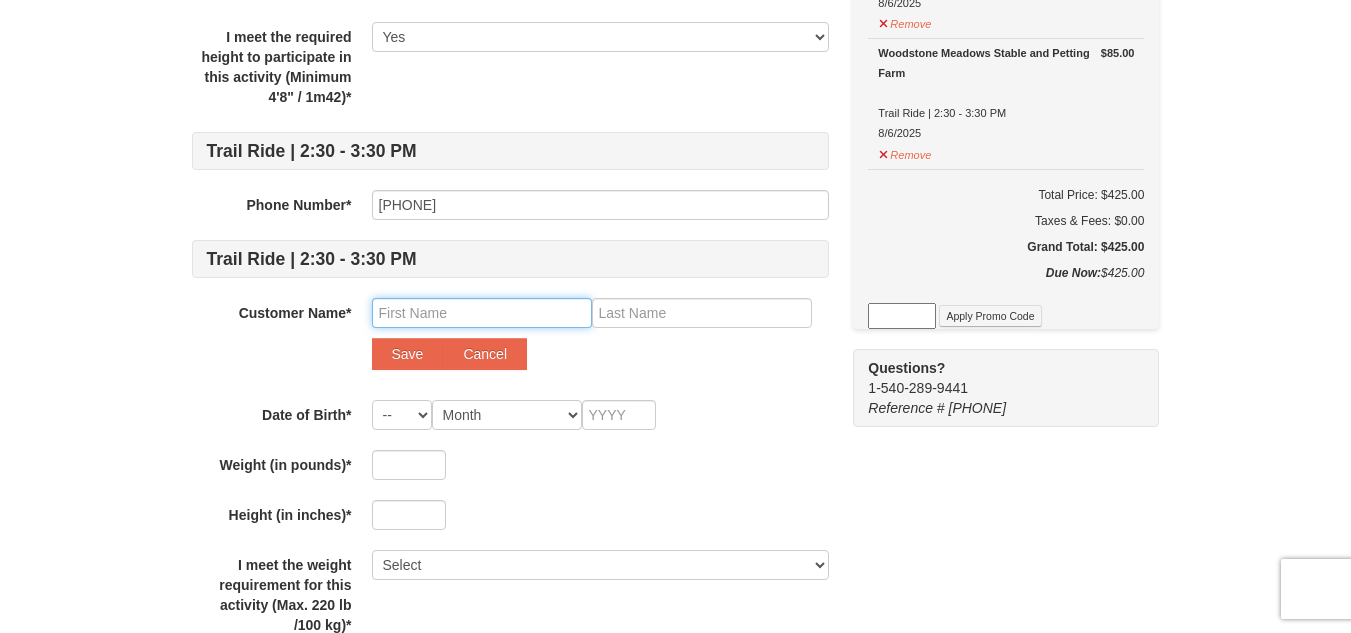 type on "Mary" 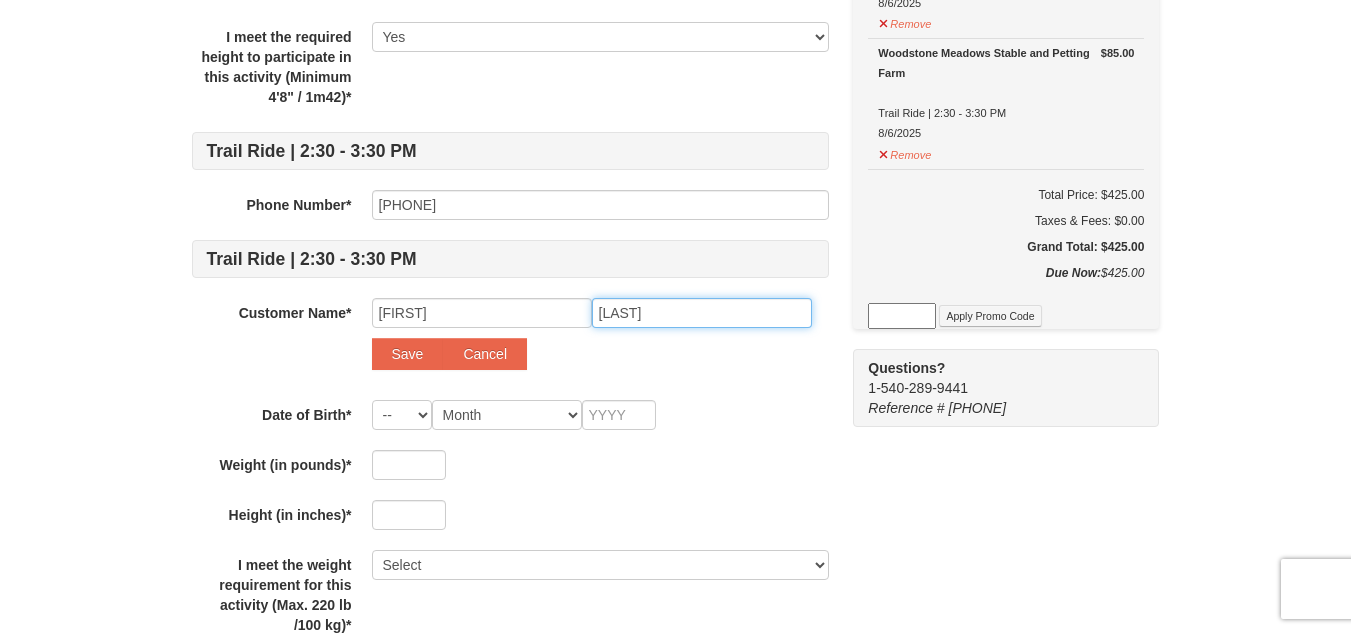 click on "Penny" at bounding box center [702, 313] 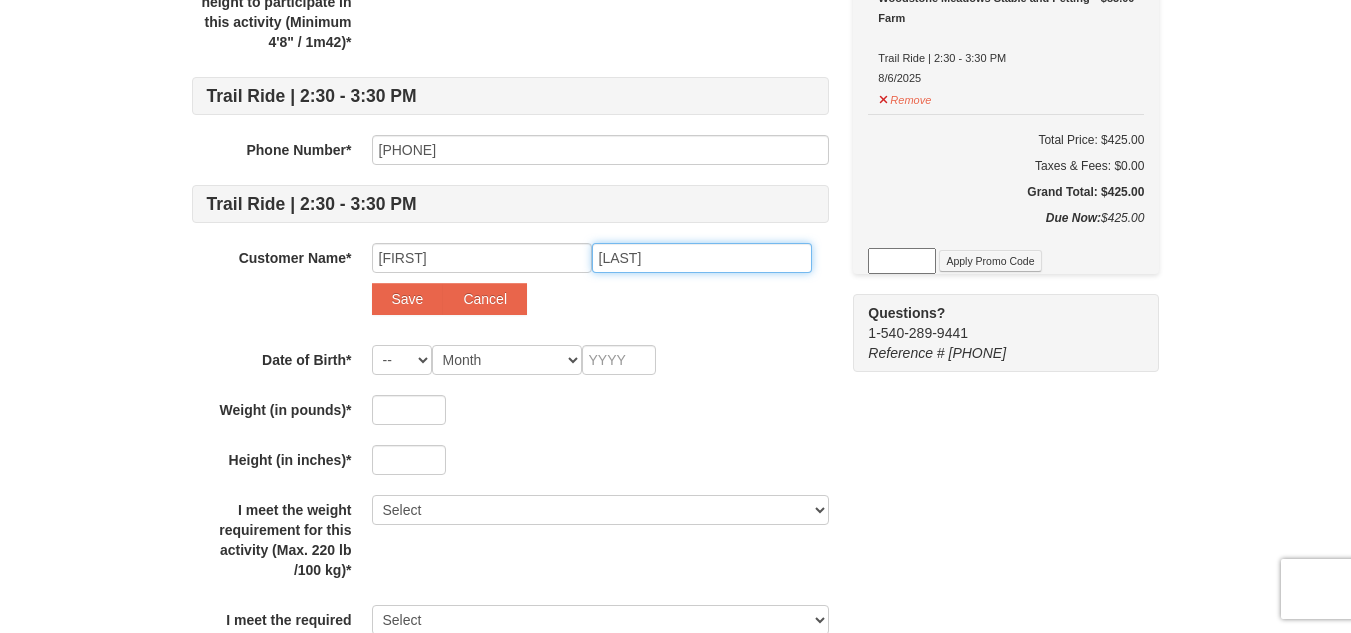 scroll, scrollTop: 800, scrollLeft: 0, axis: vertical 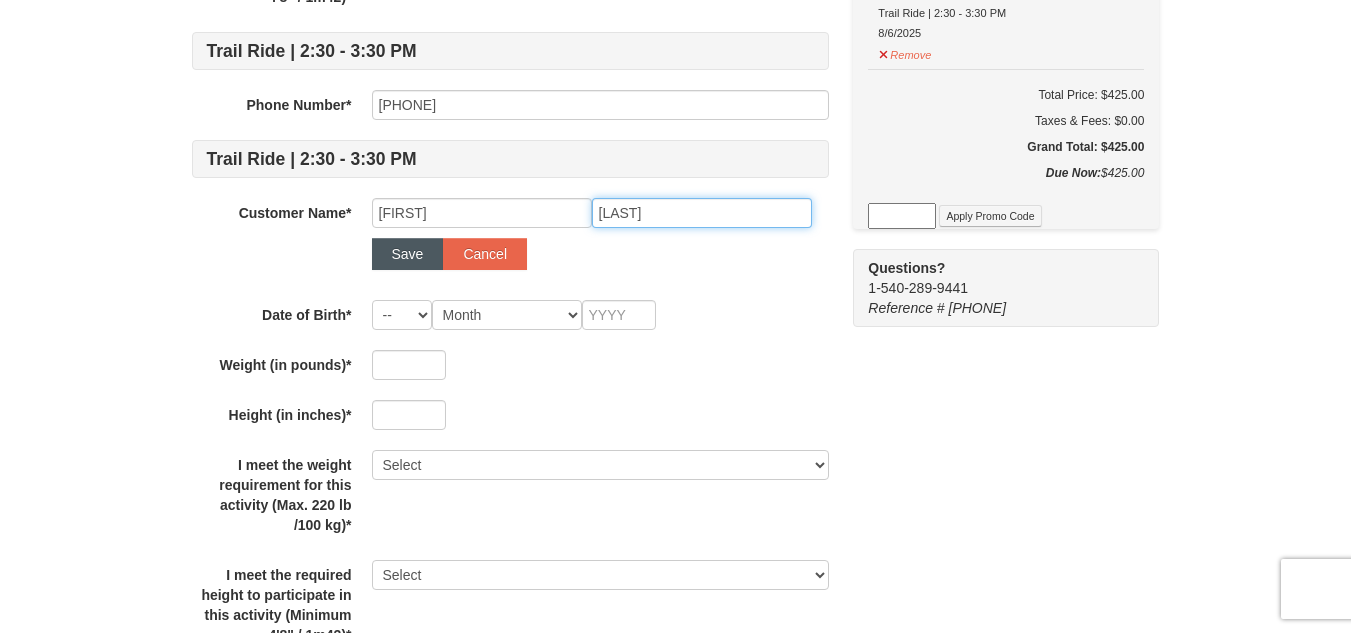 type on "Retz-Penny" 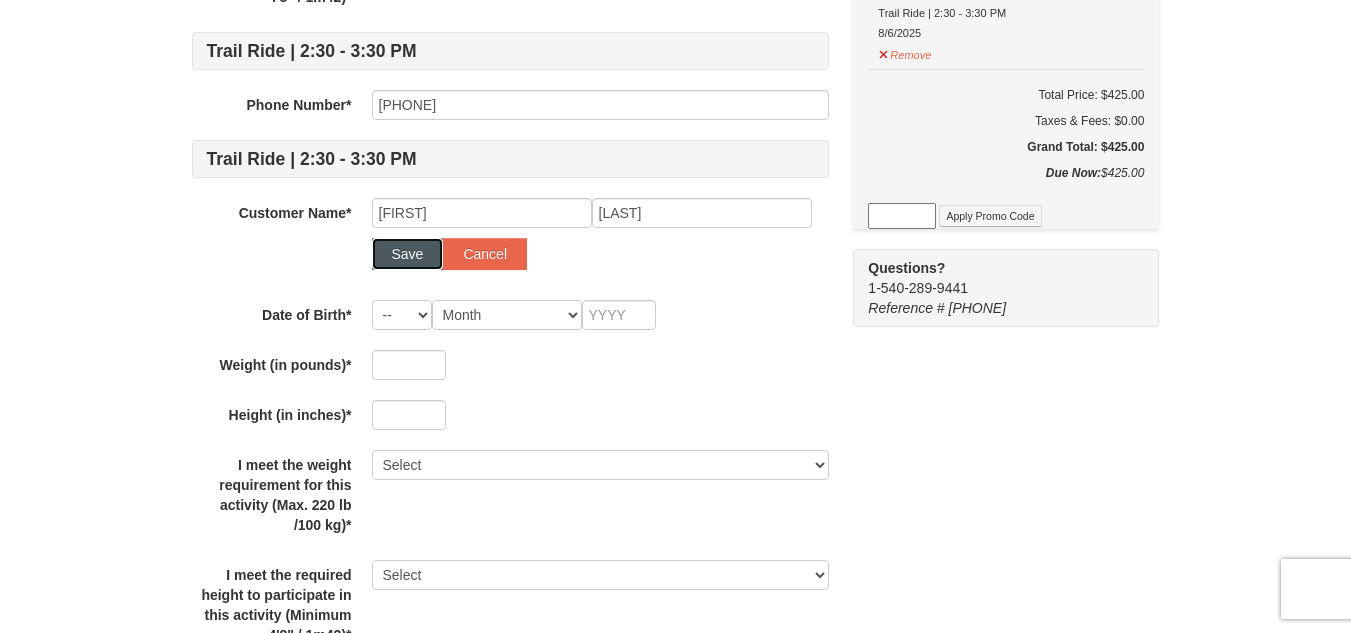 click on "Save" at bounding box center (408, 254) 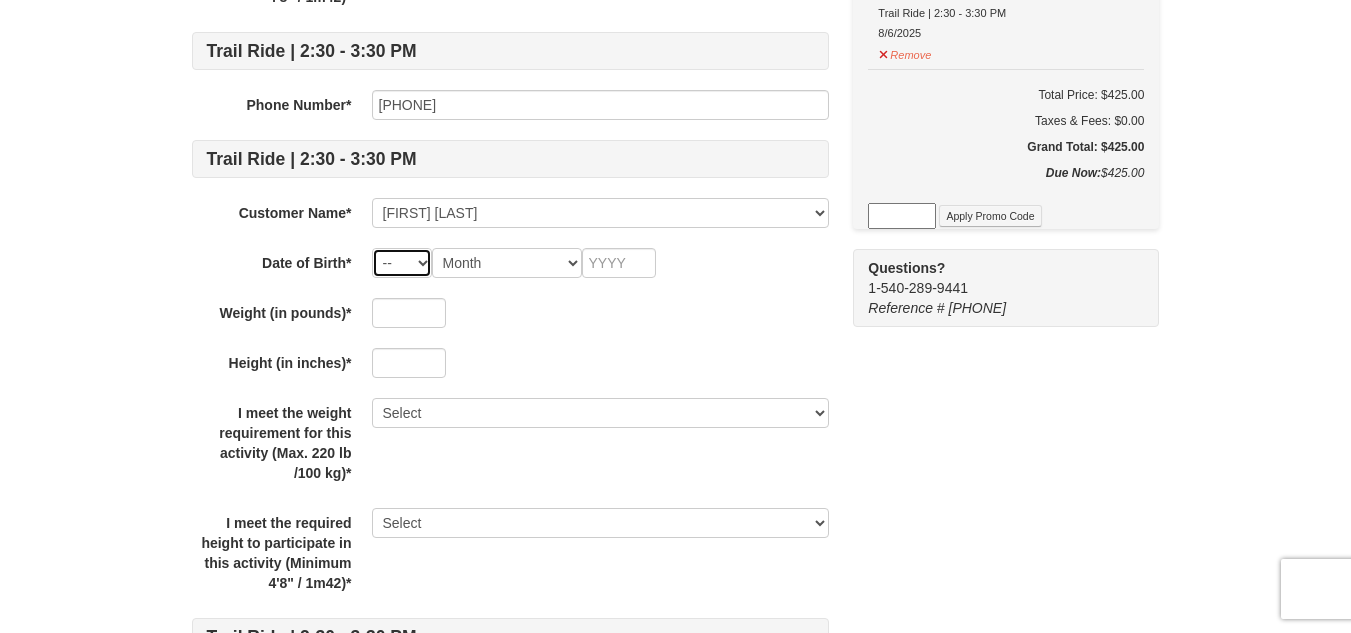click on "-- 01 02 03 04 05 06 07 08 09 10 11 12 13 14 15 16 17 18 19 20 21 22 23 24 25 26 27 28 29 30 31" at bounding box center [402, 263] 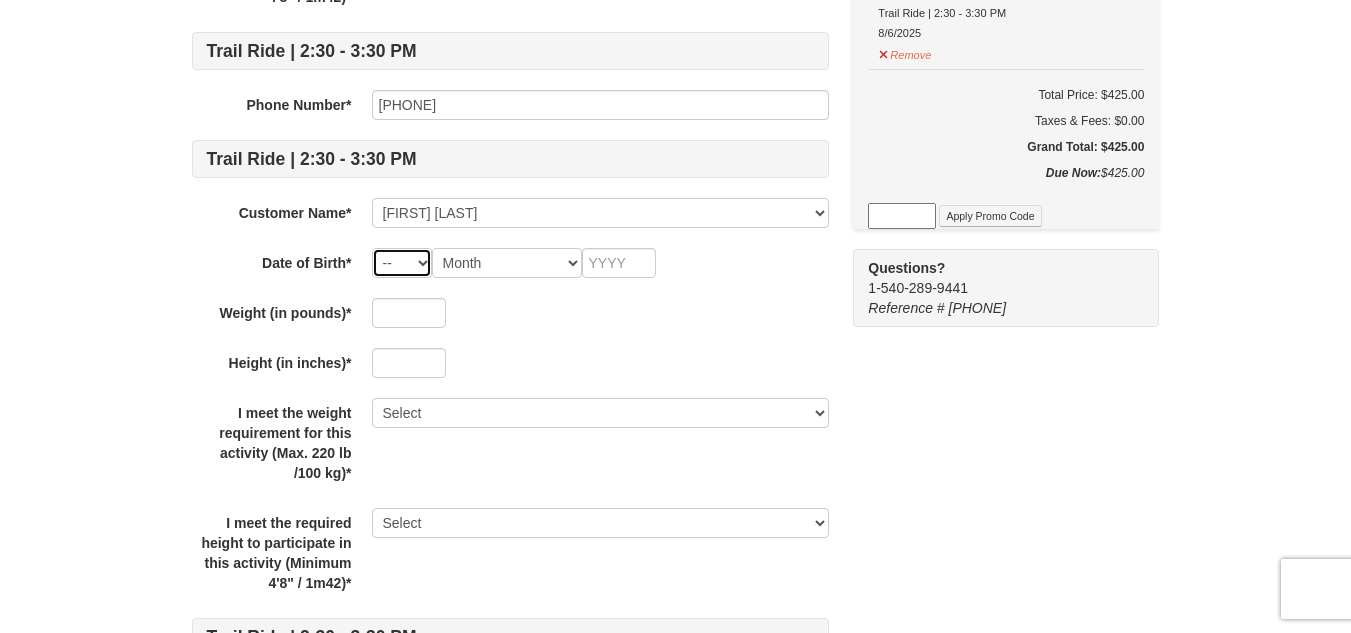 select on "12" 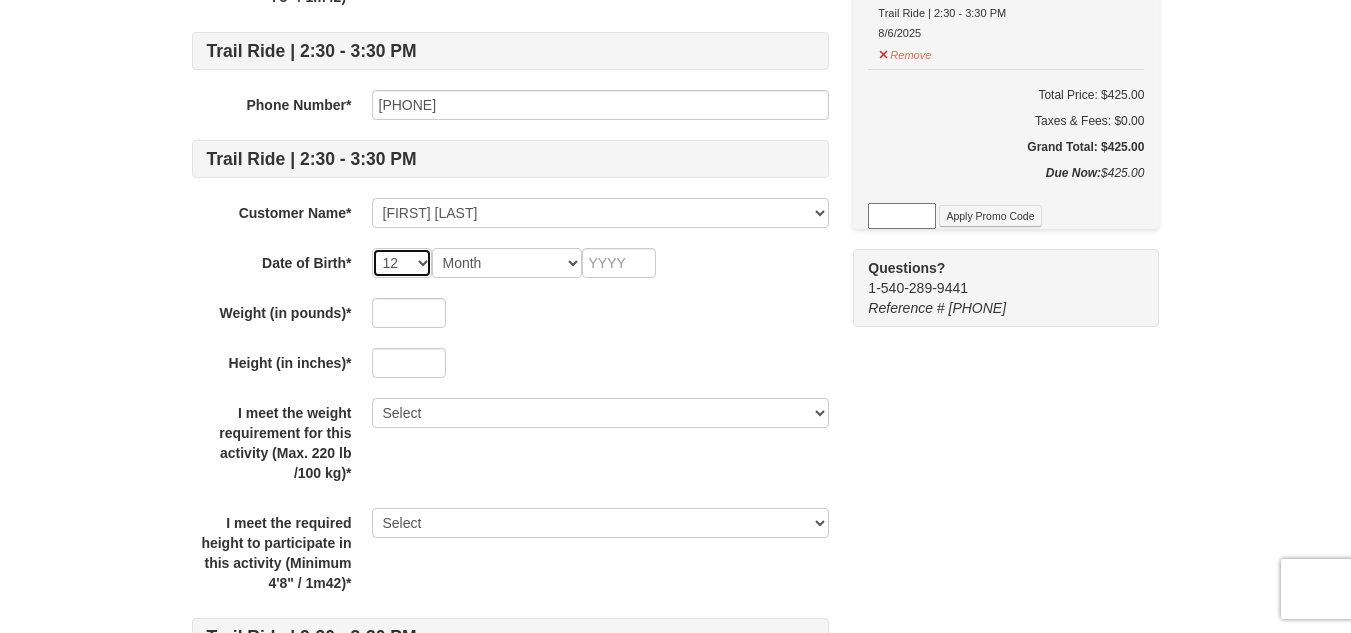 click on "-- 01 02 03 04 05 06 07 08 09 10 11 12 13 14 15 16 17 18 19 20 21 22 23 24 25 26 27 28 29 30 31" at bounding box center [402, 263] 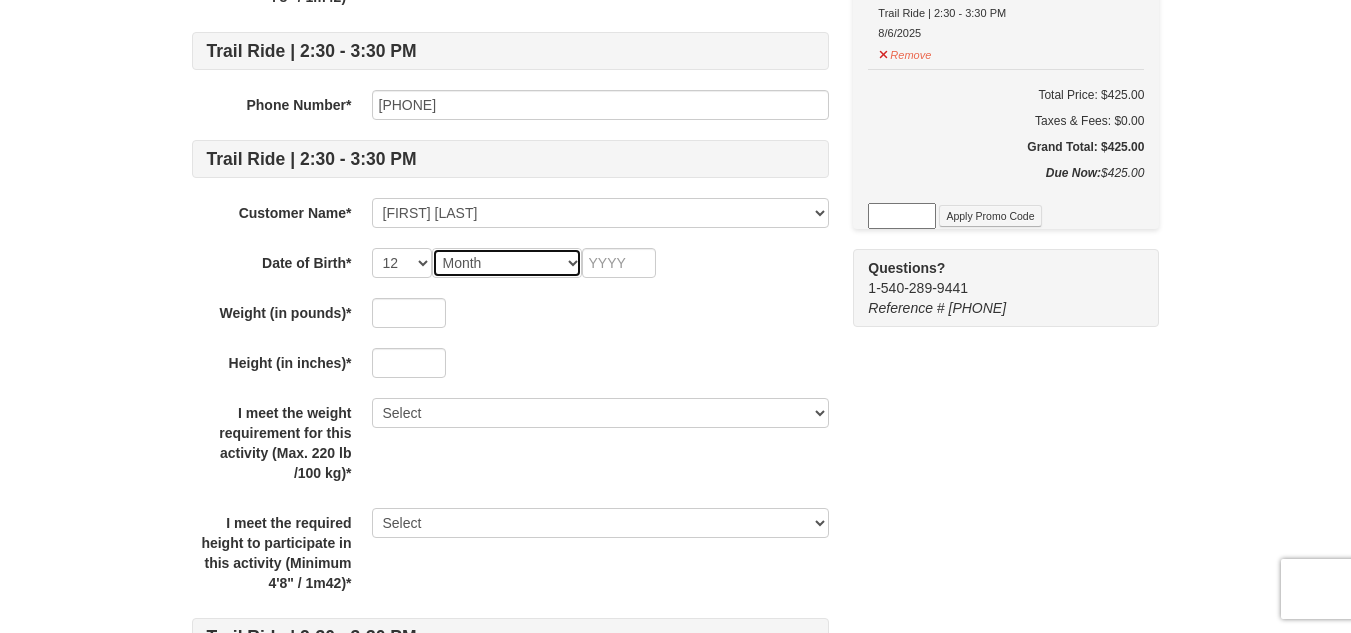 click on "Month January February March April May June July August September October November December" at bounding box center [507, 263] 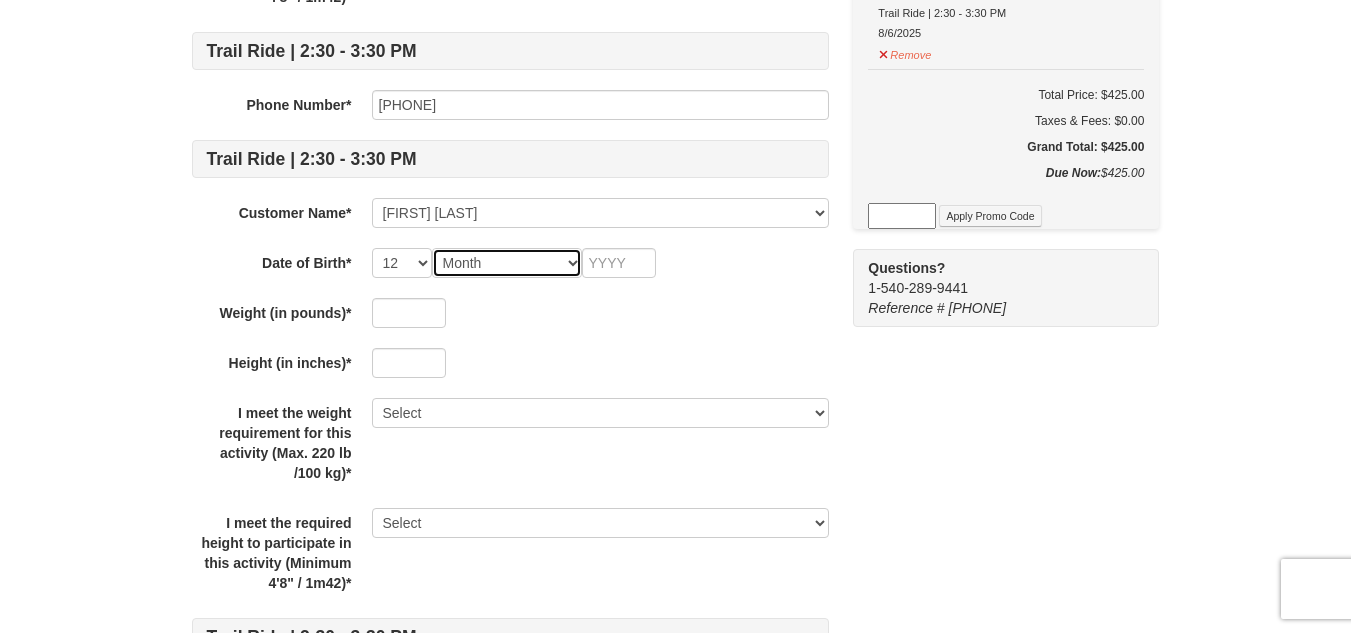 select on "12" 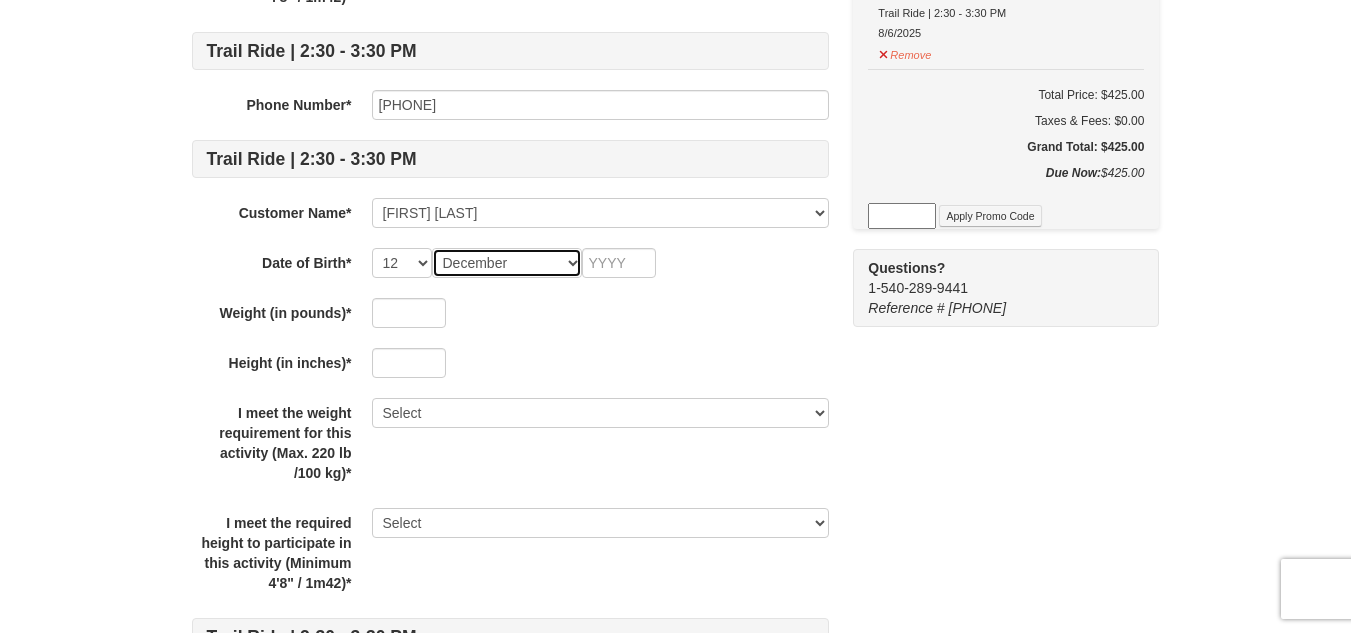 click on "Month January February March April May June July August September October November December" at bounding box center [507, 263] 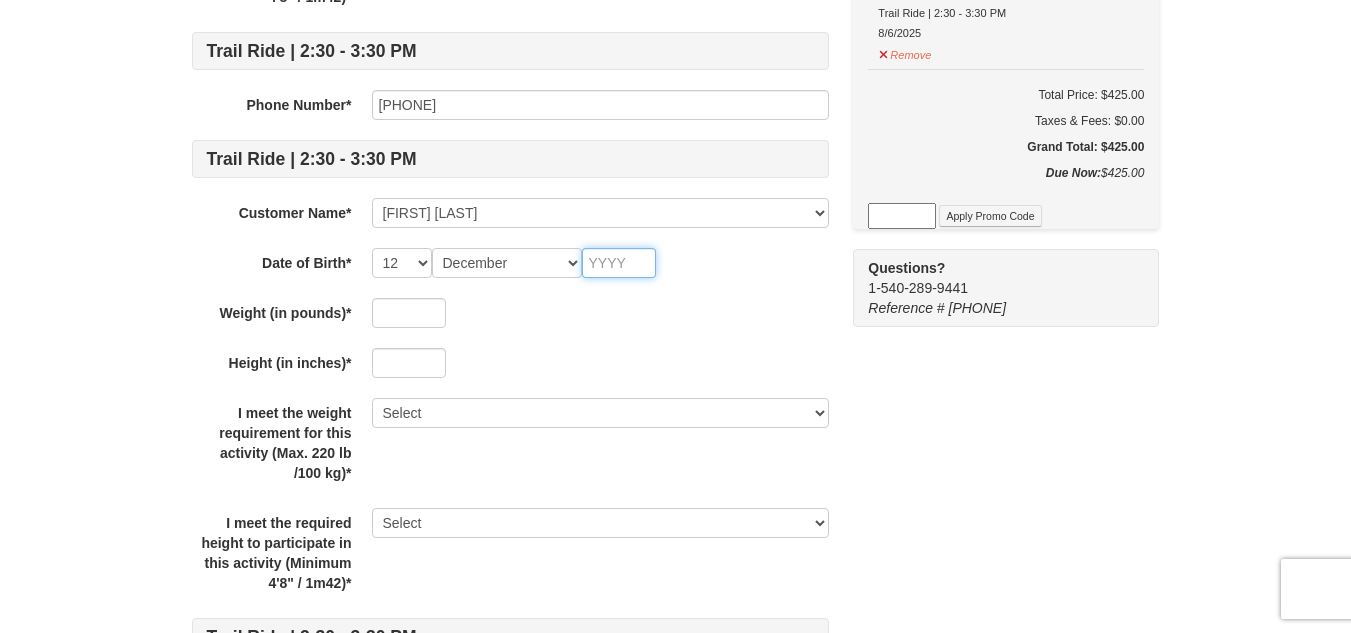 click at bounding box center [619, 263] 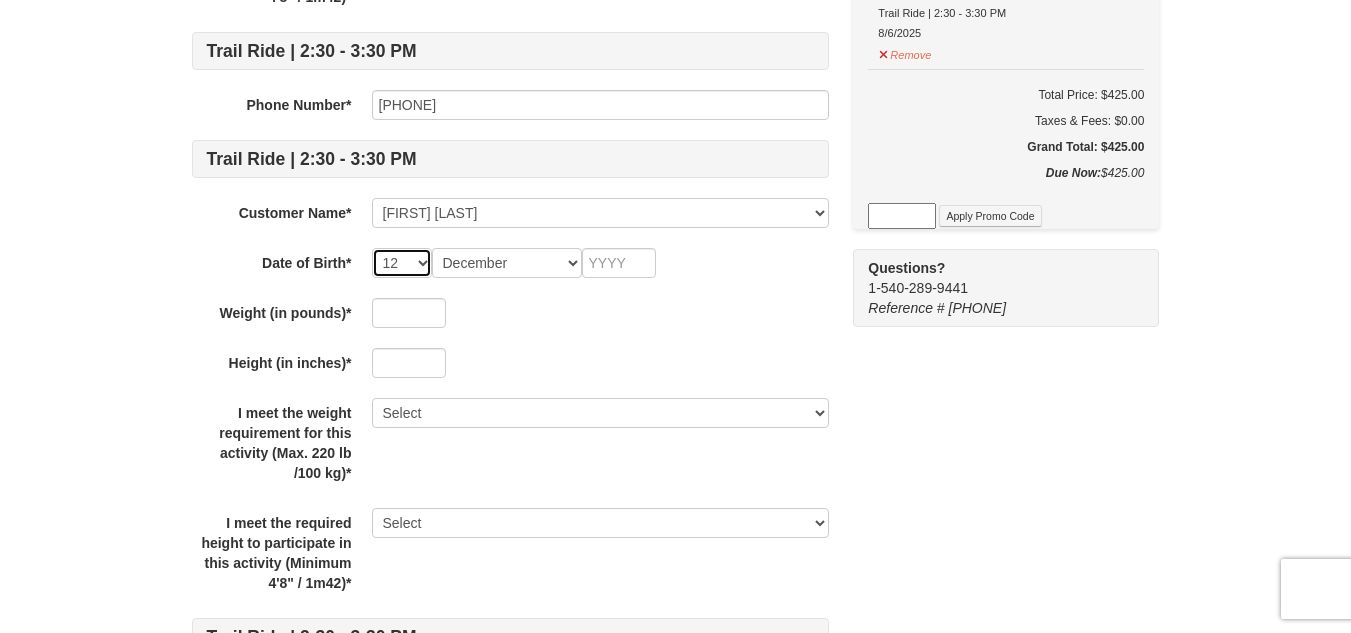 click on "-- 01 02 03 04 05 06 07 08 09 10 11 12 13 14 15 16 17 18 19 20 21 22 23 24 25 26 27 28 29 30 31" at bounding box center [402, 263] 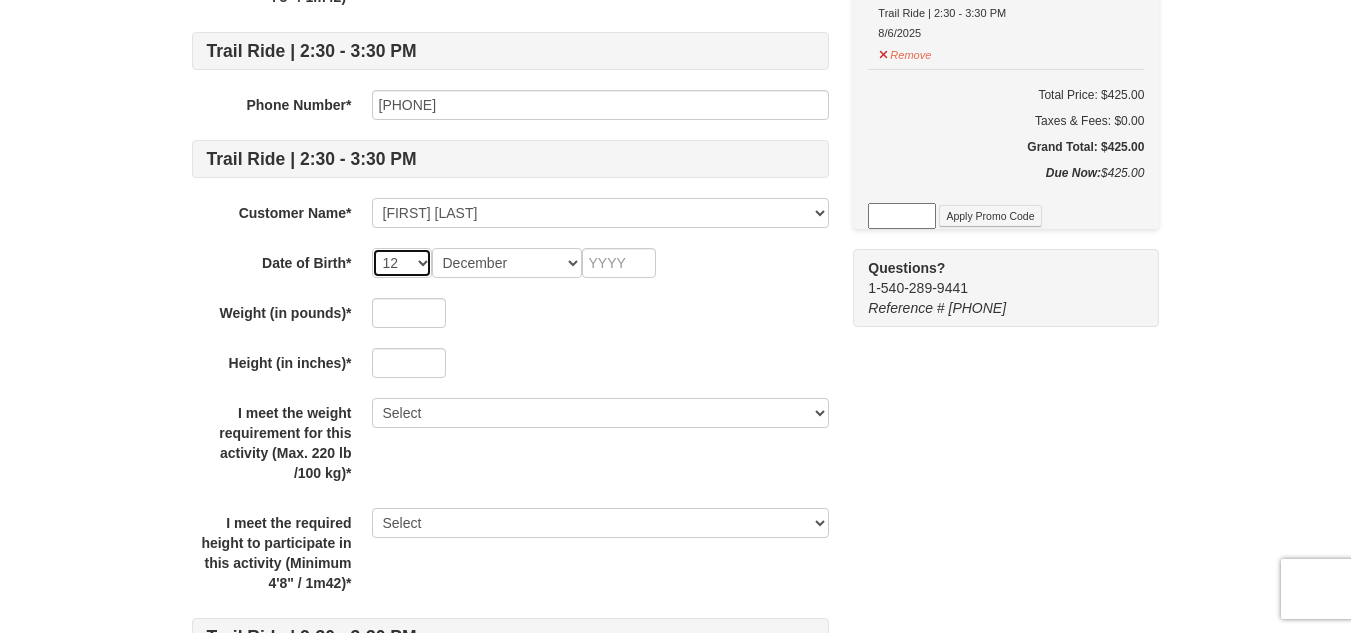 select on "29" 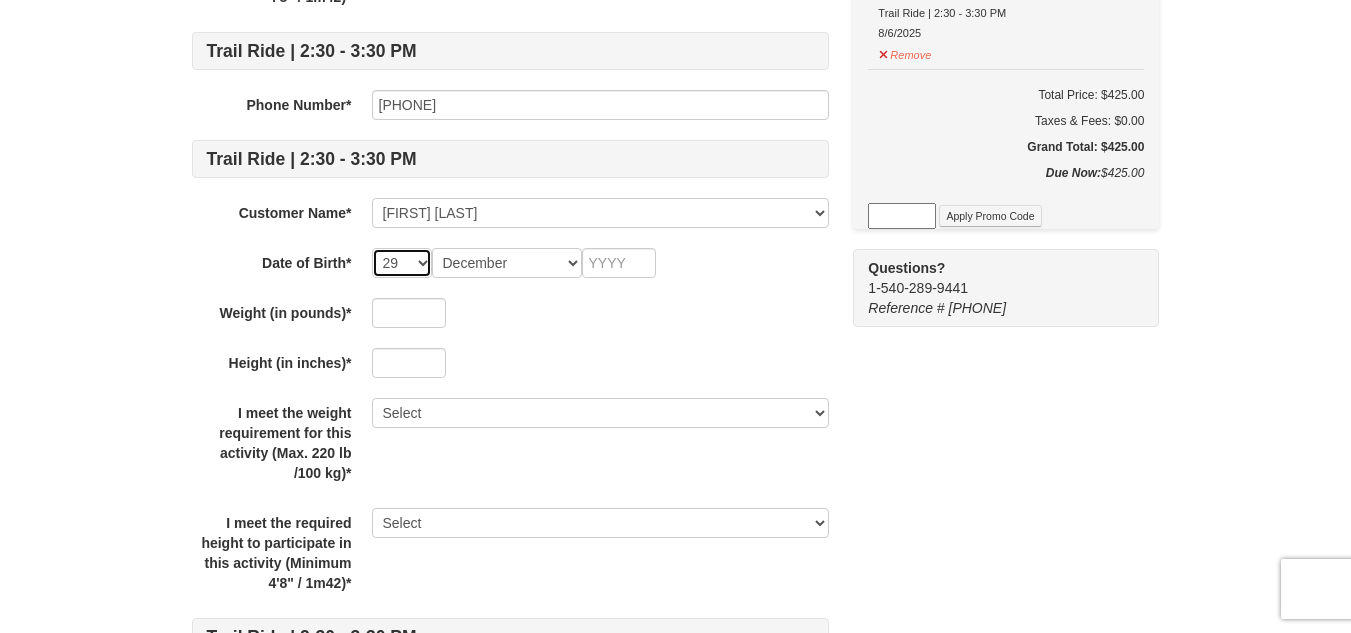 click on "-- 01 02 03 04 05 06 07 08 09 10 11 12 13 14 15 16 17 18 19 20 21 22 23 24 25 26 27 28 29 30 31" at bounding box center [402, 263] 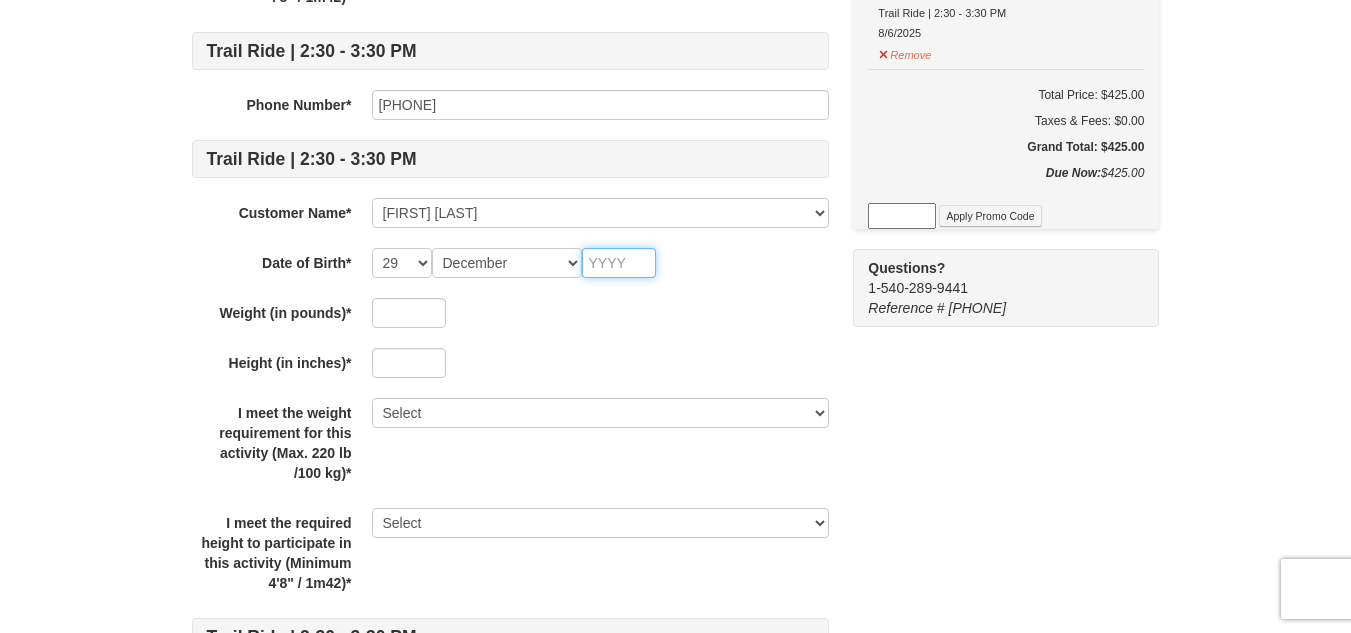 click at bounding box center (619, 263) 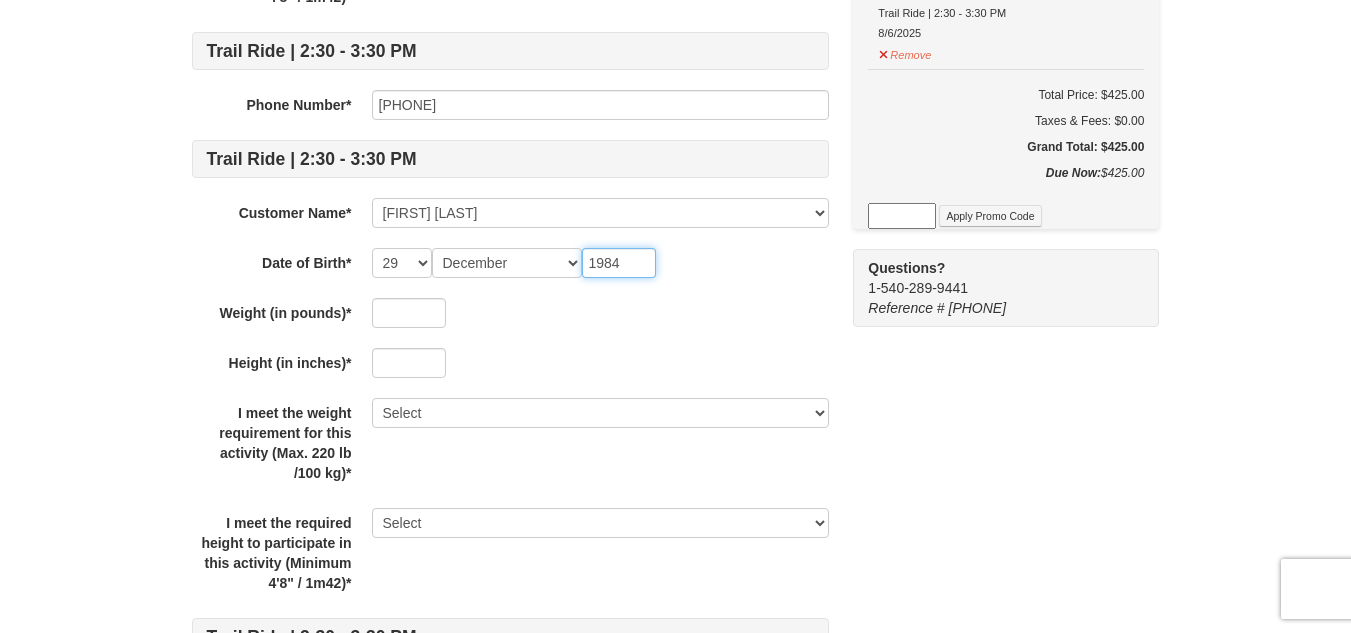 type on "1984" 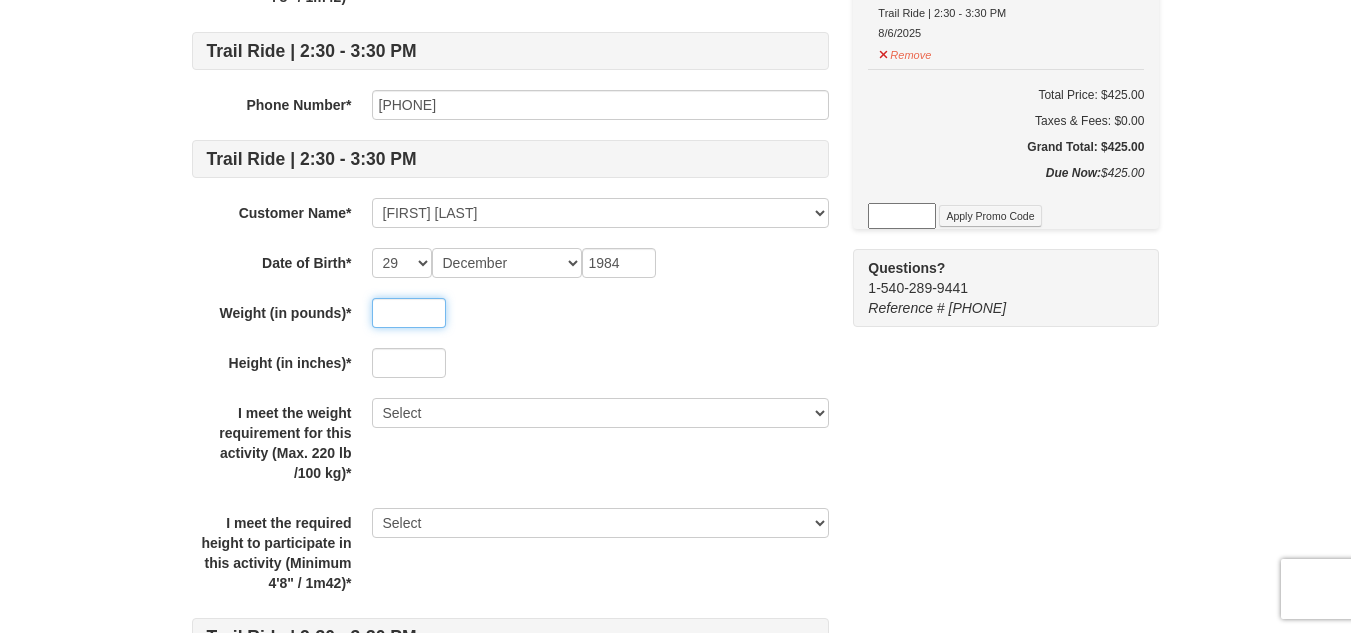 click at bounding box center [409, 313] 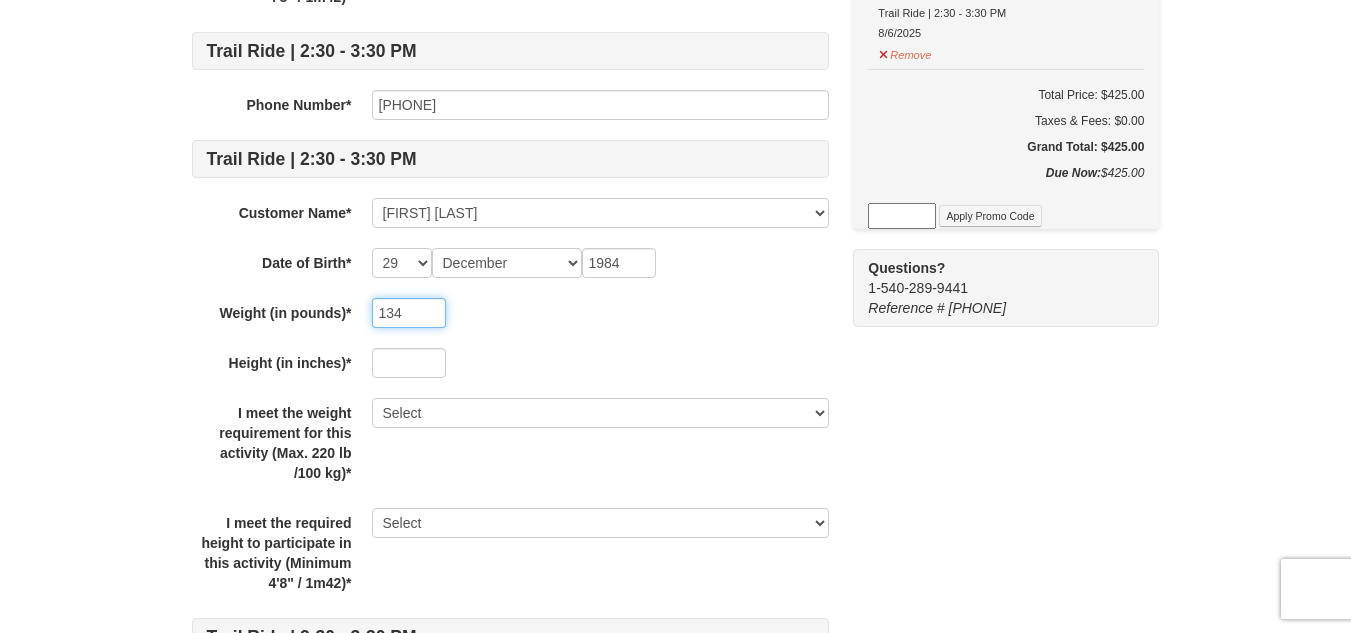 type on "134" 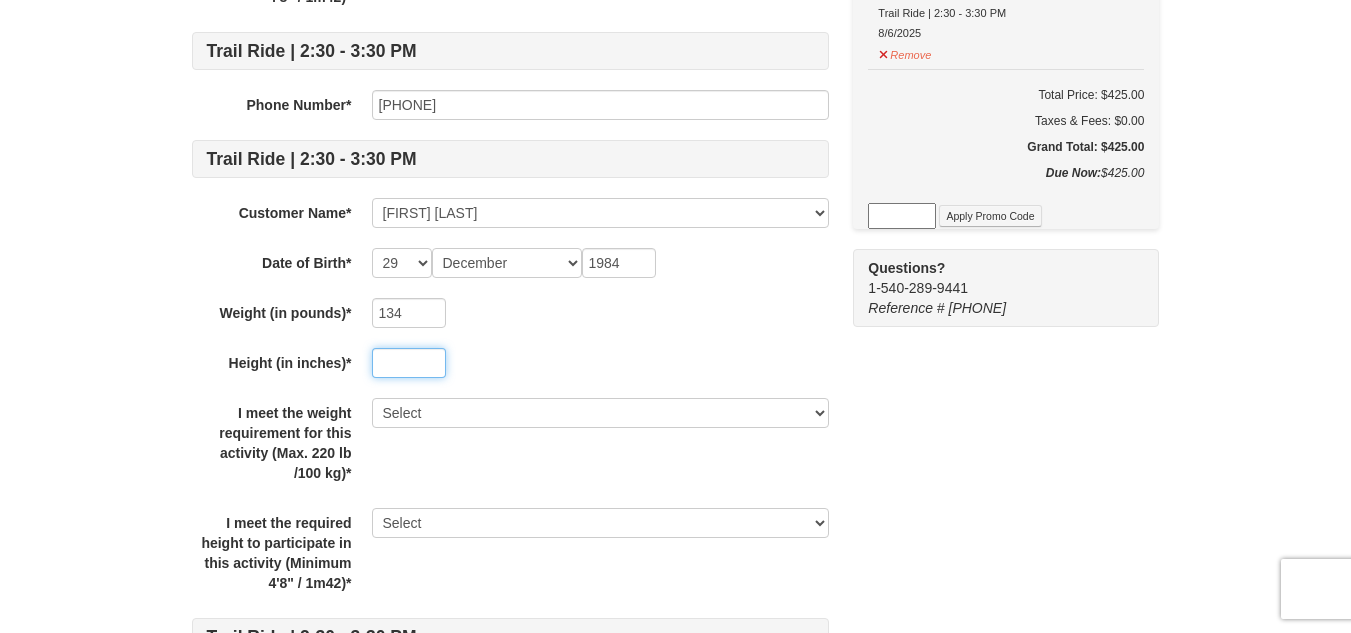 click at bounding box center [409, 363] 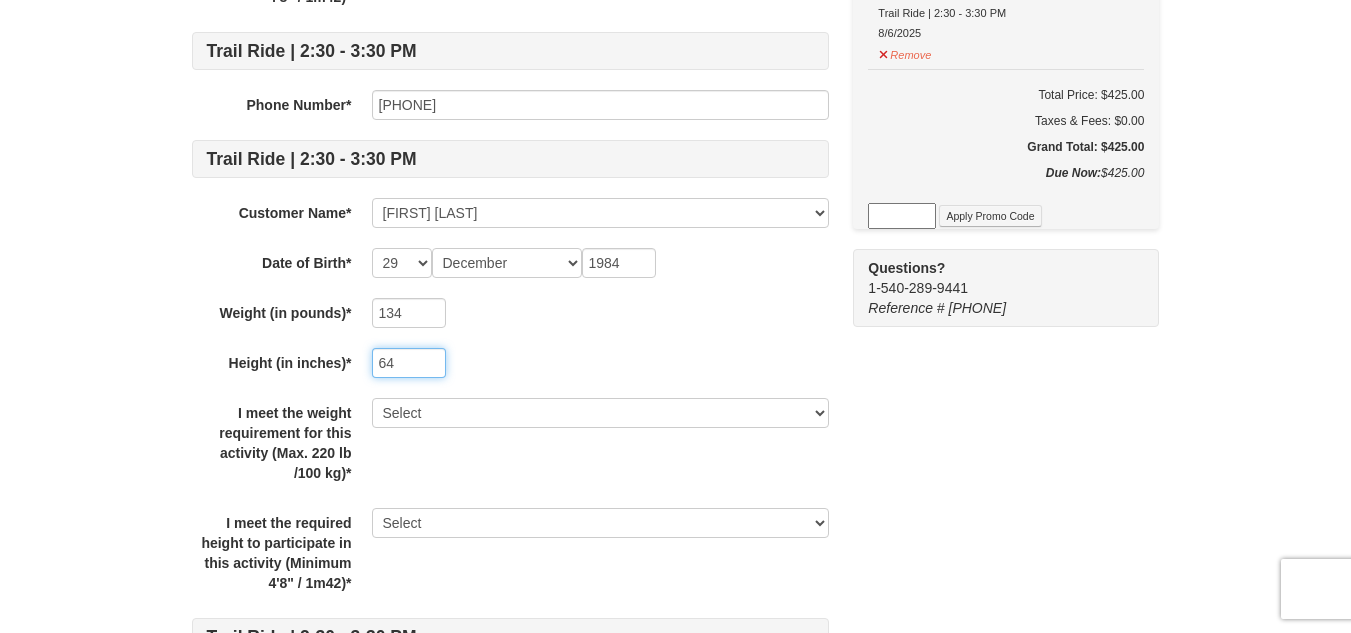 type on "64" 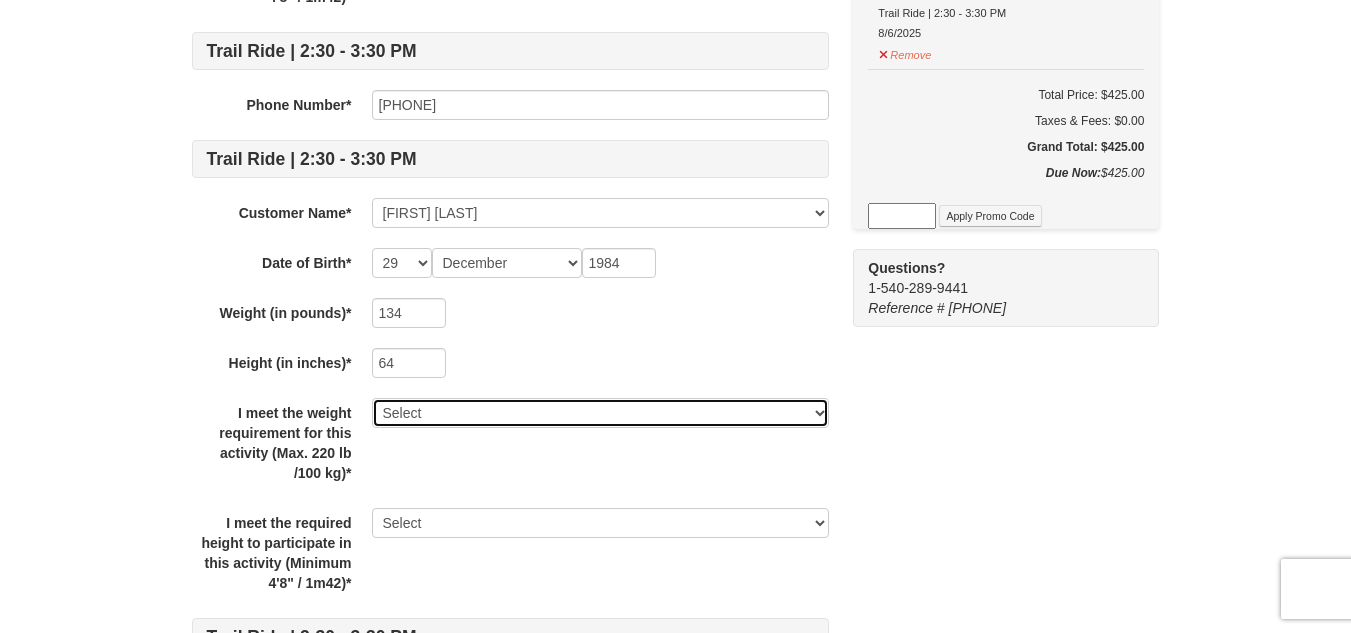 click on "Select Yes" at bounding box center [600, 413] 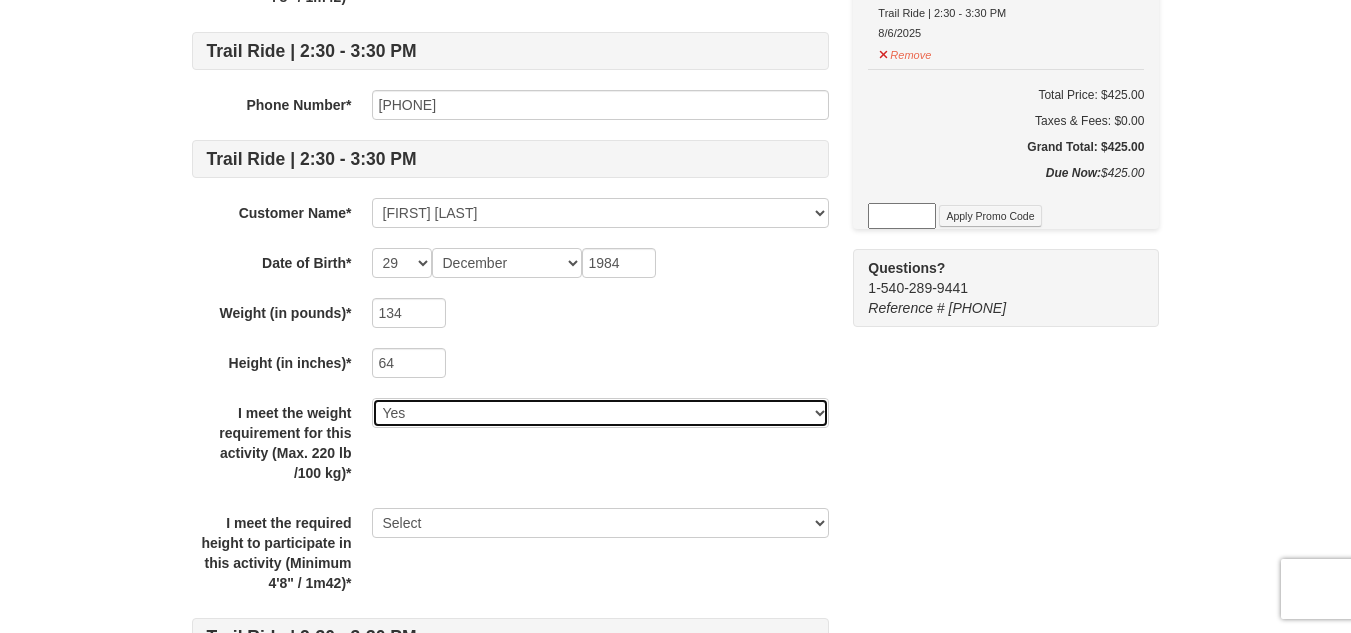 click on "Select Yes" at bounding box center (600, 413) 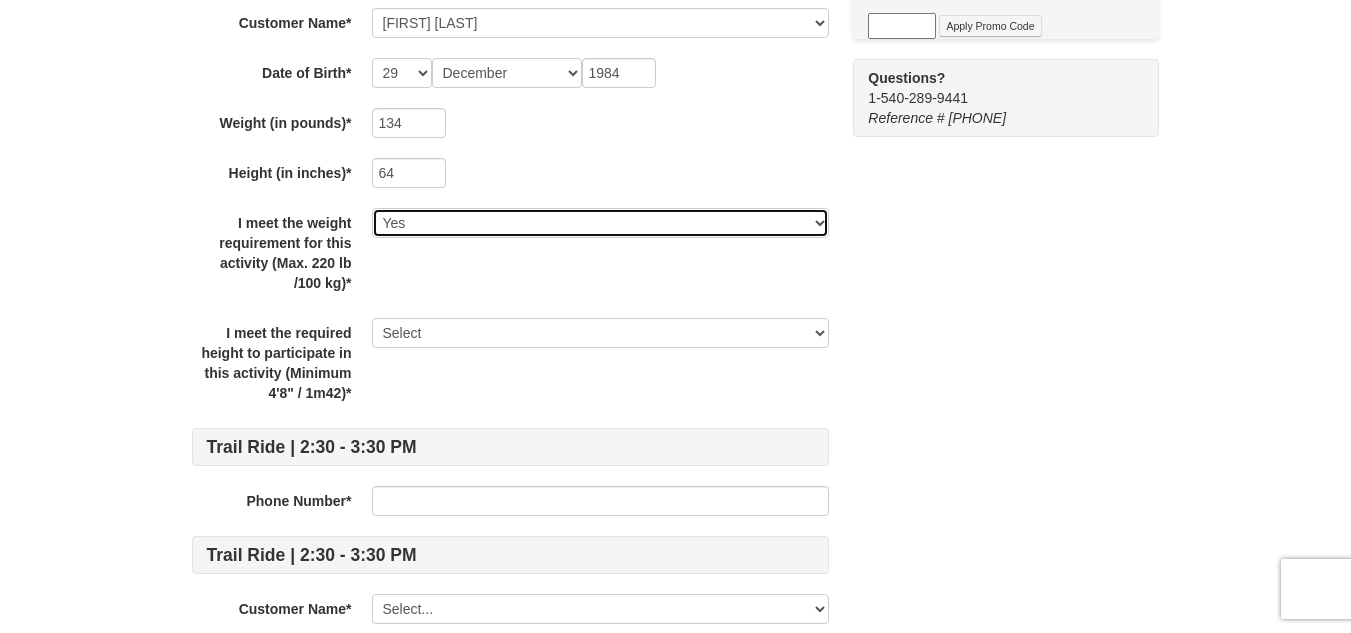 scroll, scrollTop: 1000, scrollLeft: 0, axis: vertical 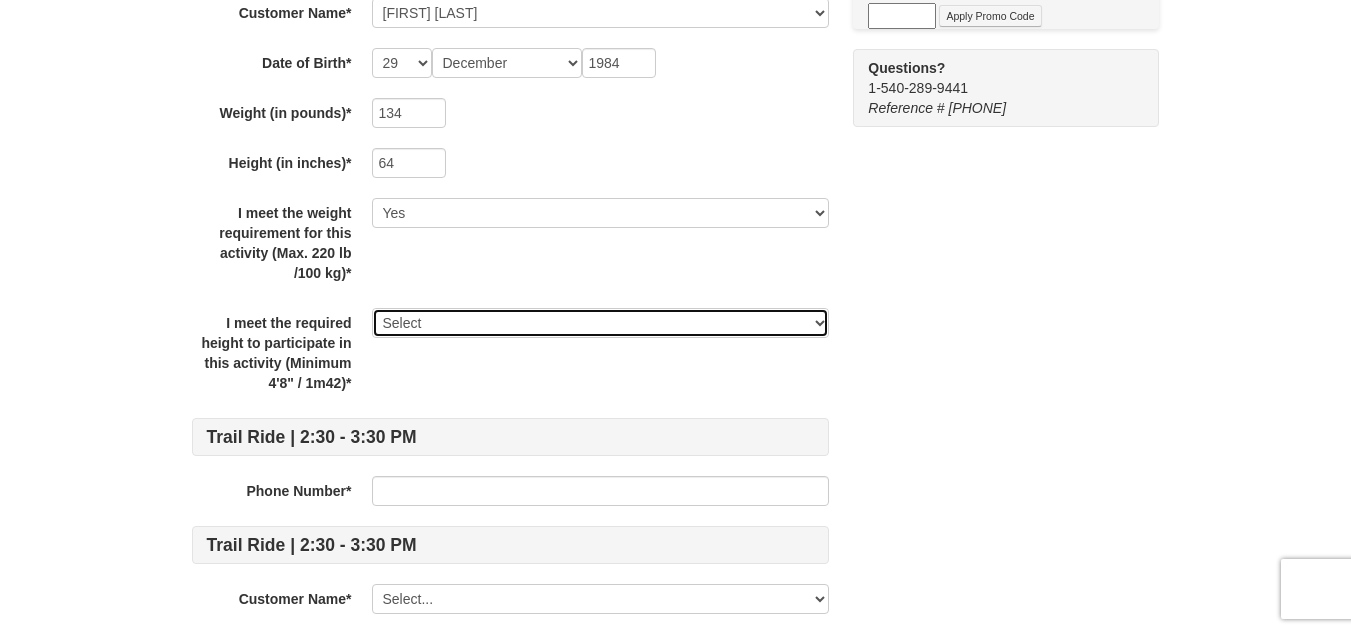 click on "Select Yes" at bounding box center [600, 323] 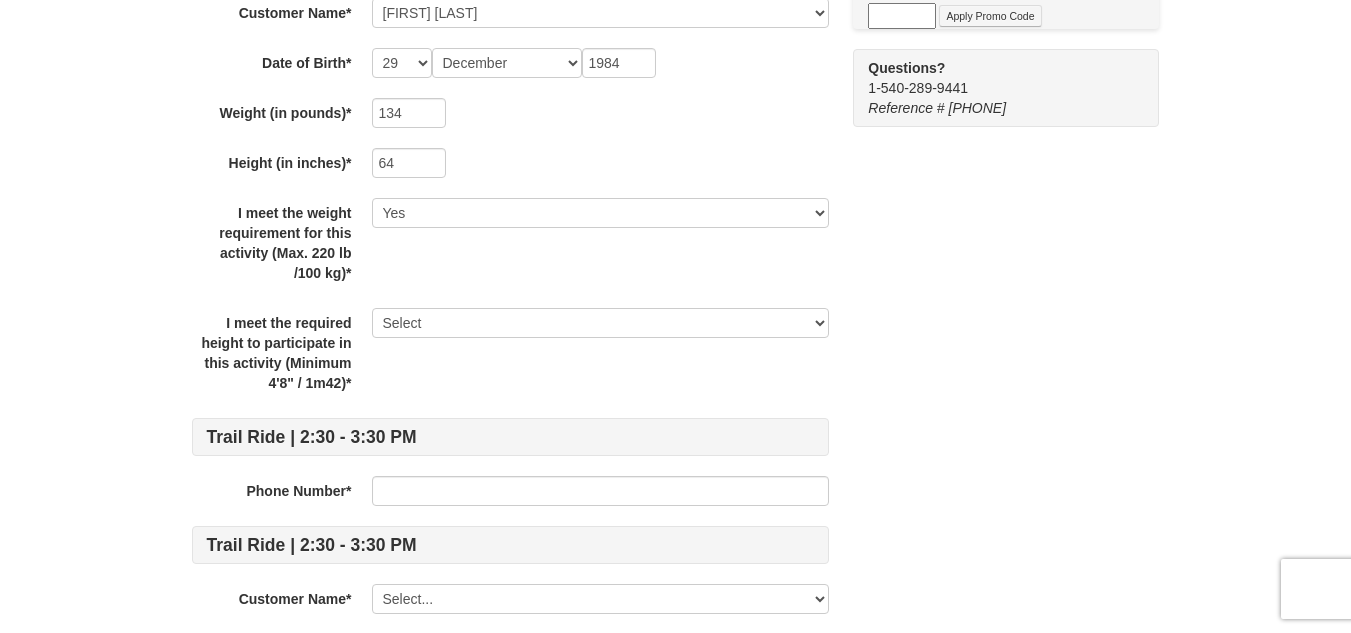 click on "Trail Ride | 2:30 - 3:30 PM Phone Number* 7573535199 Trail Ride | 2:30 - 3:30 PM Customer Name* Select... Scott Penny Mary Retz-Penny Add New... Save Cancel Date of Birth* -- 01 02 03 04 05 06 07 08 09 10 11 12 13 14 15 16 17 18 19 20 21 22 23 24 25 26 27 28 29 30 31 Month January February March April May June July August September October November December 1979 Weight (in pounds)* 200 Height (in inches)* 70 I meet the weight requirement for this activity (Max. 220 lb /100 kg)* Select Yes I meet the required height to participate in this activity (Minimum 4'8" / 1m42)* Select Yes Trail Ride | 2:30 - 3:30 PM Phone Number* 7576199267 Trail Ride | 2:30 - 3:30 PM Customer Name* Select... Scott Penny Mary Retz-Penny Add New... Mary Retz-Penny Save Cancel Date of Birth* -- 01 02 03 04 05 06 07 08 09 10 11 12 13 14 15 16 17 18 19 20 21 22 23 24 25 26 27 28 29 30 31 Month January February March April May June July August September October November December 1984 Weight (in pounds)* 134 Height (in inches)* 64 Select --" at bounding box center (510, 701) 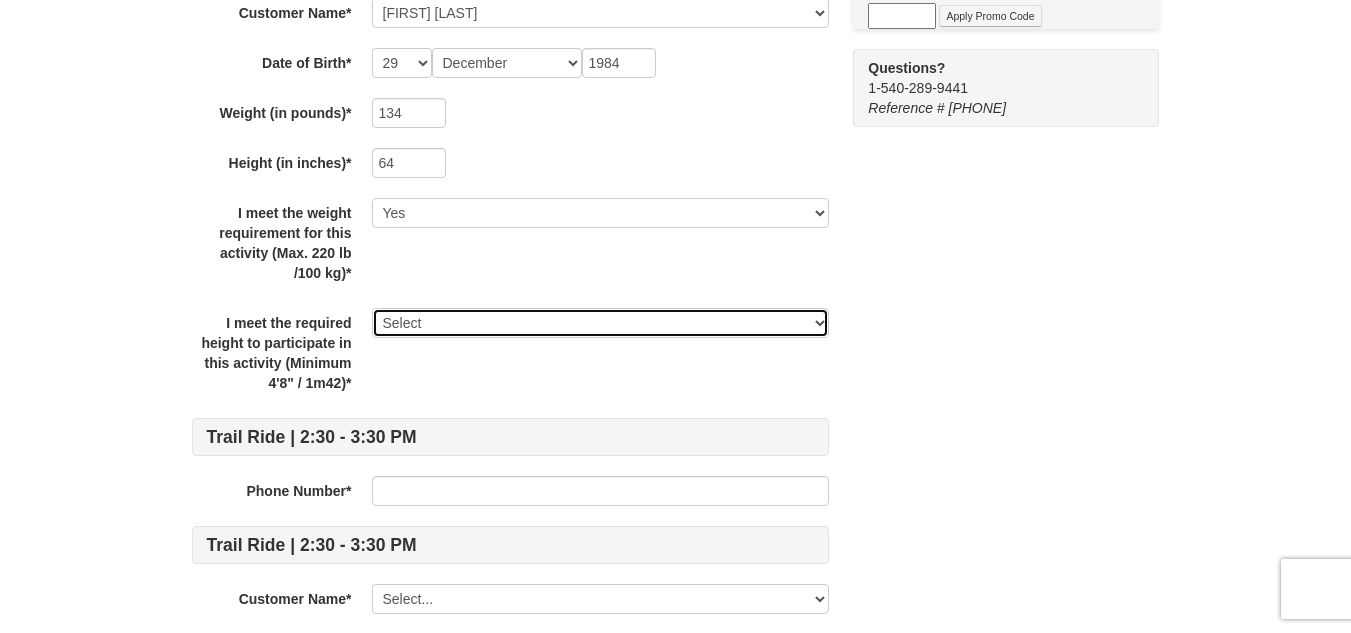 click on "Select Yes" at bounding box center [600, 323] 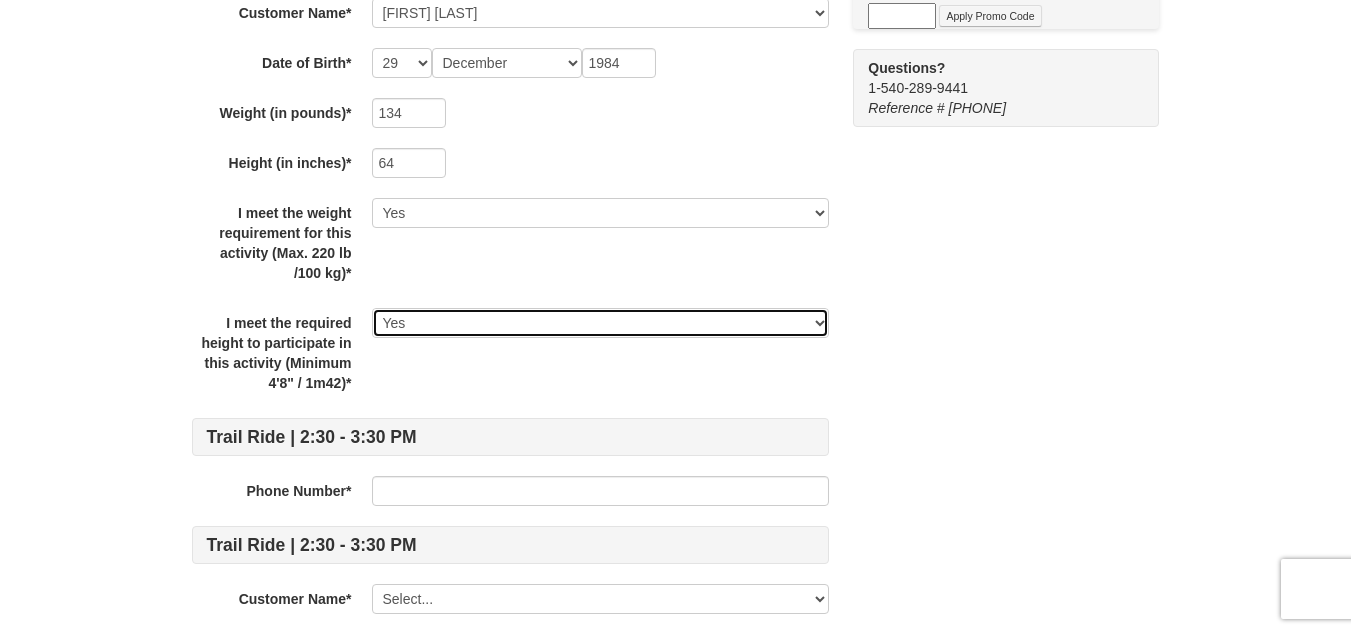 click on "Select Yes" at bounding box center (600, 323) 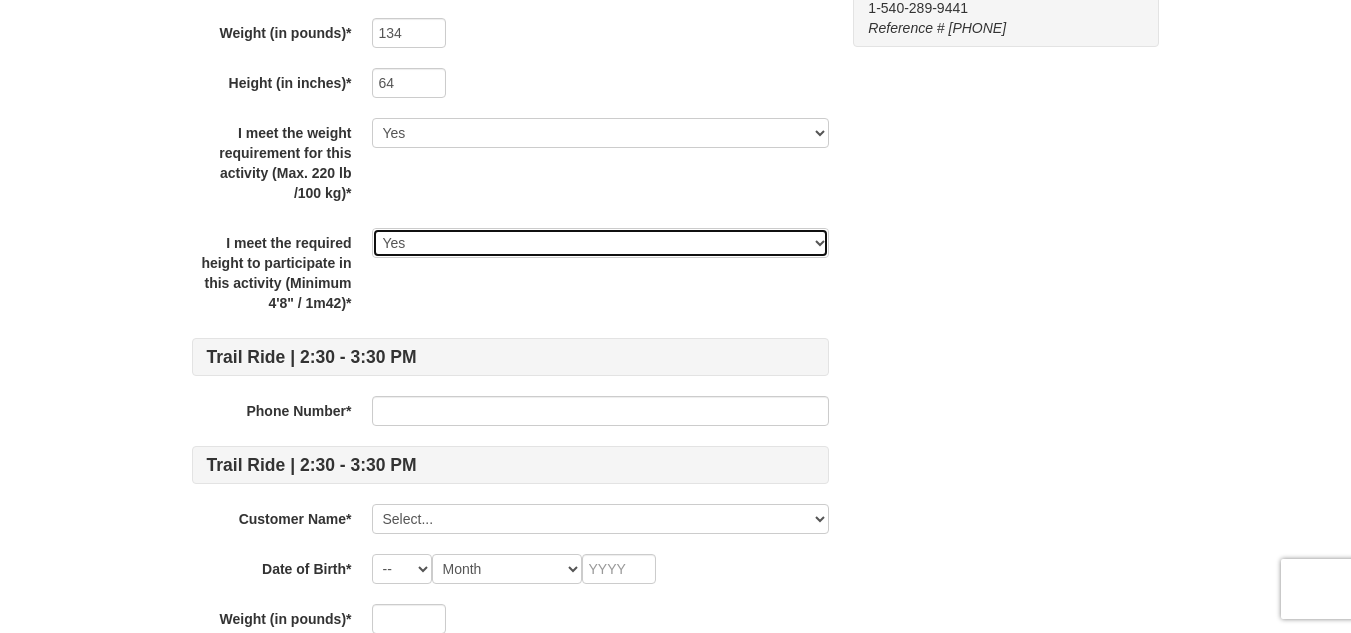 scroll, scrollTop: 1200, scrollLeft: 0, axis: vertical 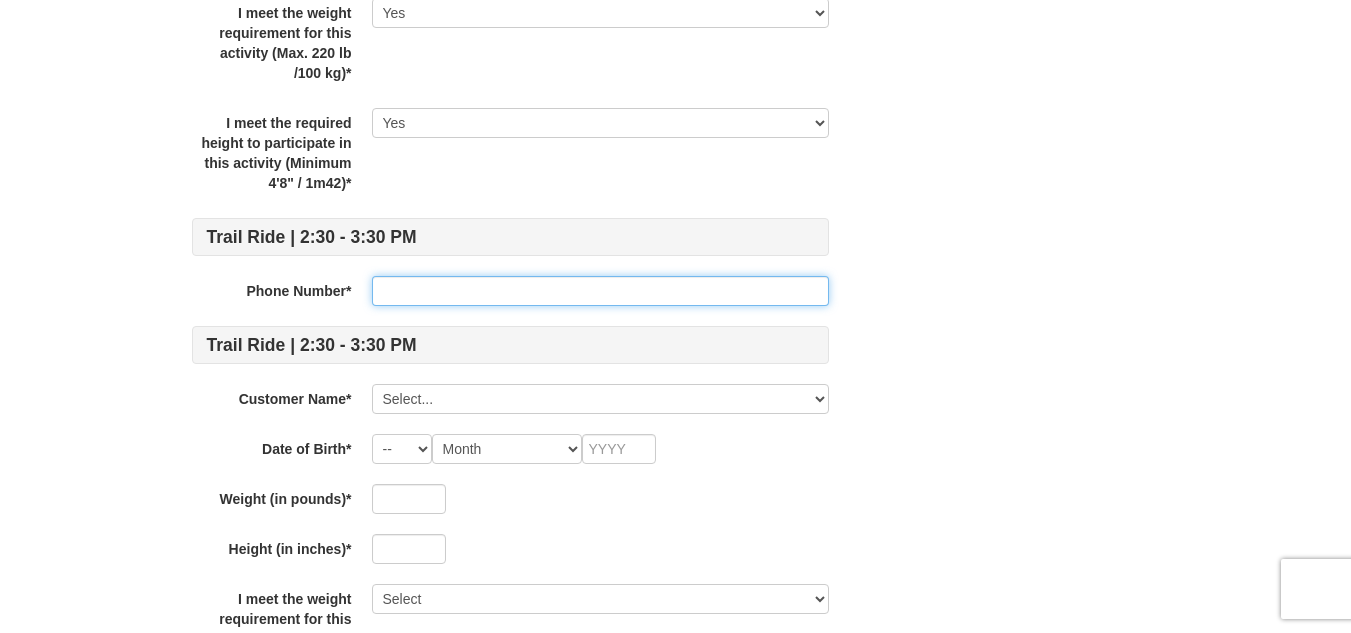 click at bounding box center [600, 291] 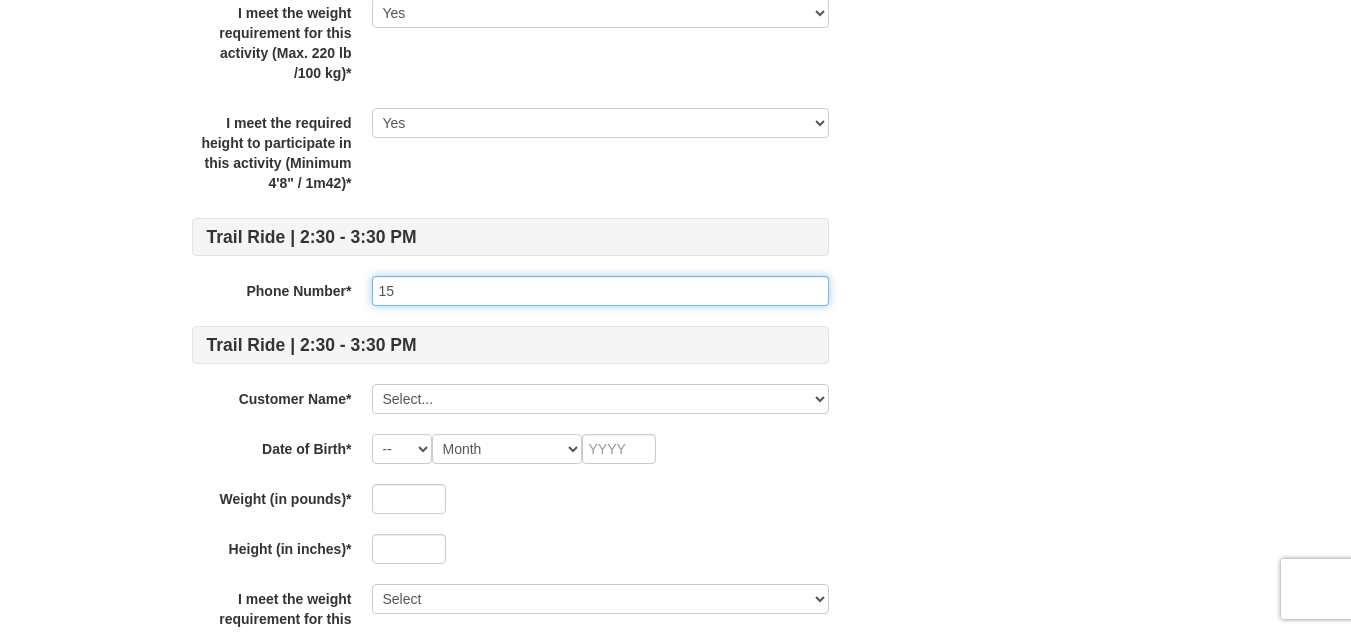 type on "1" 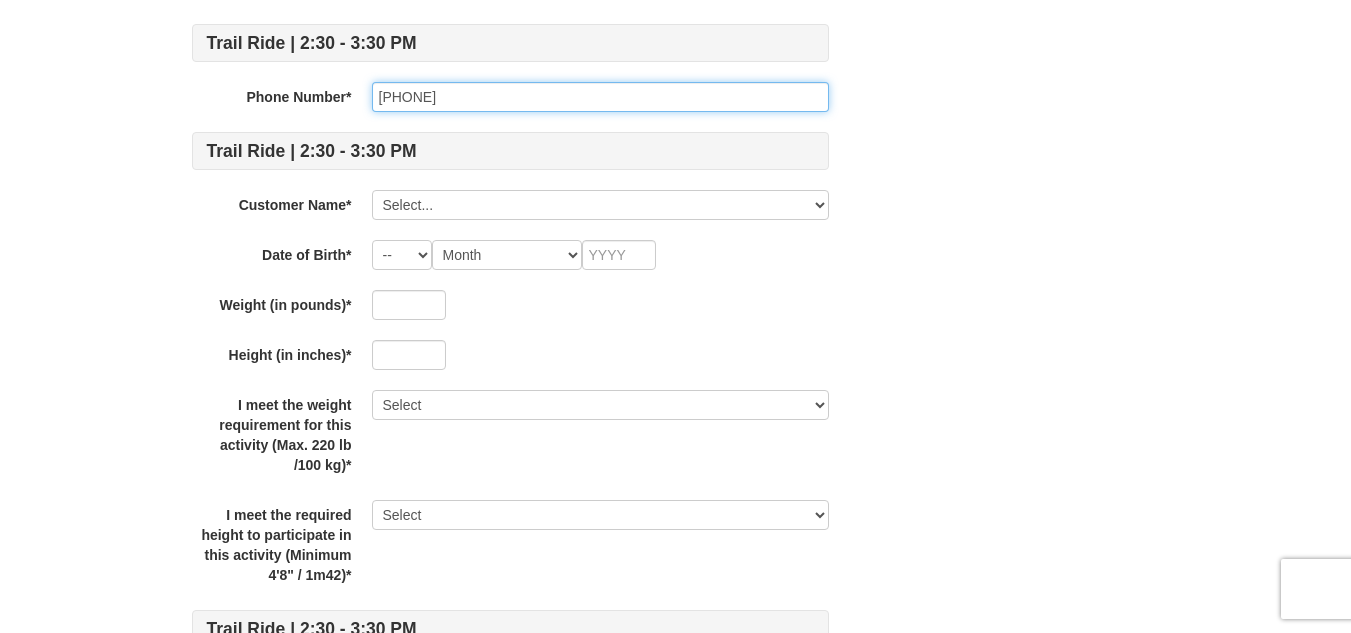 scroll, scrollTop: 1400, scrollLeft: 0, axis: vertical 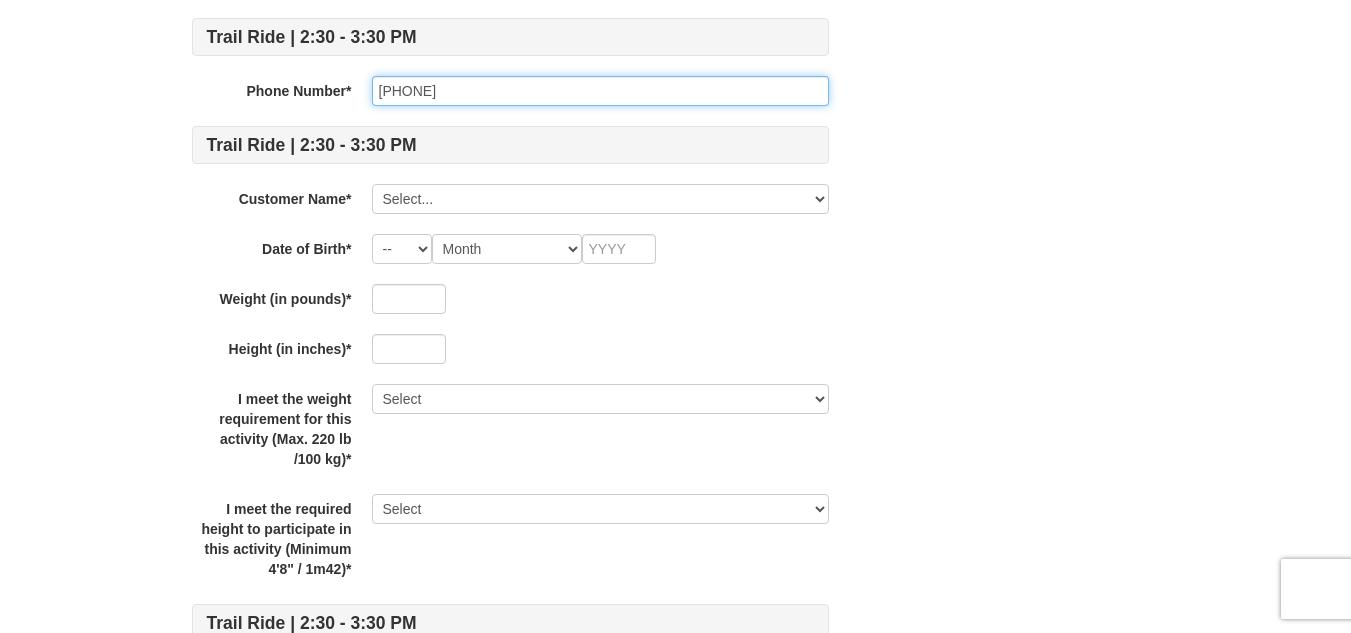 type on "757-759-6481" 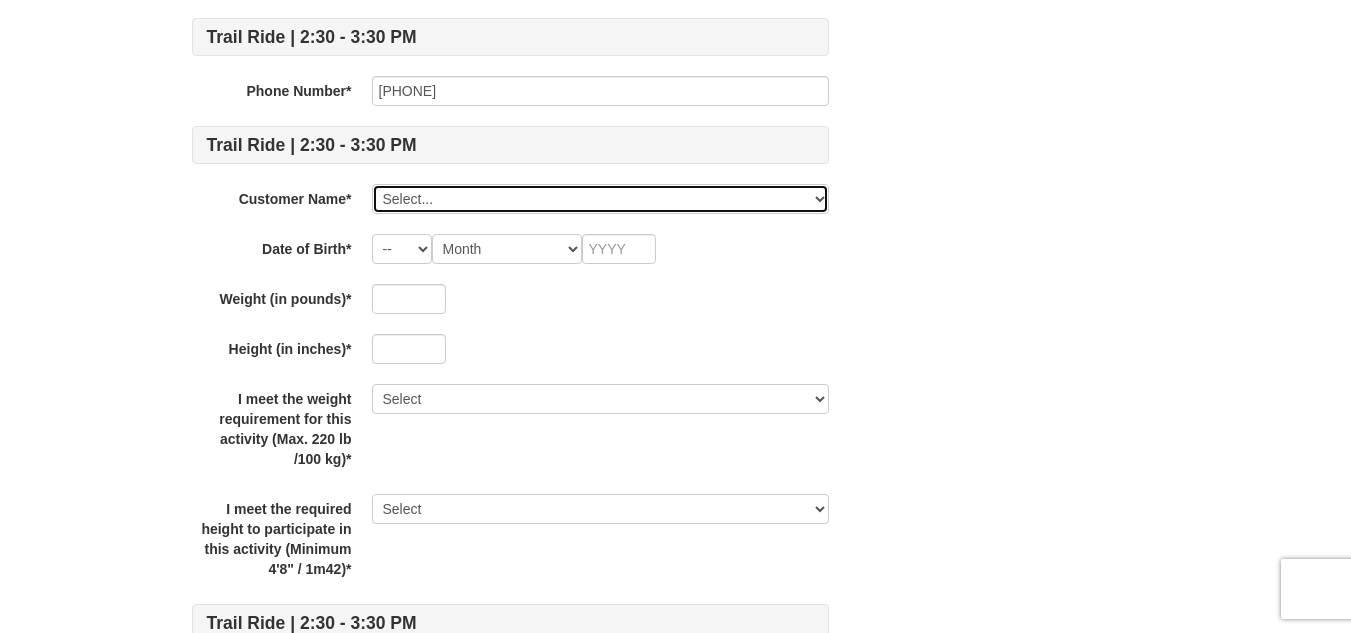 click on "Select... Scott Penny Mary Retz-Penny Add New..." at bounding box center [600, 199] 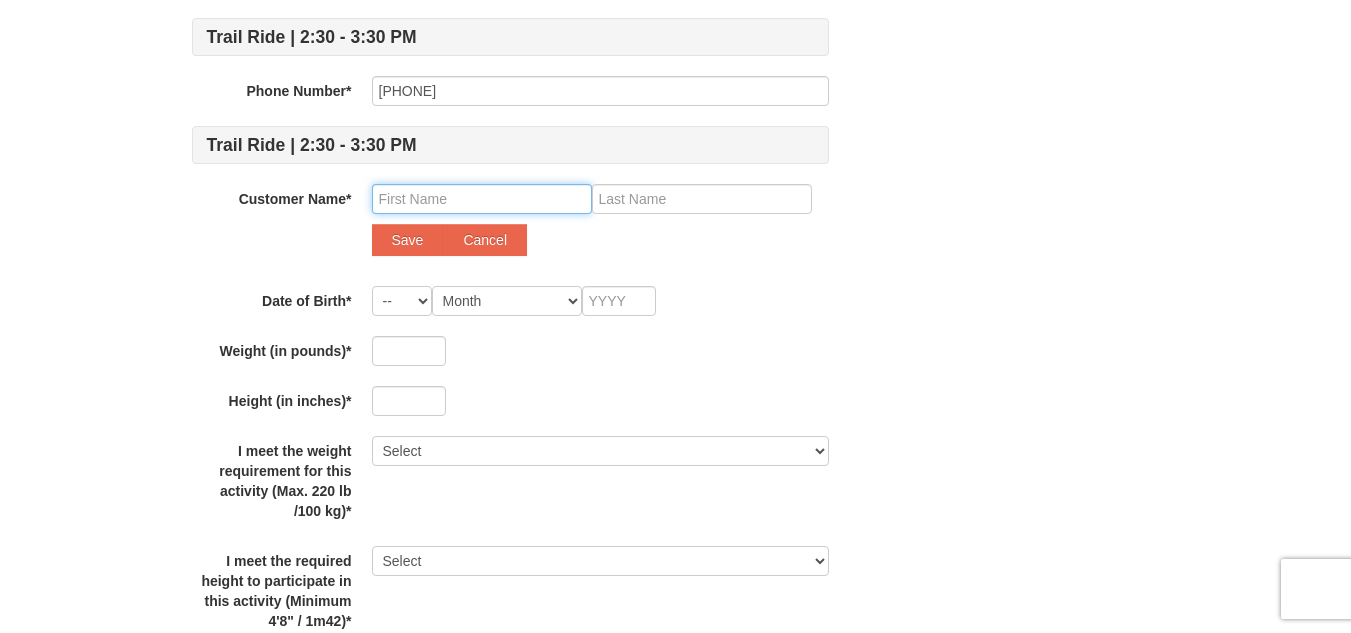click at bounding box center [482, 199] 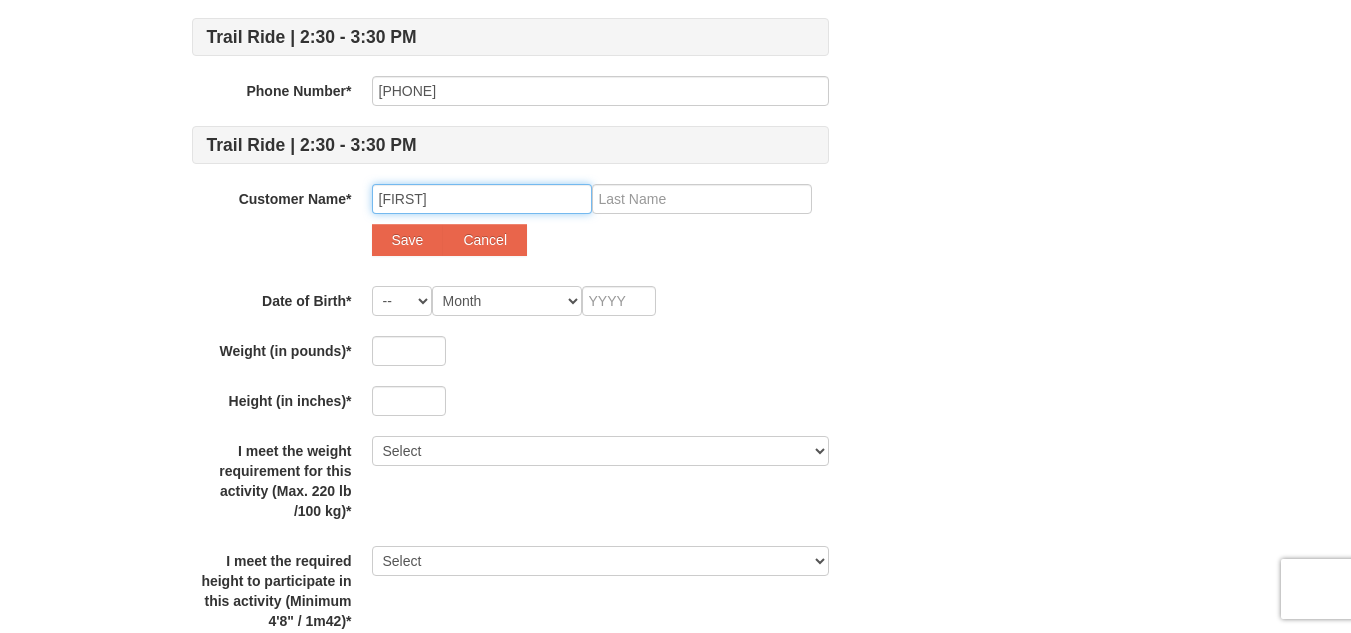 type on "Zachary" 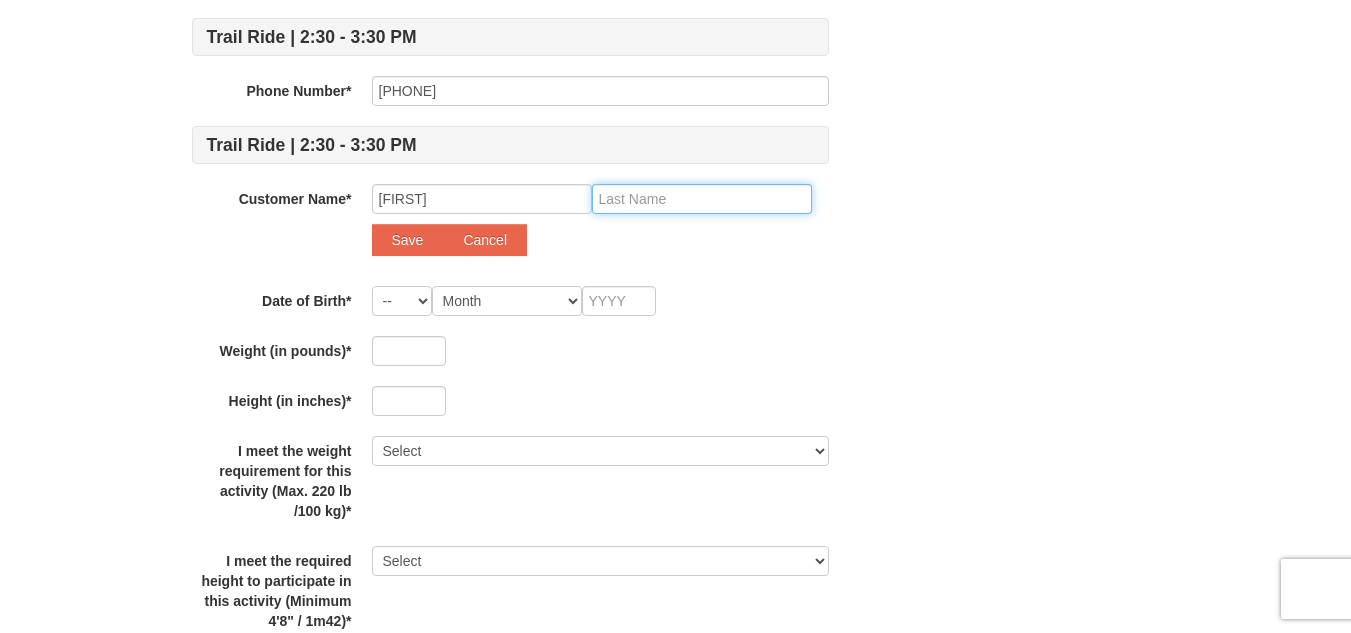 click at bounding box center (702, 199) 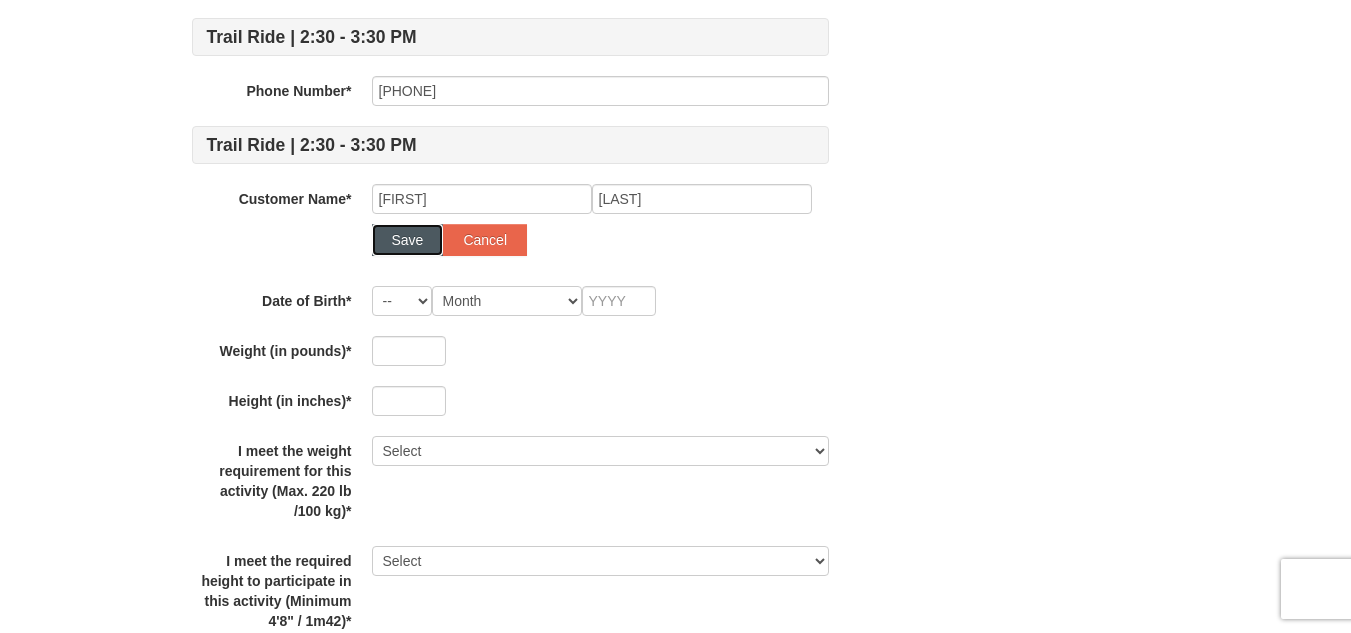 click on "Save" at bounding box center [408, 240] 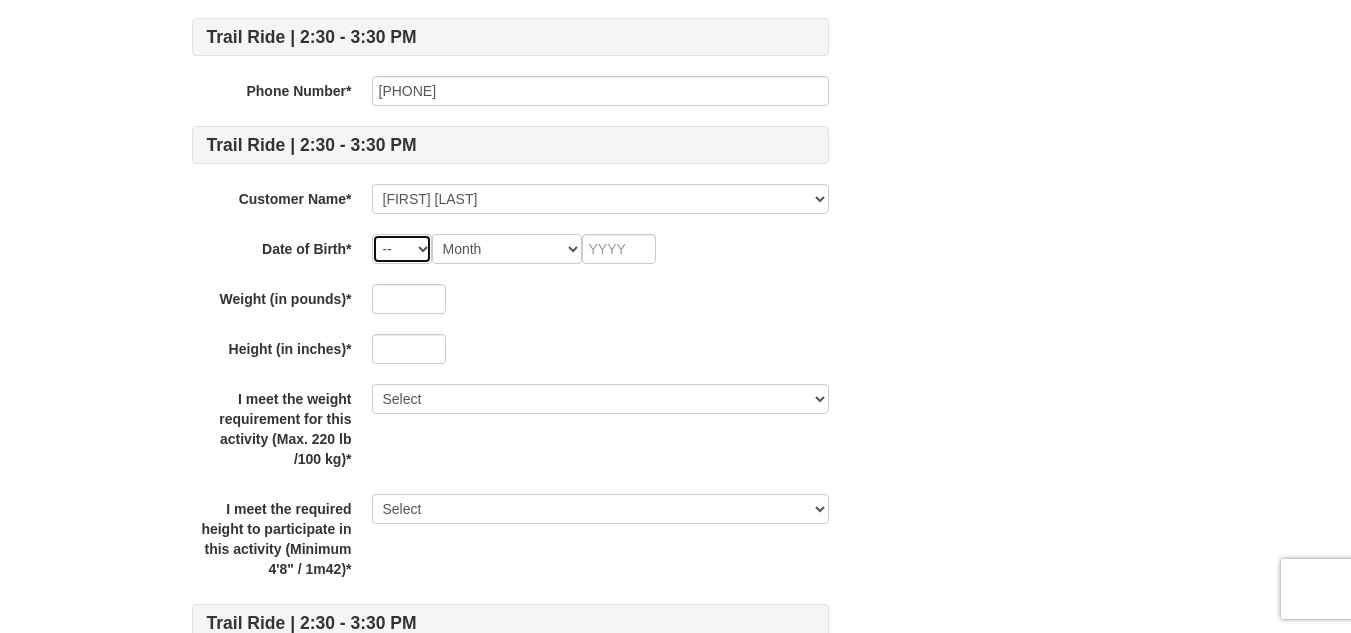 click on "-- 01 02 03 04 05 06 07 08 09 10 11 12 13 14 15 16 17 18 19 20 21 22 23 24 25 26 27 28 29 30 31" at bounding box center [402, 249] 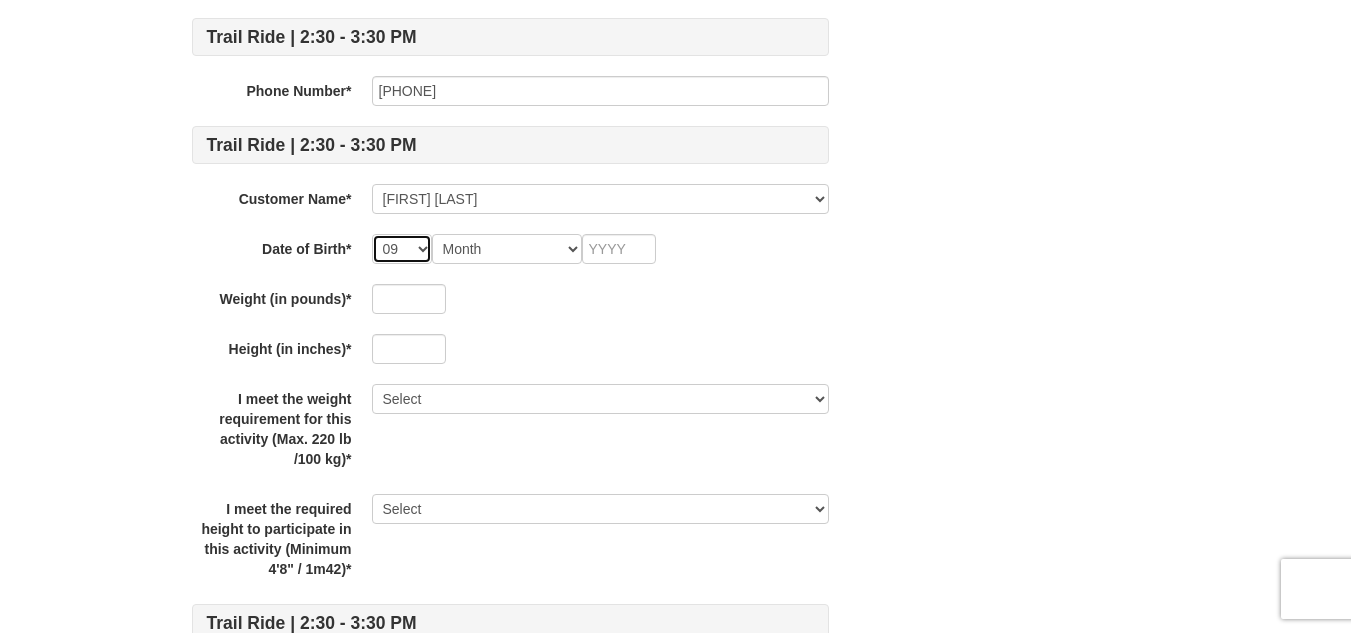click on "-- 01 02 03 04 05 06 07 08 09 10 11 12 13 14 15 16 17 18 19 20 21 22 23 24 25 26 27 28 29 30 31" at bounding box center (402, 249) 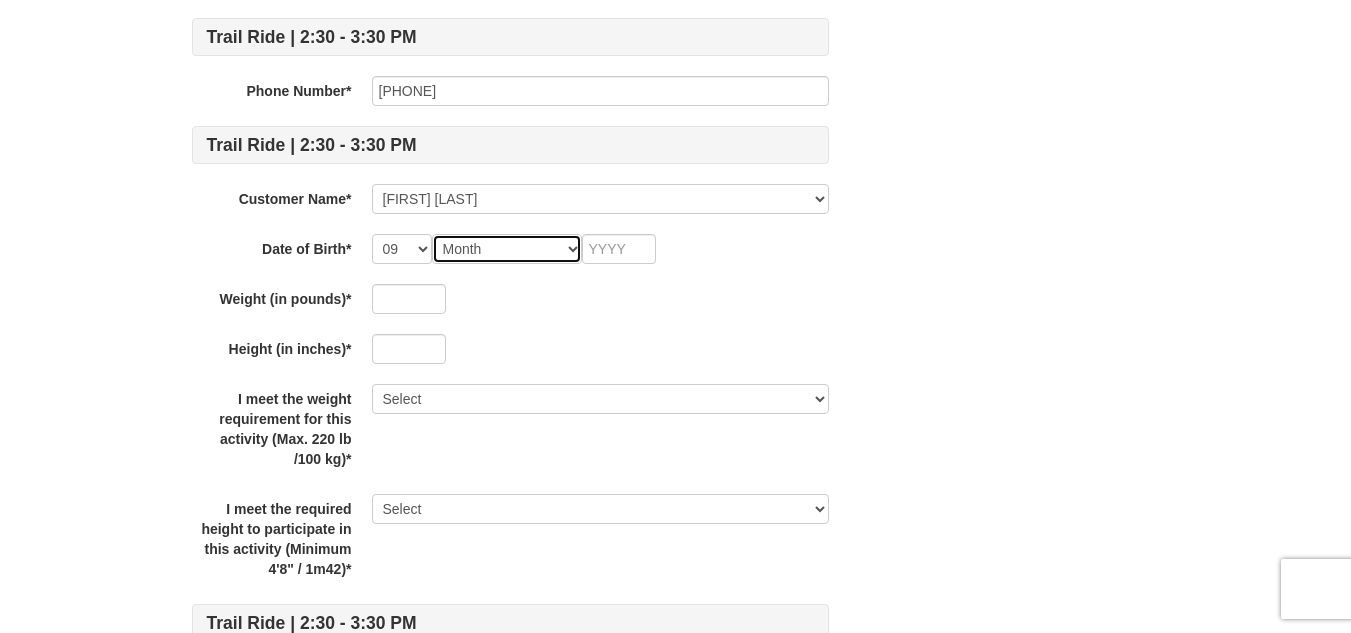 click on "Month January February March April May June July August September October November December" at bounding box center (507, 249) 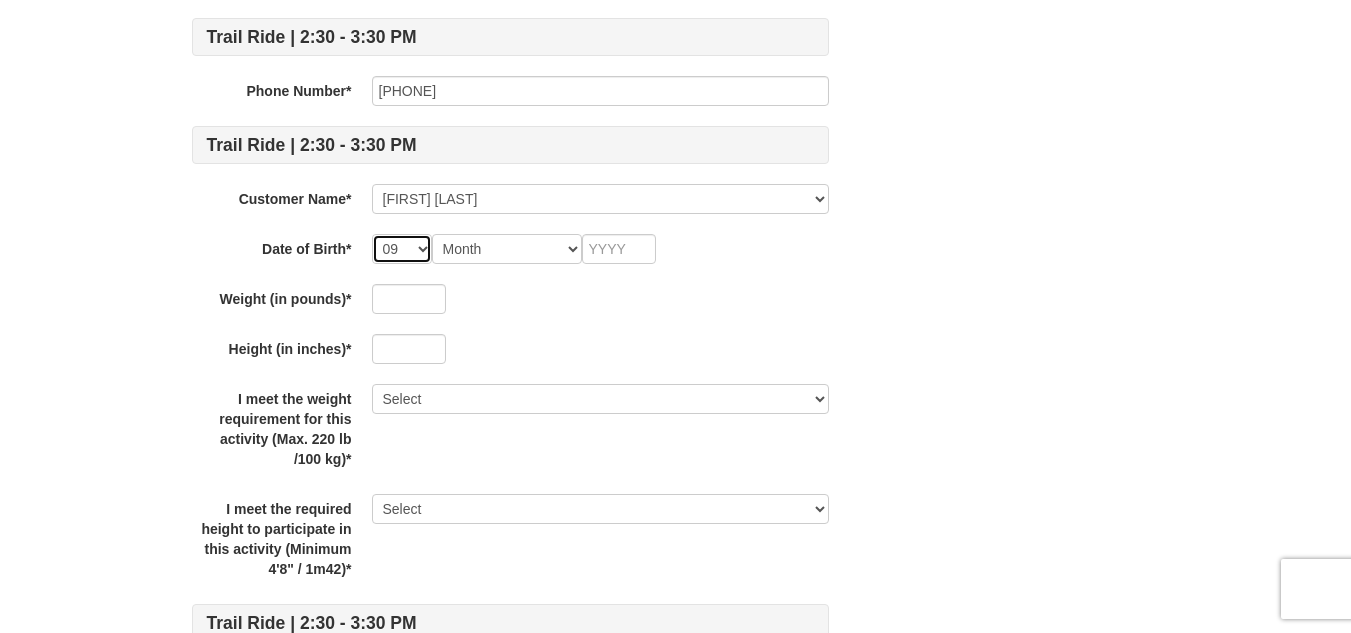 click on "-- 01 02 03 04 05 06 07 08 09 10 11 12 13 14 15 16 17 18 19 20 21 22 23 24 25 26 27 28 29 30 31" at bounding box center [402, 249] 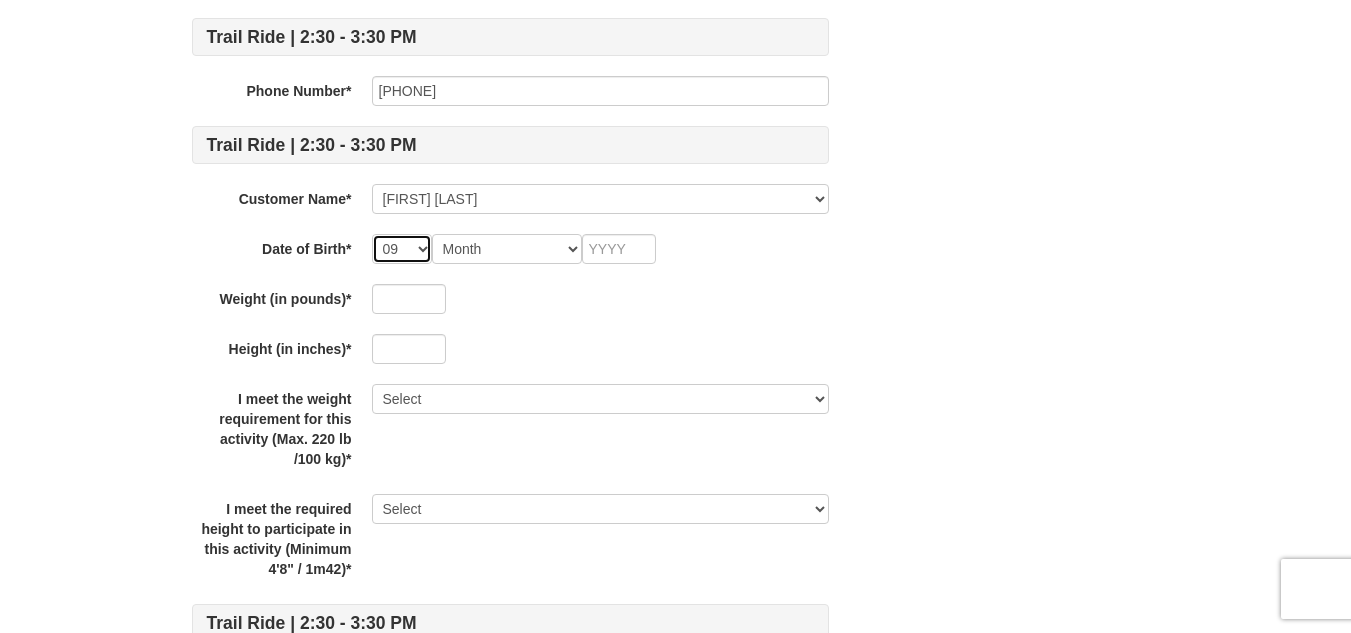 select on "02" 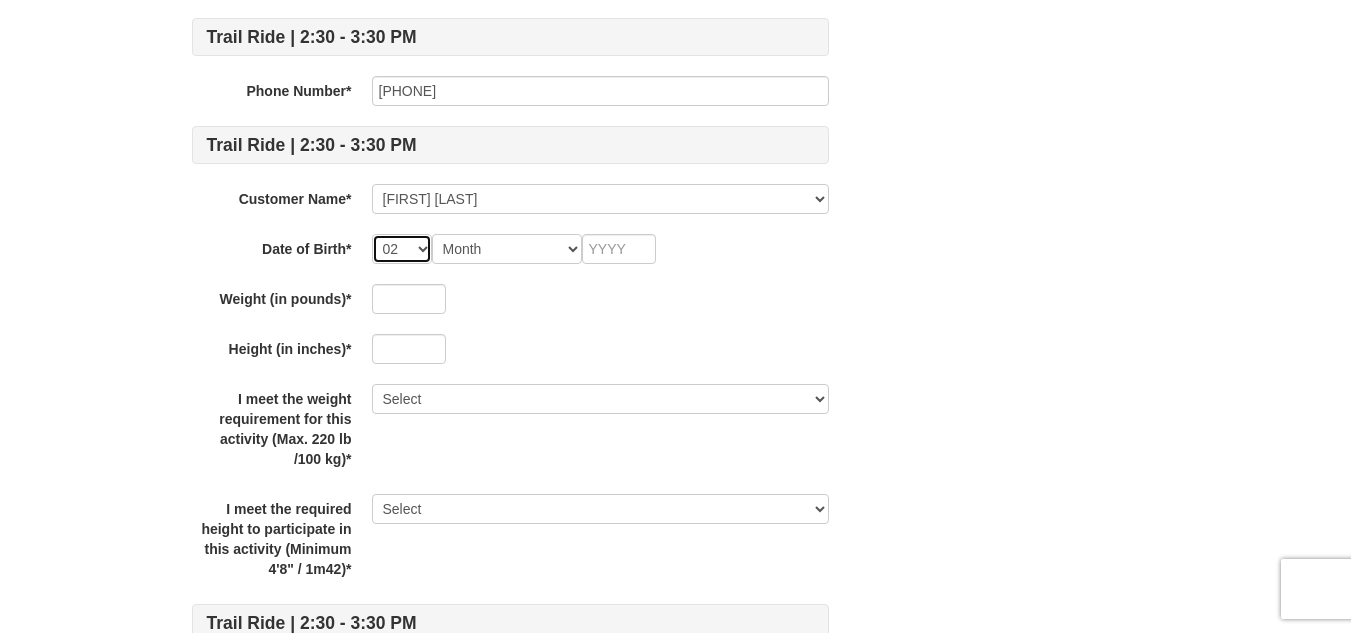 click on "-- 01 02 03 04 05 06 07 08 09 10 11 12 13 14 15 16 17 18 19 20 21 22 23 24 25 26 27 28 29 30 31" at bounding box center [402, 249] 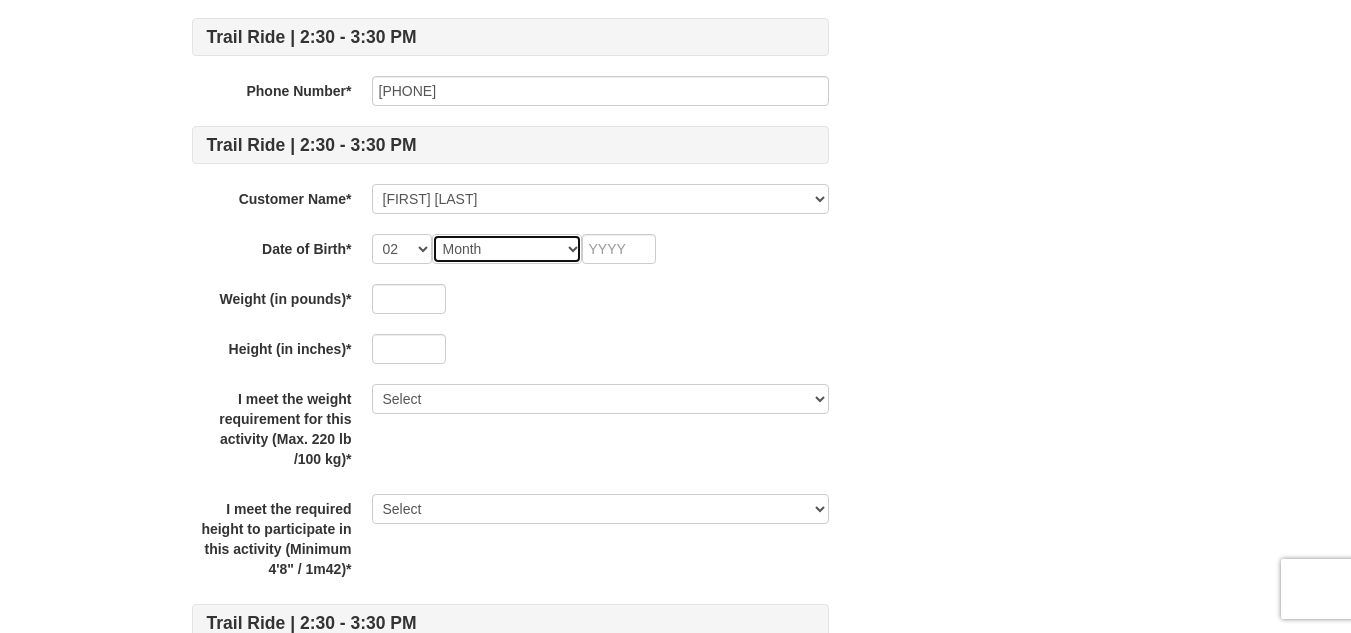 click on "Month January February March April May June July August September October November December" at bounding box center (507, 249) 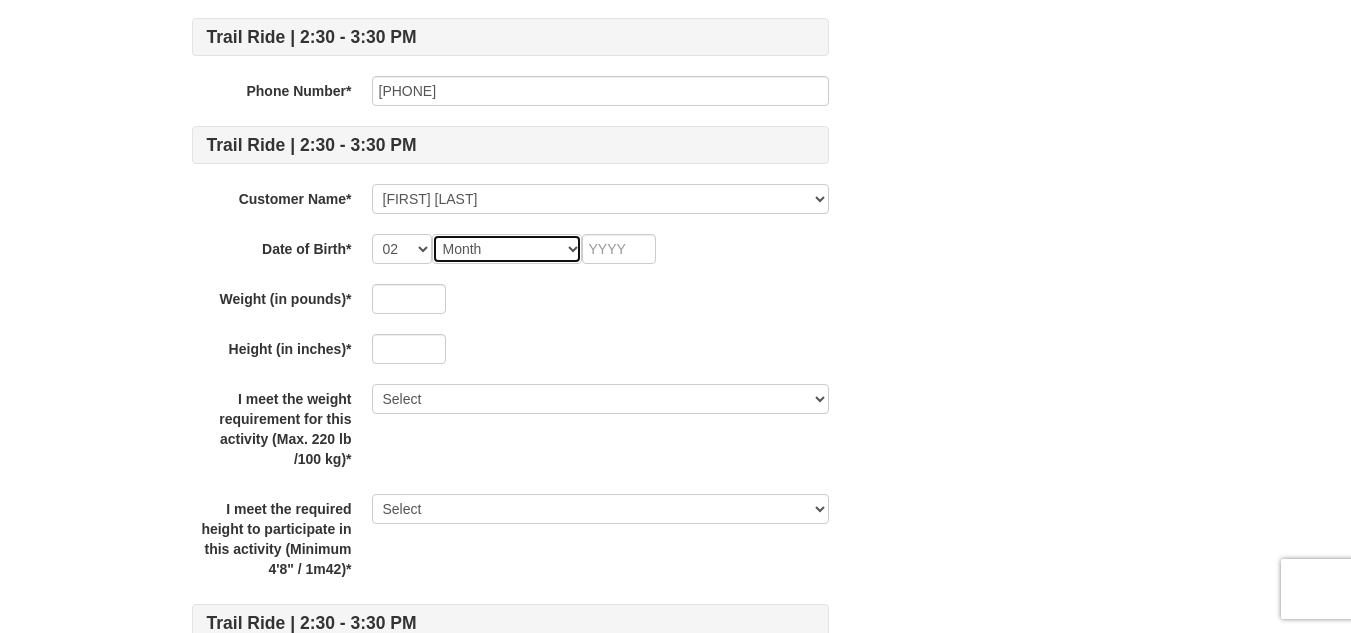 select on "09" 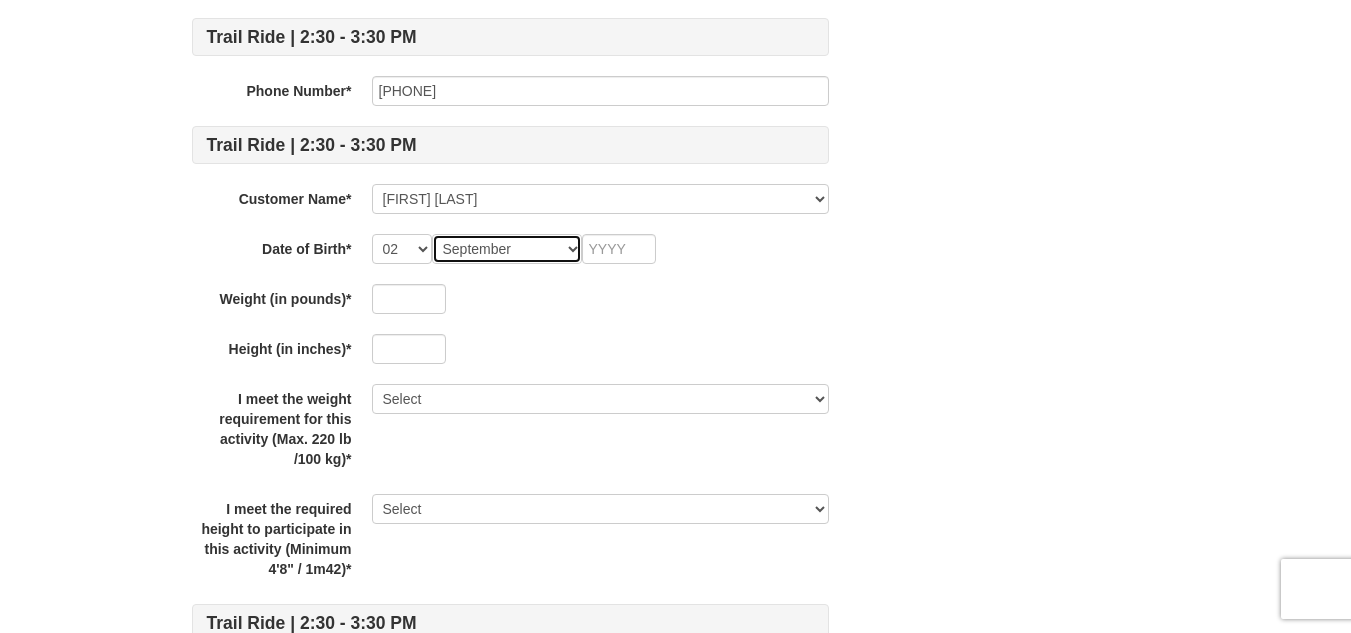 click on "Month January February March April May June July August September October November December" at bounding box center (507, 249) 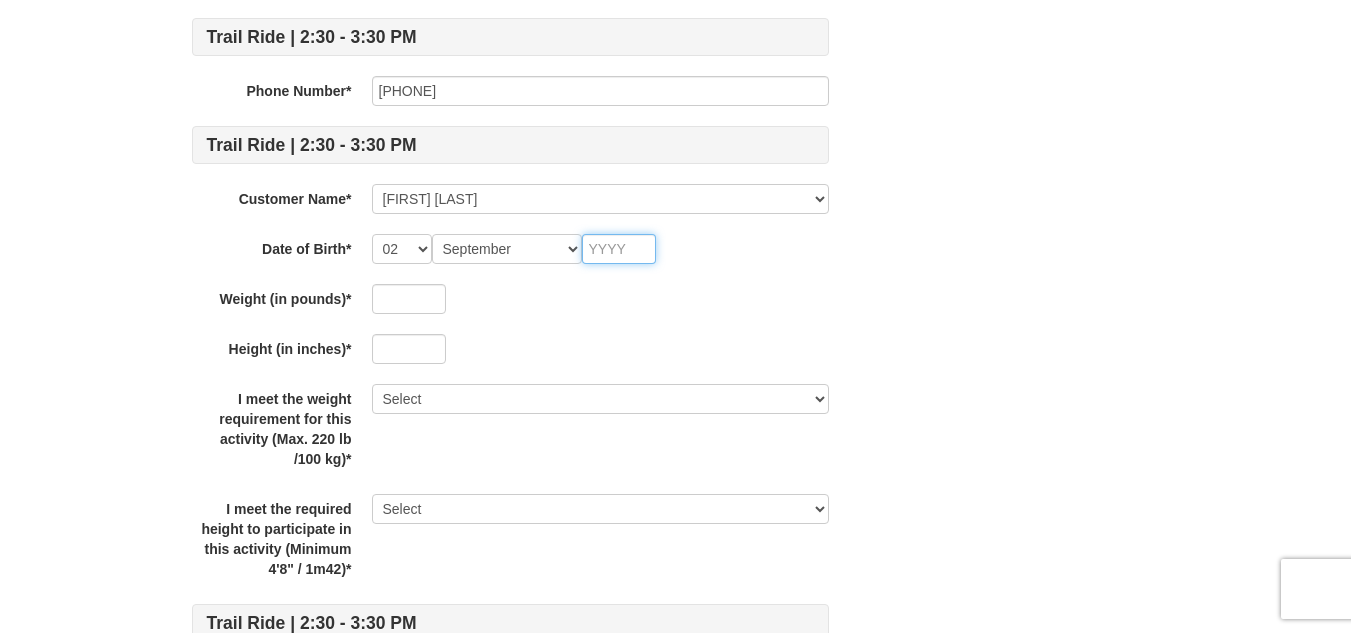 click at bounding box center (619, 249) 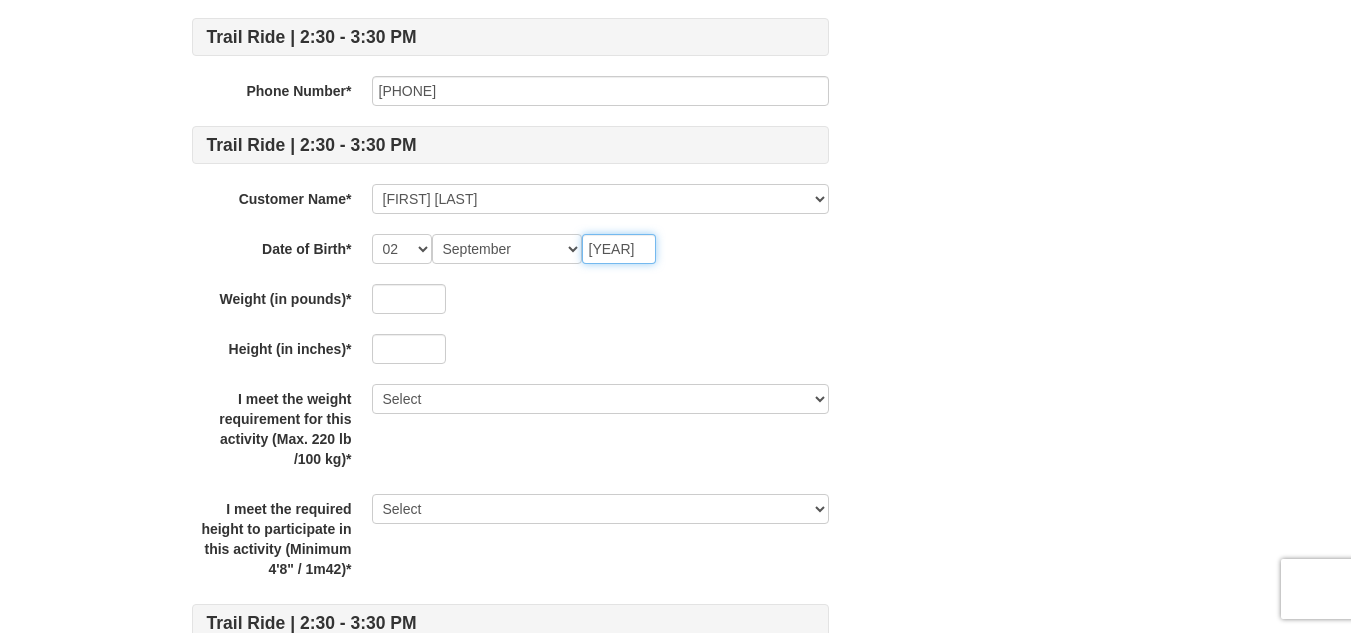 type on "2004" 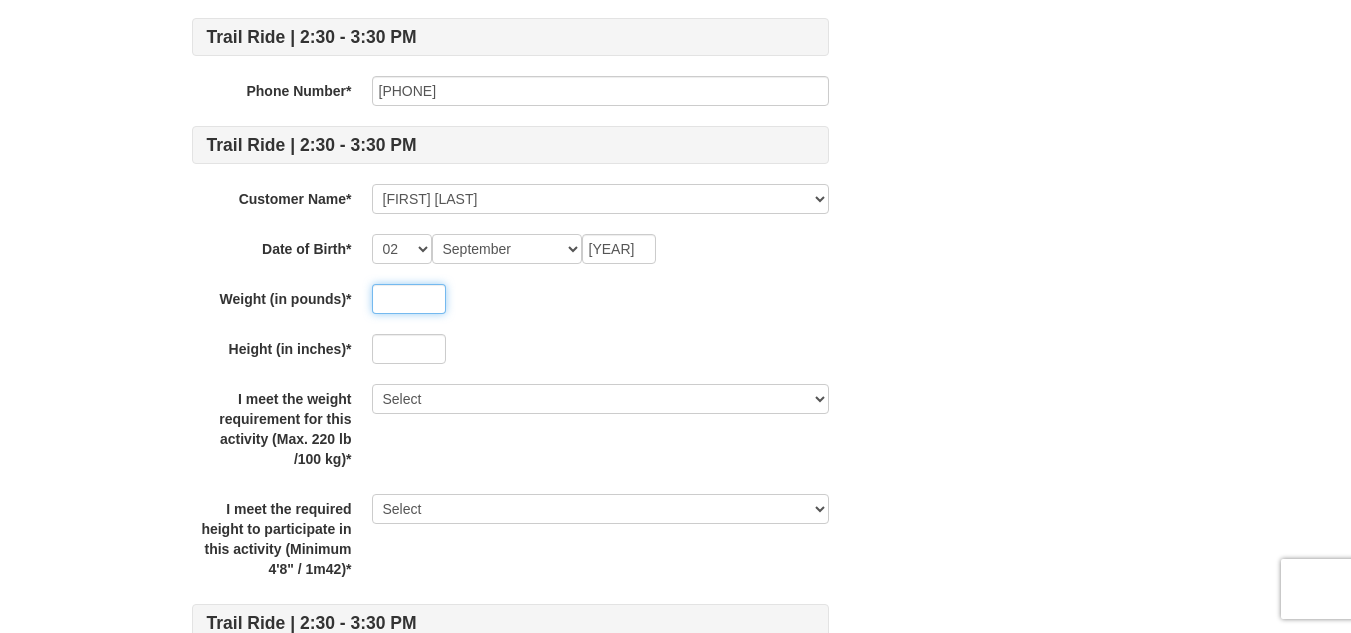 click at bounding box center (409, 299) 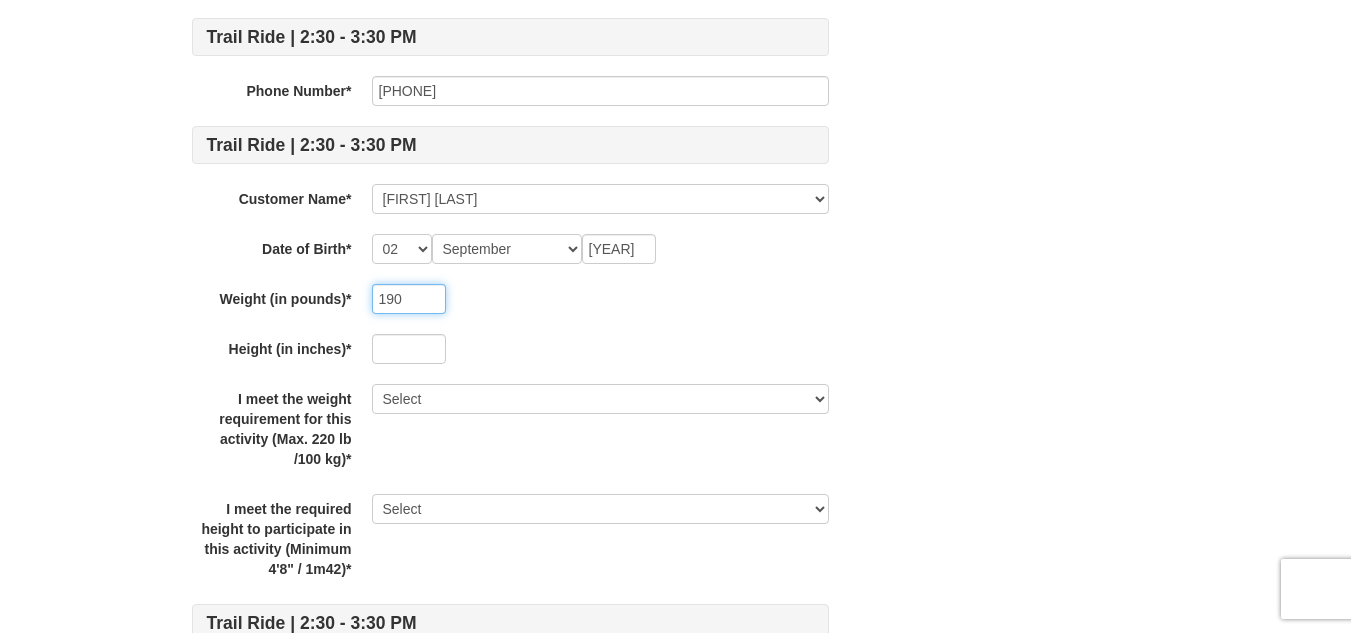 type on "190" 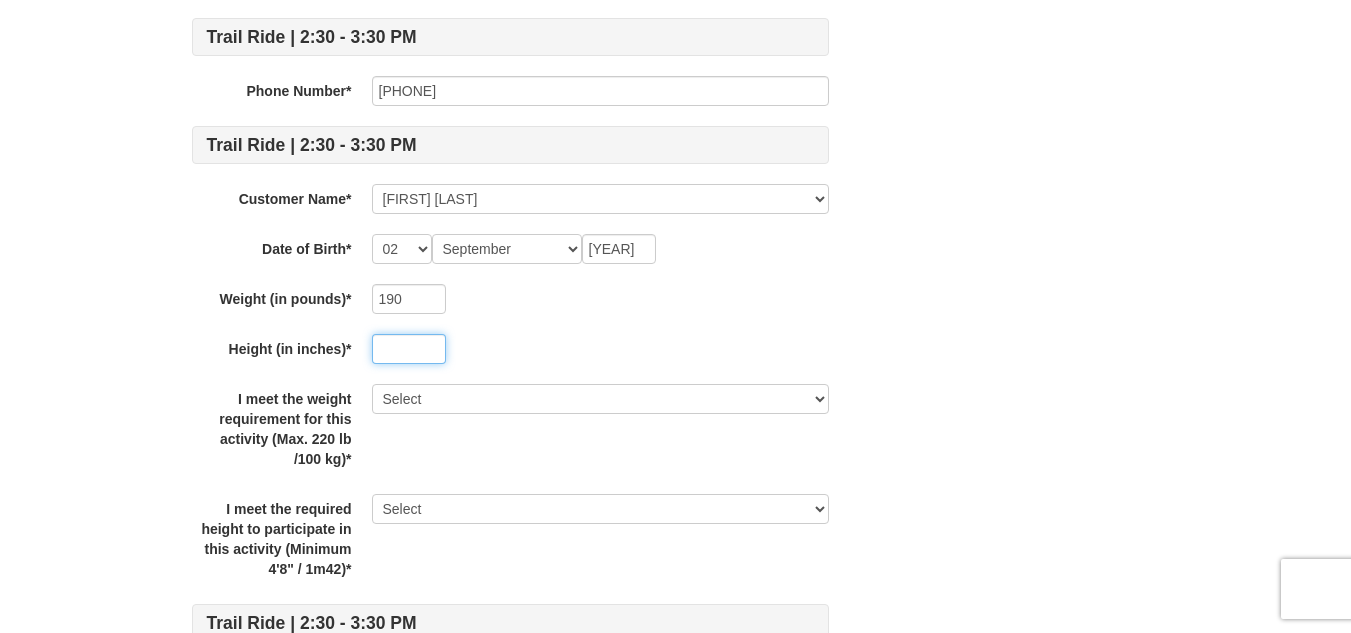 click at bounding box center [409, 349] 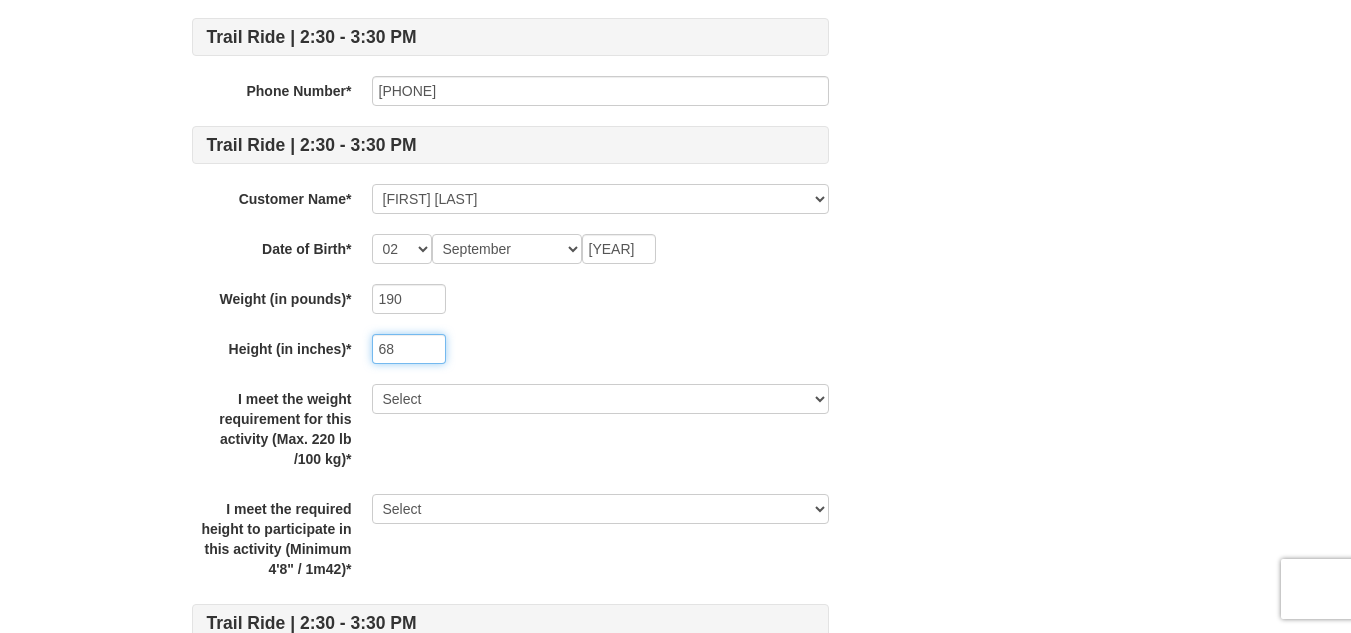 type on "68" 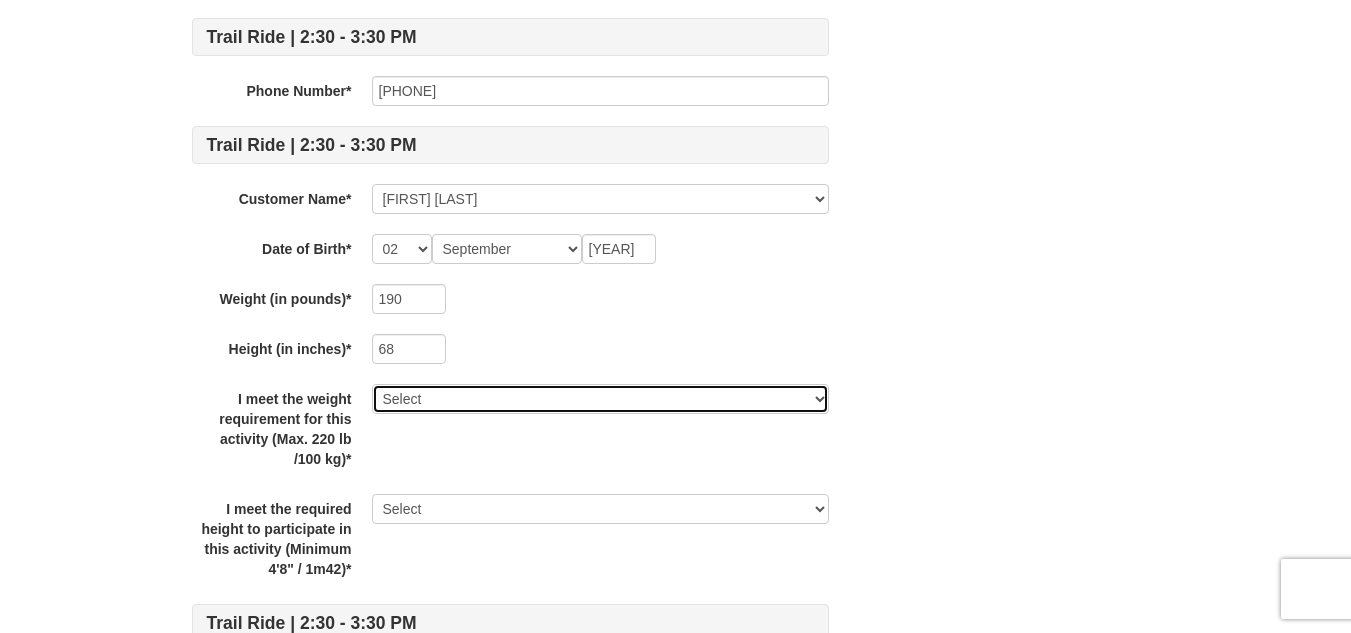 click on "Select Yes" at bounding box center [600, 399] 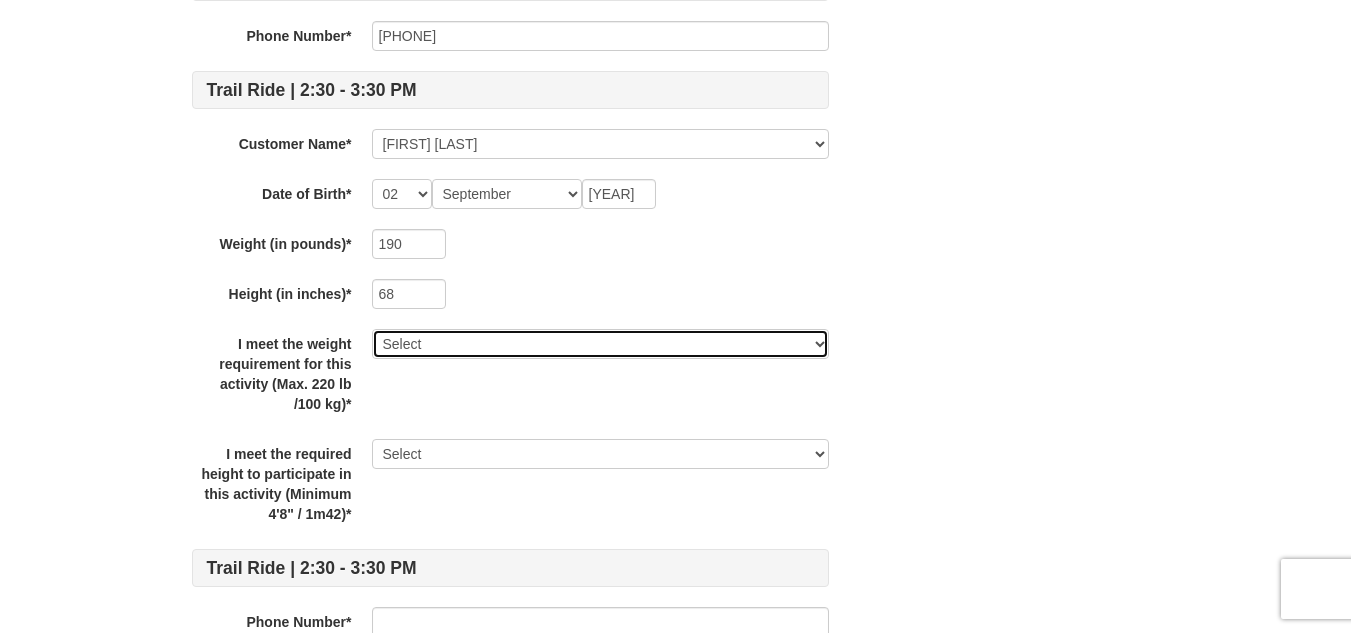 scroll, scrollTop: 1500, scrollLeft: 0, axis: vertical 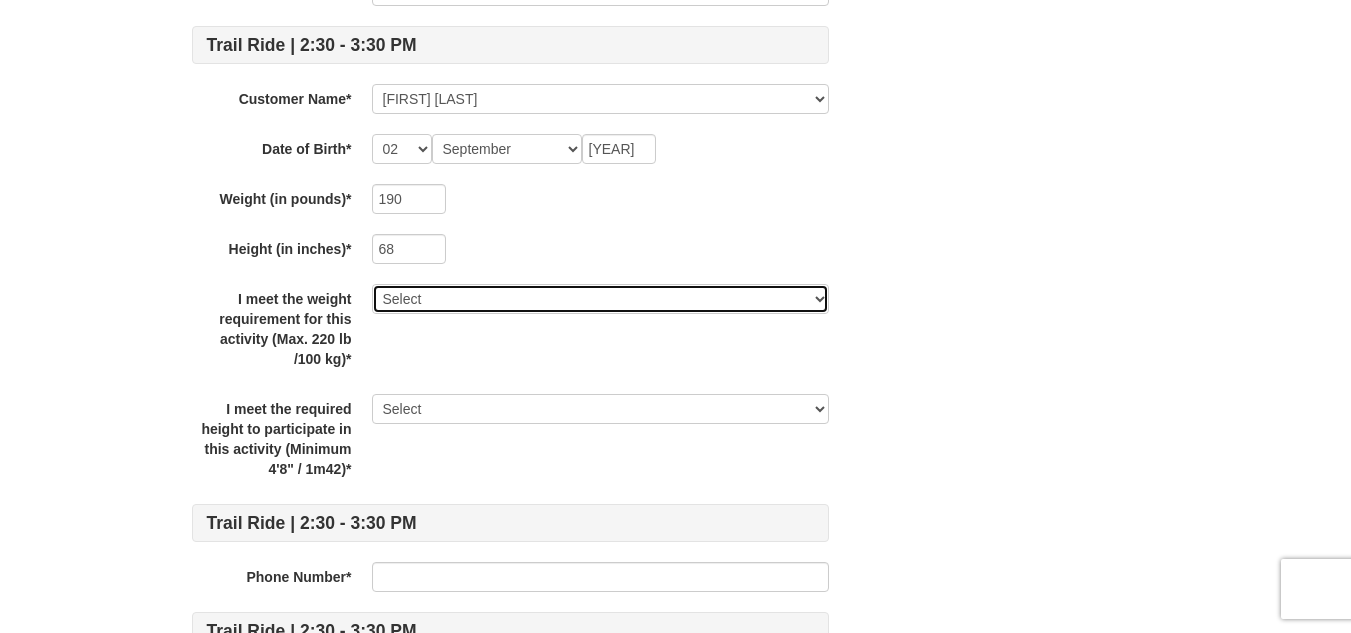 click on "Select Yes" at bounding box center (600, 299) 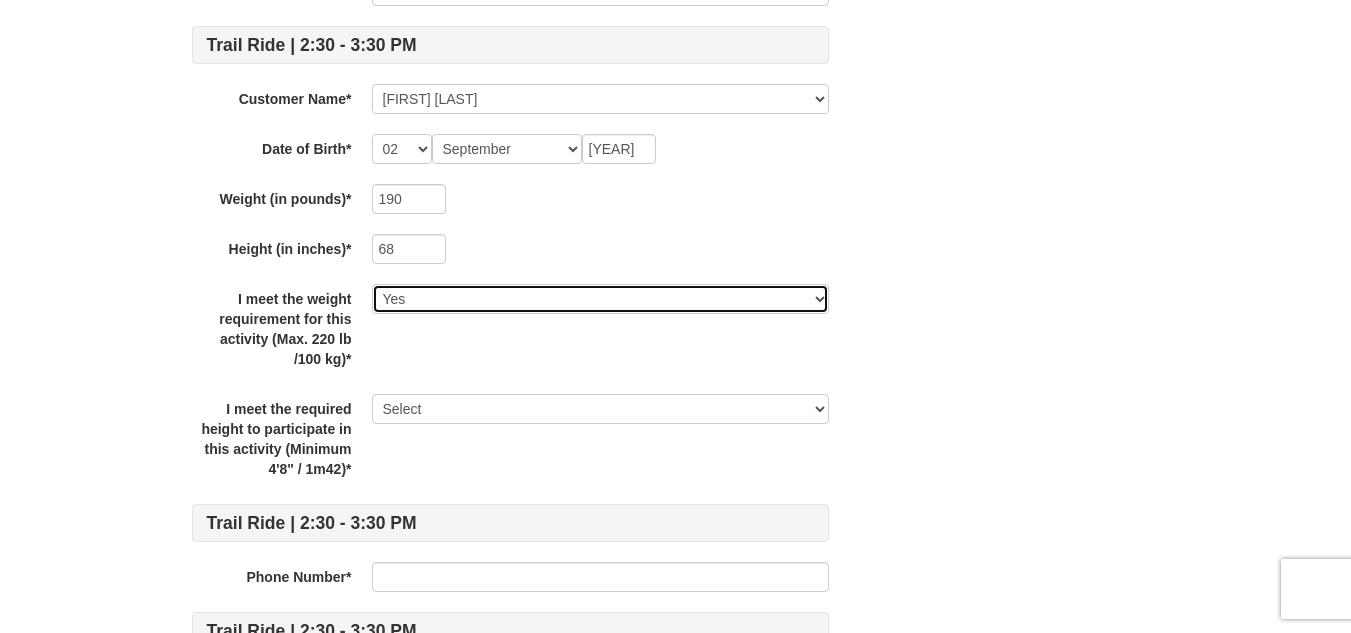 click on "Select Yes" at bounding box center [600, 299] 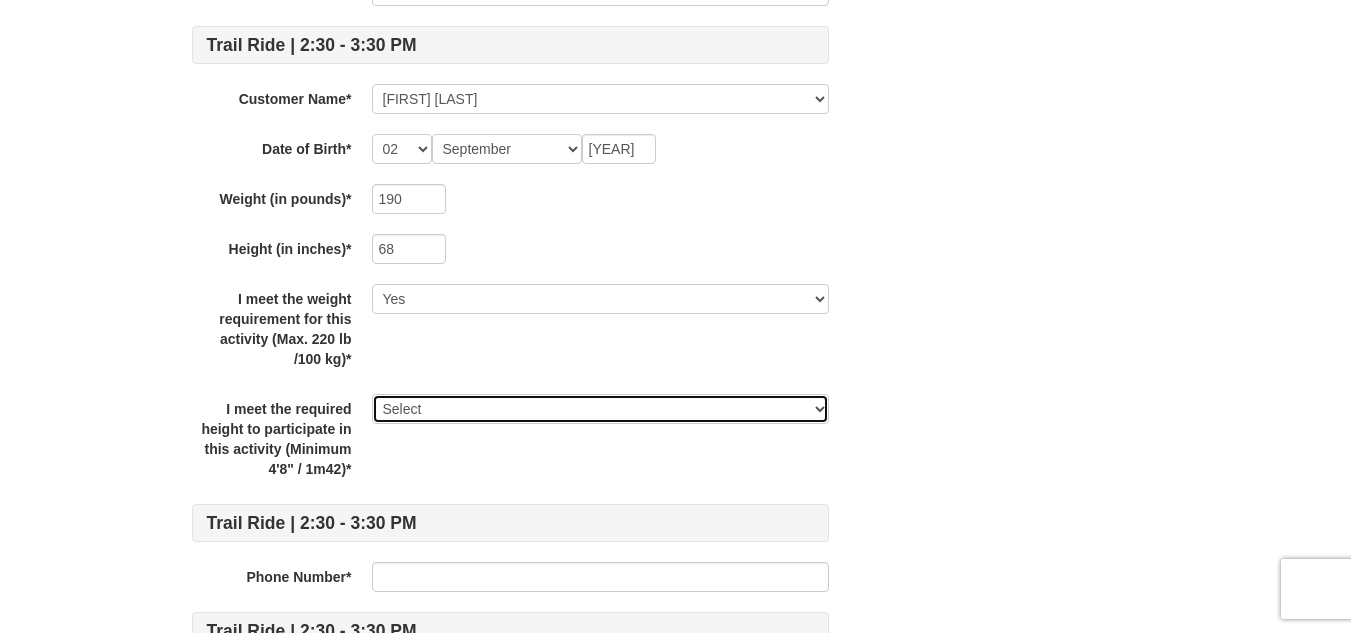 click on "Select Yes" at bounding box center (600, 409) 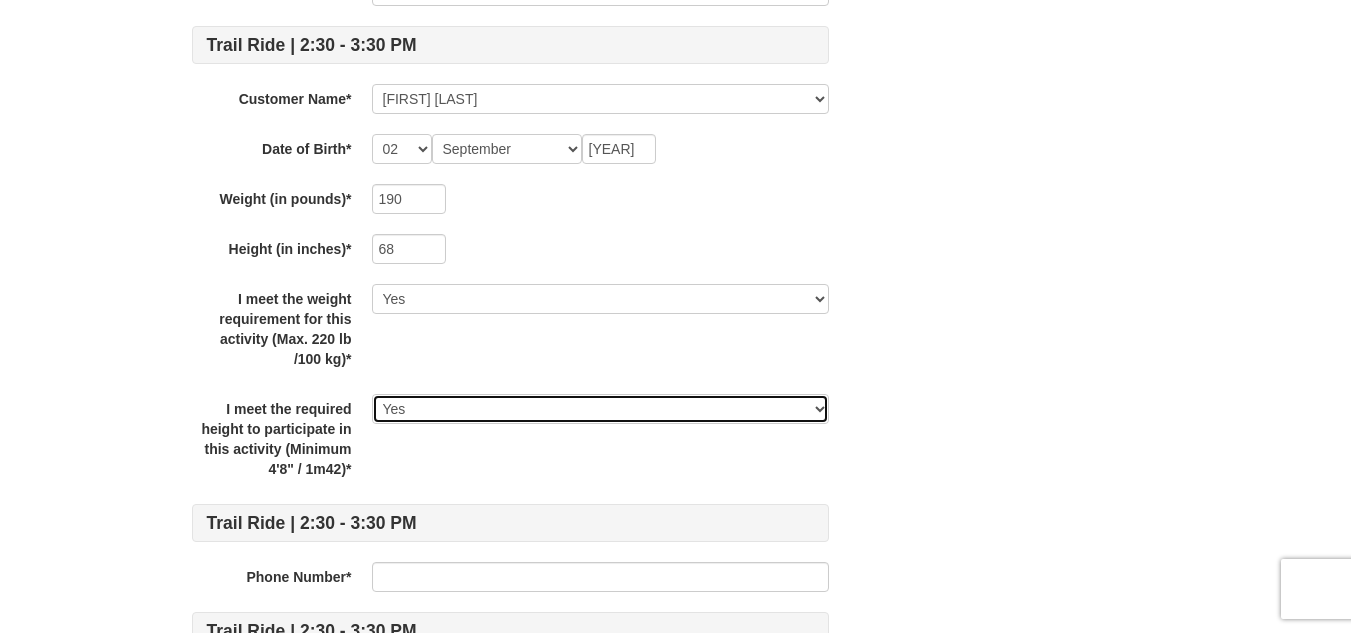 click on "Select Yes" at bounding box center (600, 409) 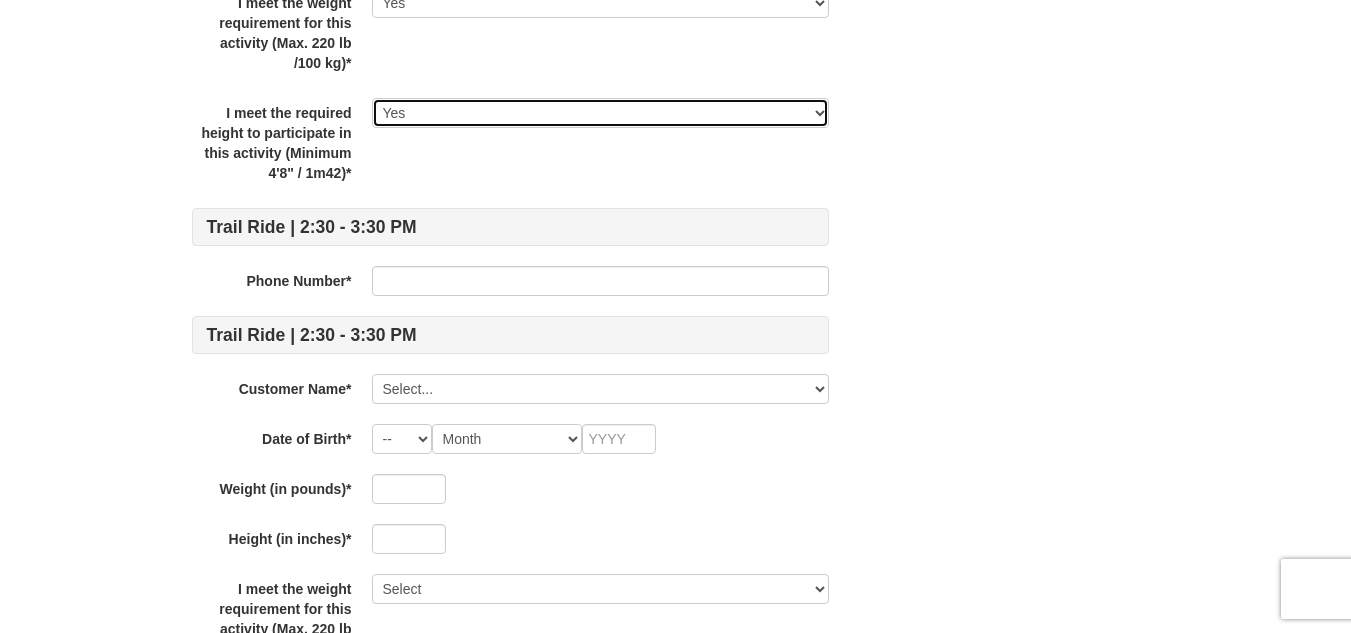 scroll, scrollTop: 1800, scrollLeft: 0, axis: vertical 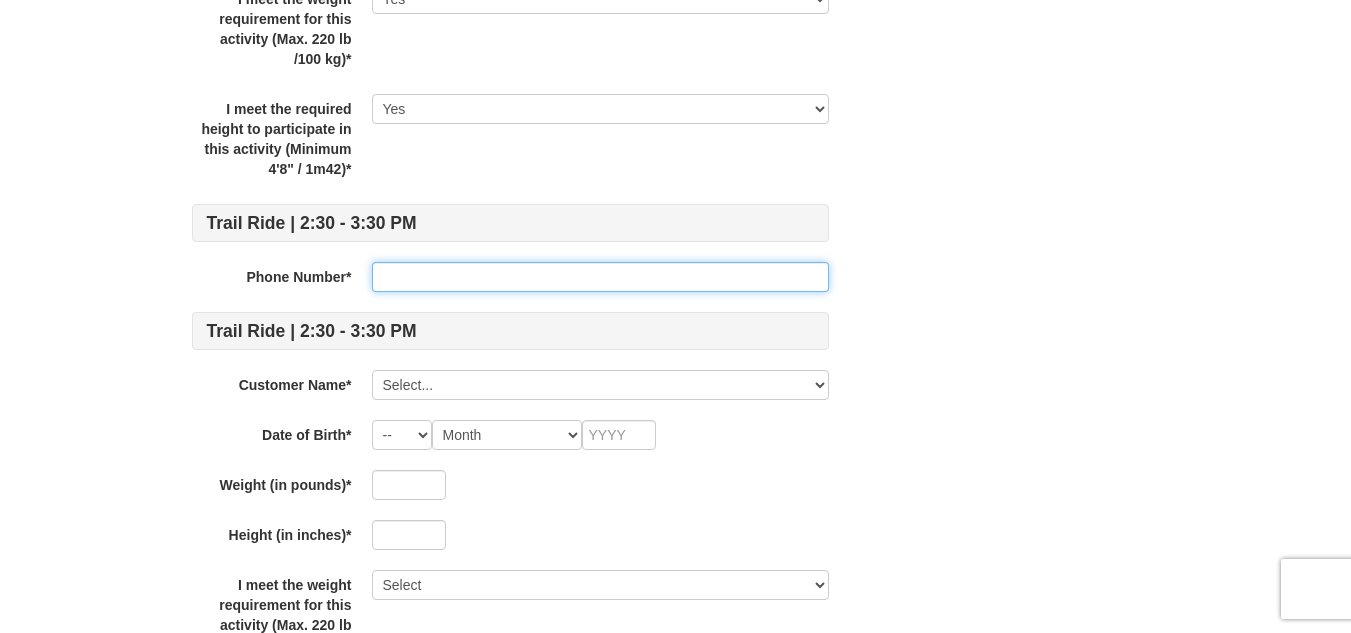 click at bounding box center (600, 277) 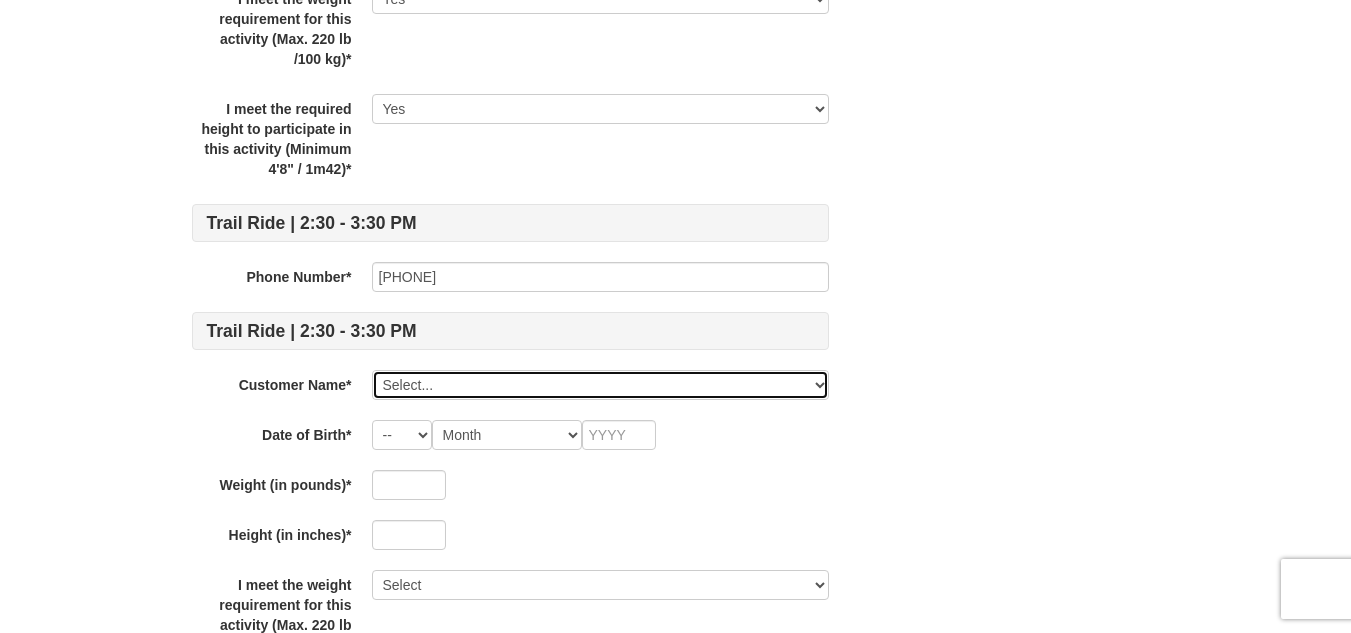 click on "Select... Scott Penny Mary Retz-Penny Zachary Penny Add New..." at bounding box center [600, 385] 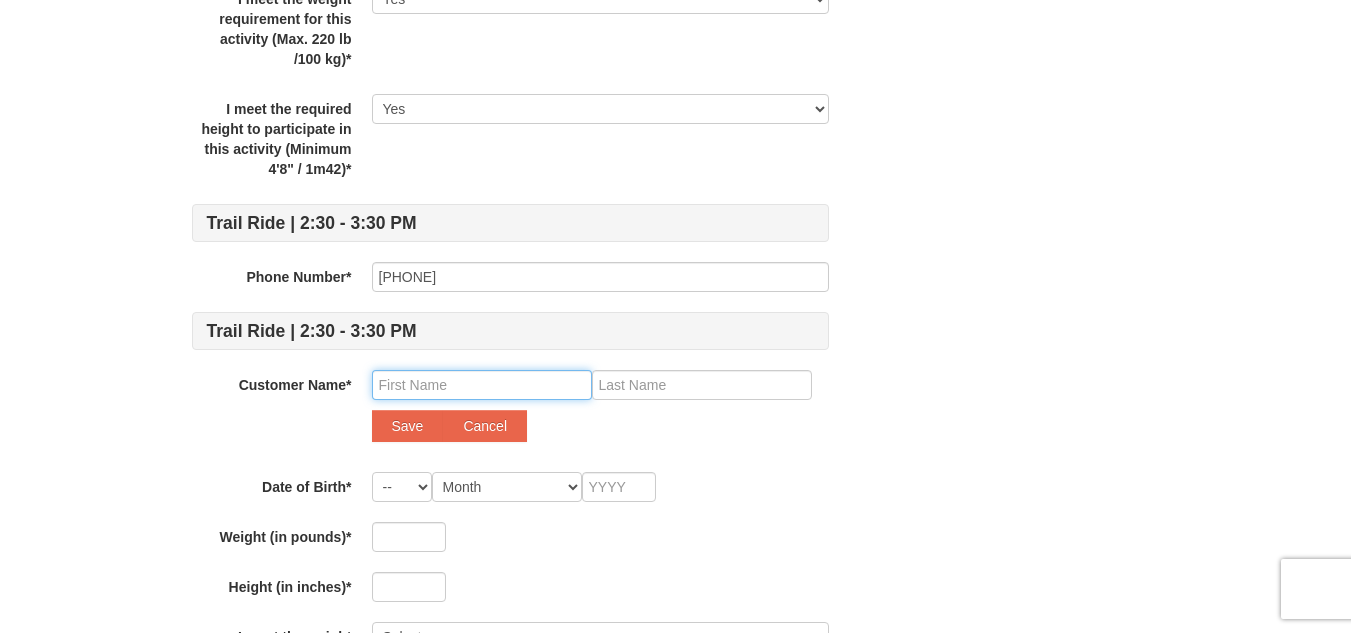 click at bounding box center (482, 385) 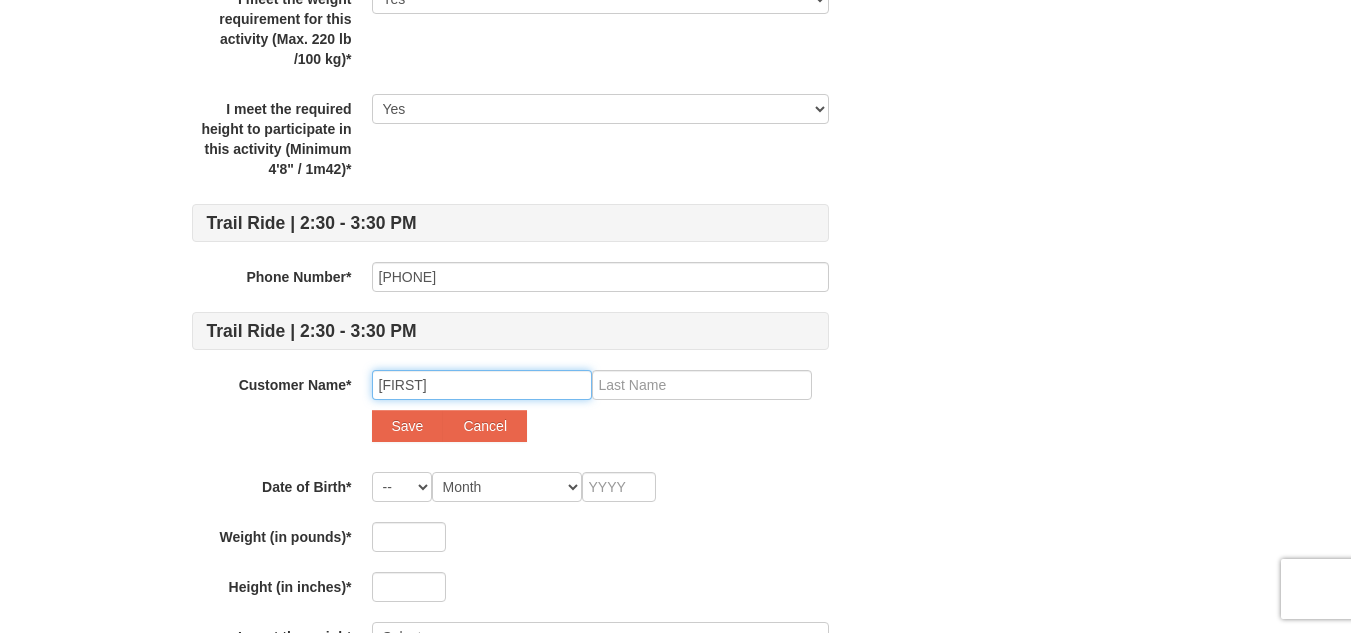 type on "Chloe" 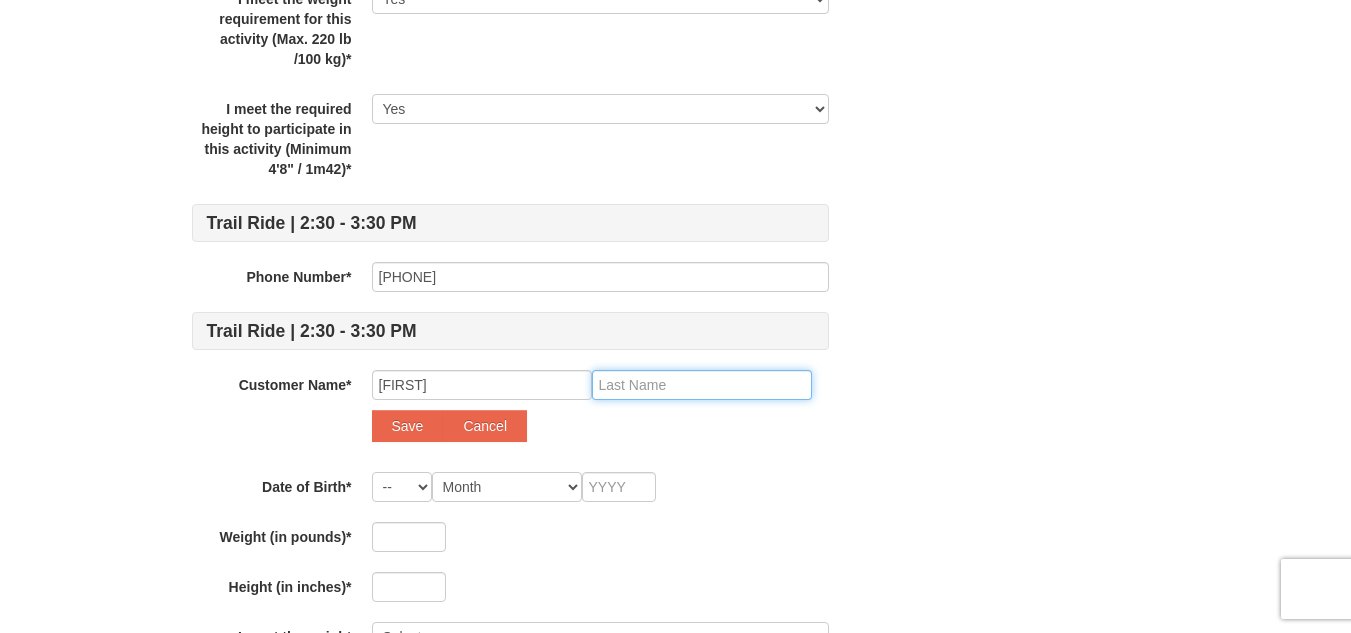 click at bounding box center [702, 385] 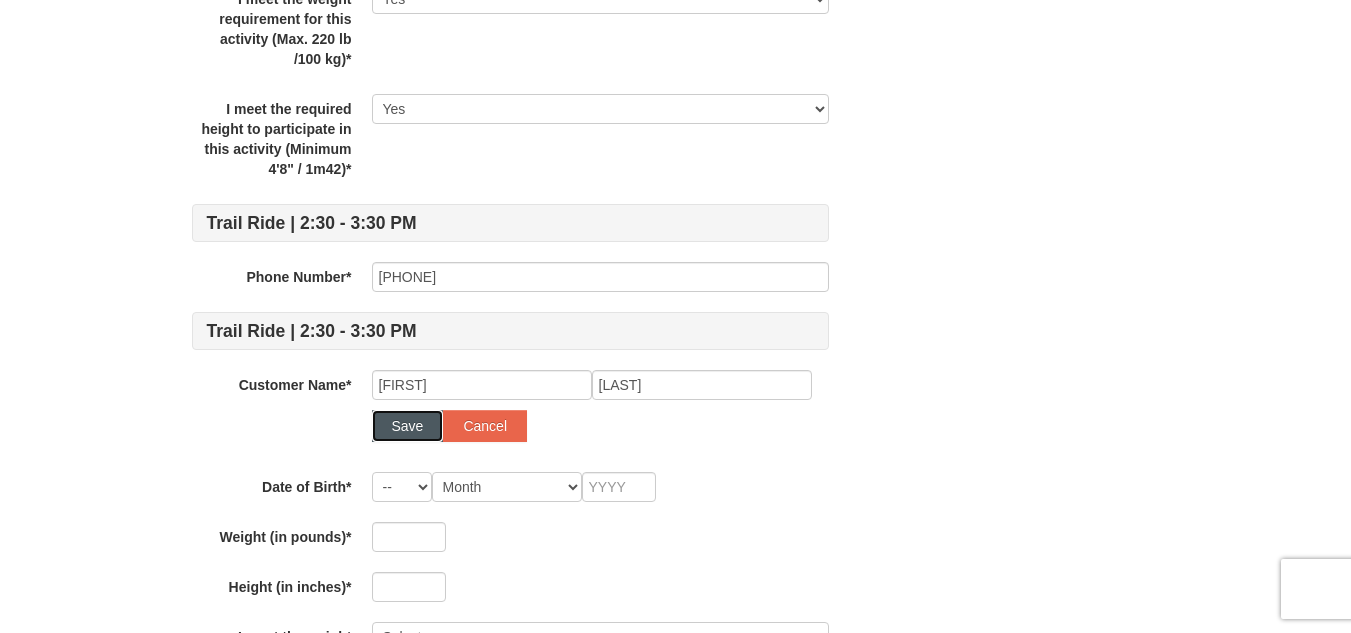 click on "Save" at bounding box center [408, 426] 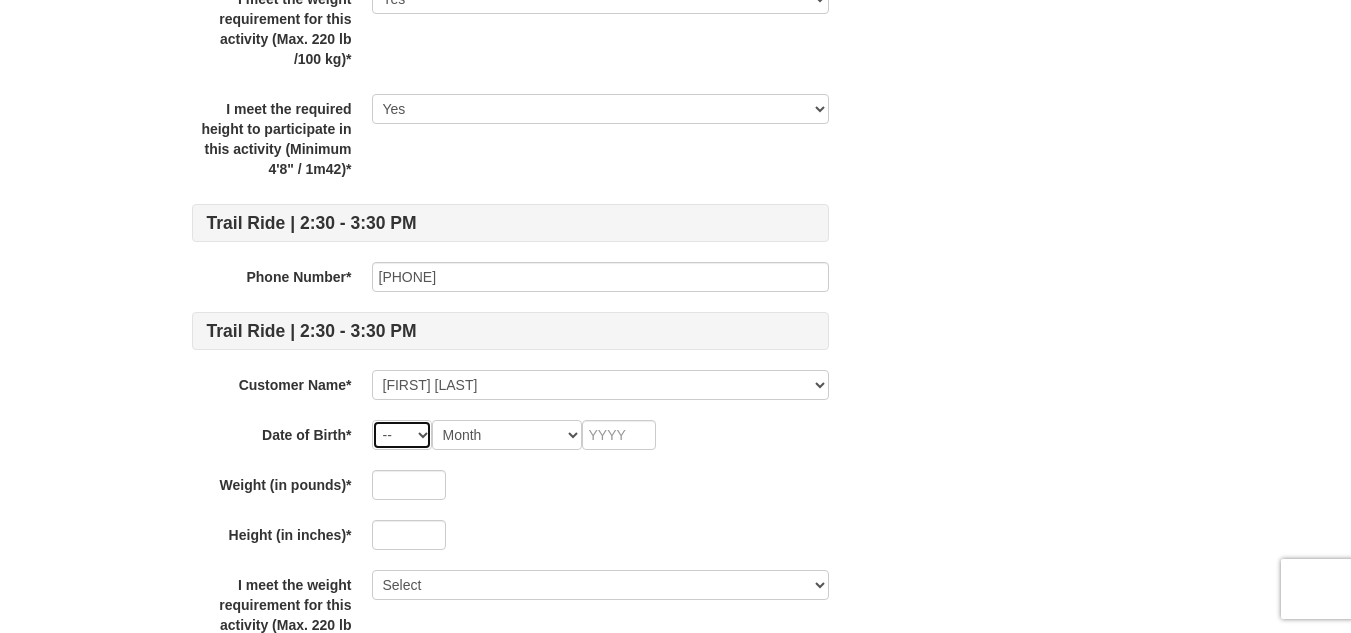 click on "-- 01 02 03 04 05 06 07 08 09 10 11 12 13 14 15 16 17 18 19 20 21 22 23 24 25 26 27 28 29 30 31" at bounding box center [402, 435] 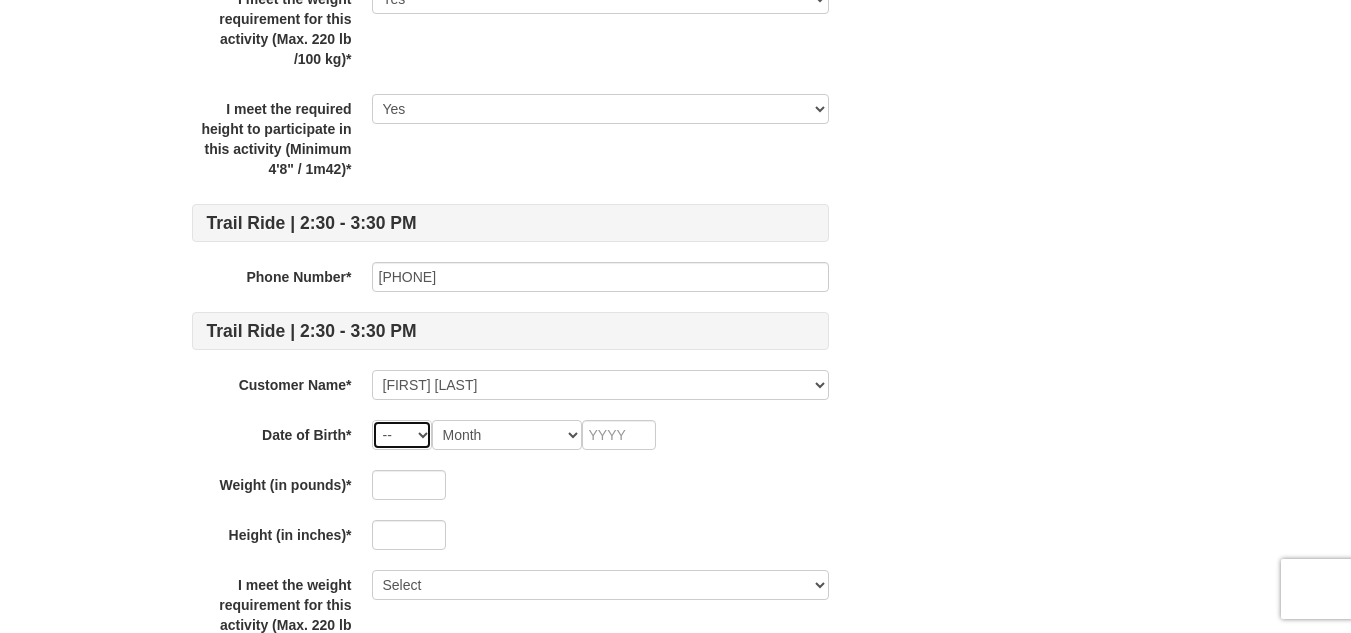 select on "14" 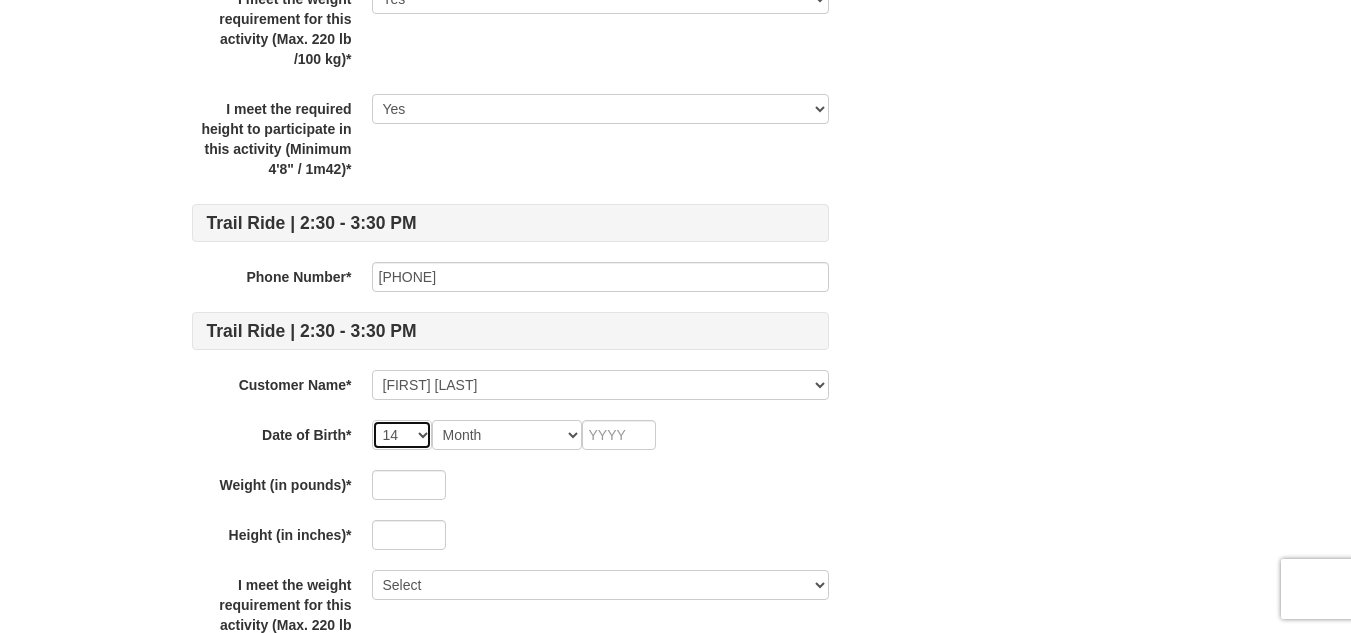 click on "-- 01 02 03 04 05 06 07 08 09 10 11 12 13 14 15 16 17 18 19 20 21 22 23 24 25 26 27 28 29 30 31" at bounding box center (402, 435) 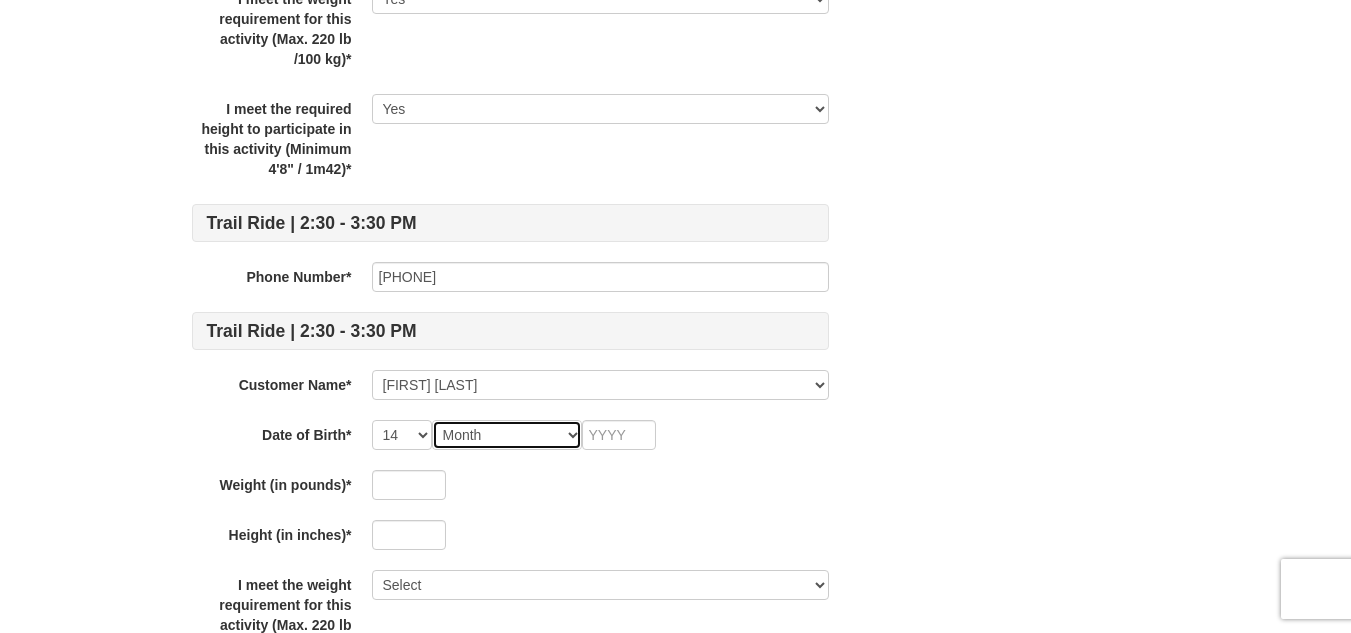 click on "Month January February March April May June July August September October November December" at bounding box center [507, 435] 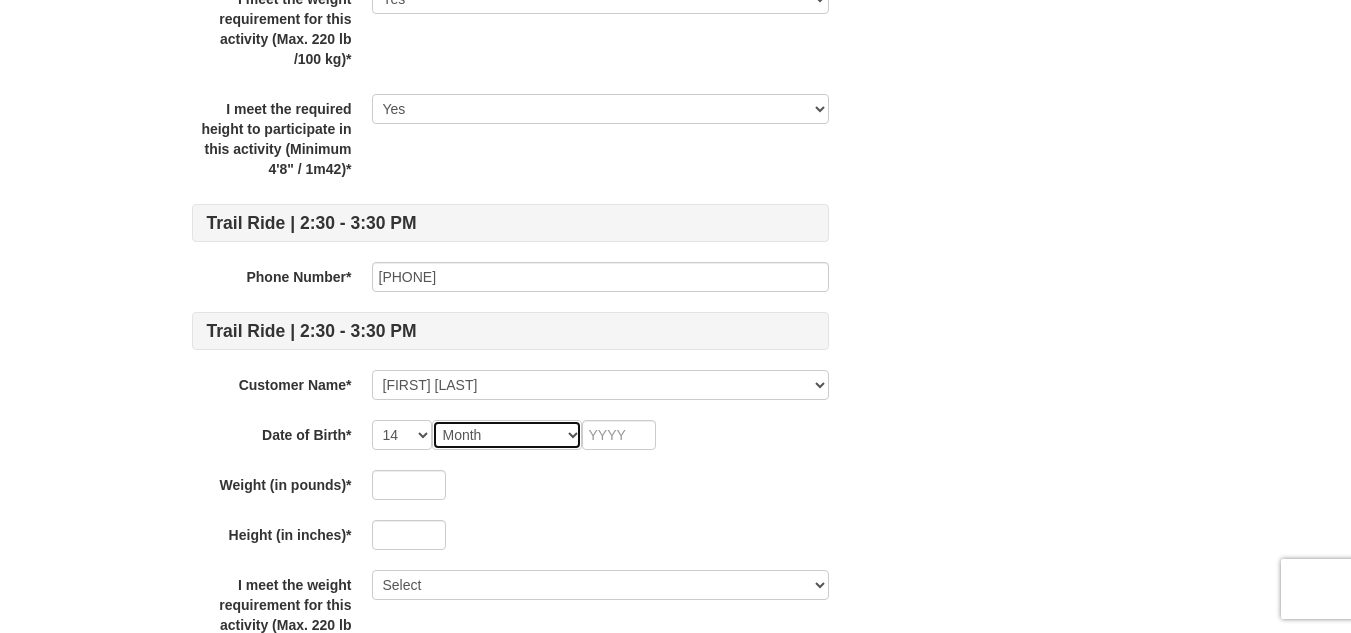 select on "08" 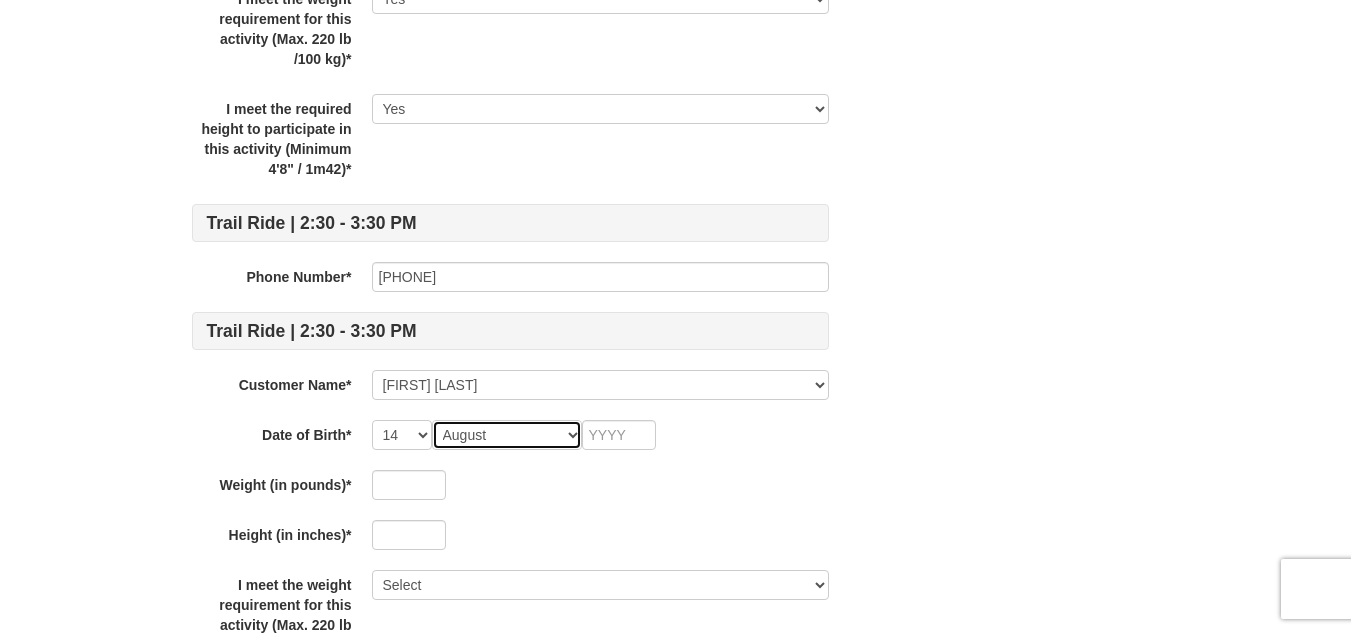 click on "Month January February March April May June July August September October November December" at bounding box center [507, 435] 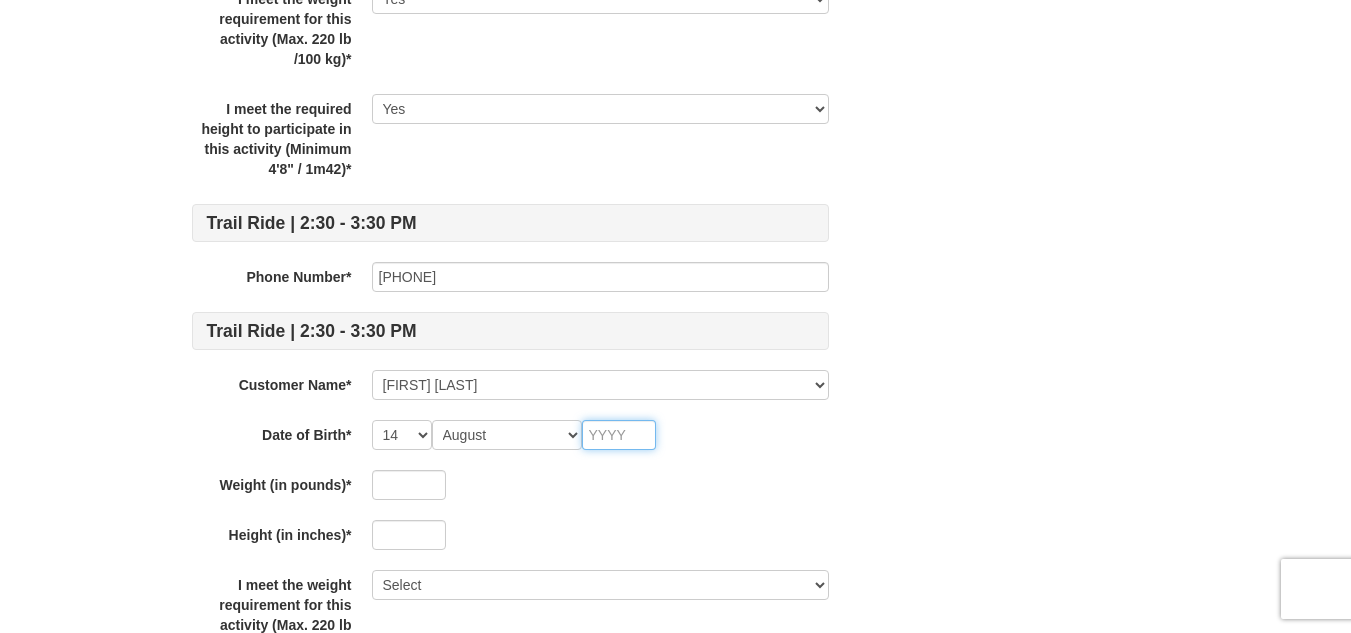 click at bounding box center (619, 435) 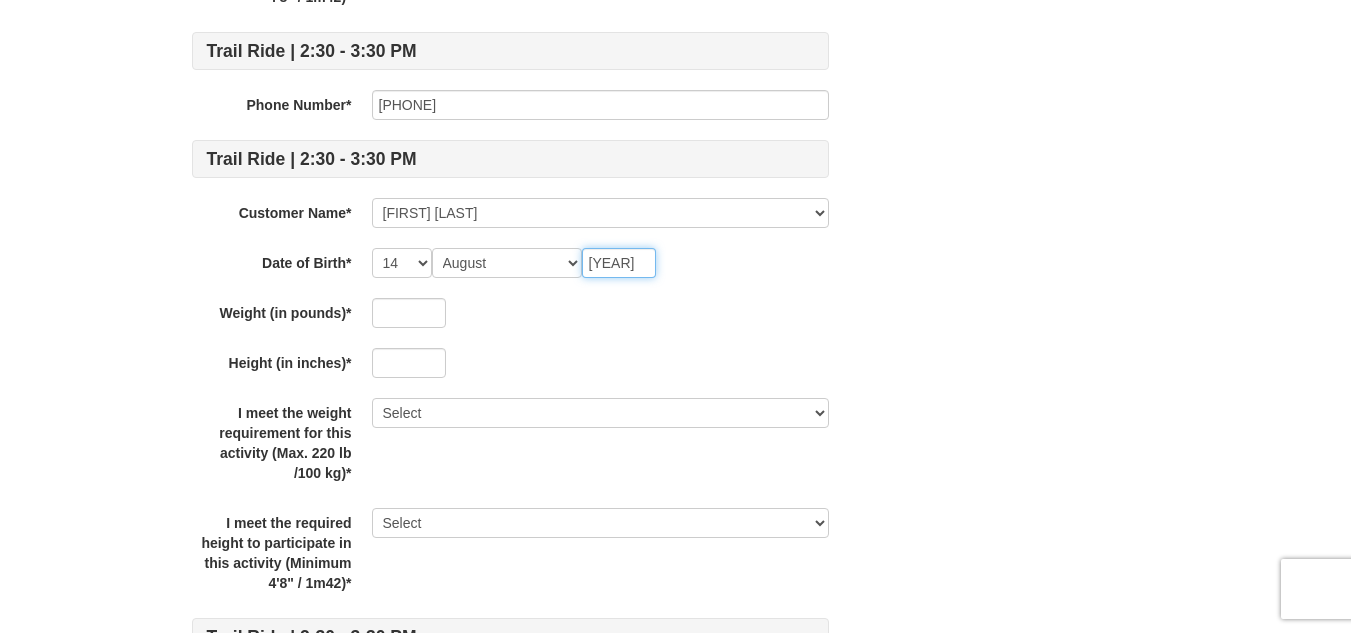 scroll, scrollTop: 2000, scrollLeft: 0, axis: vertical 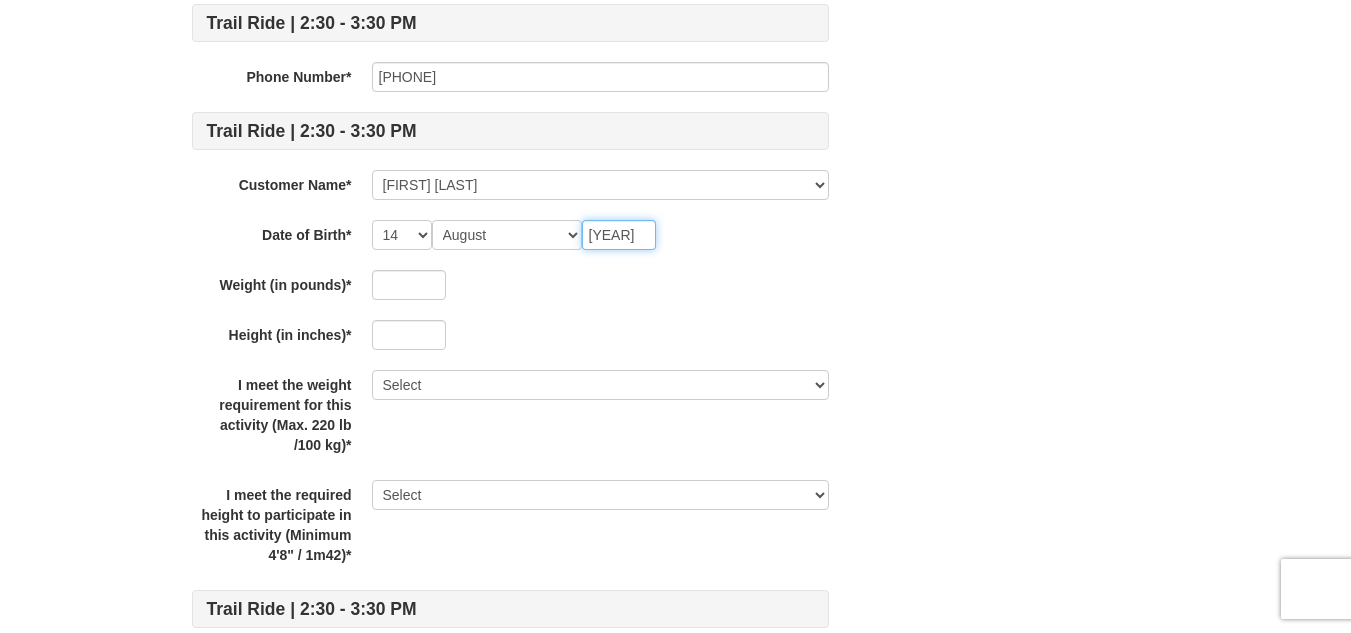 type on "2009" 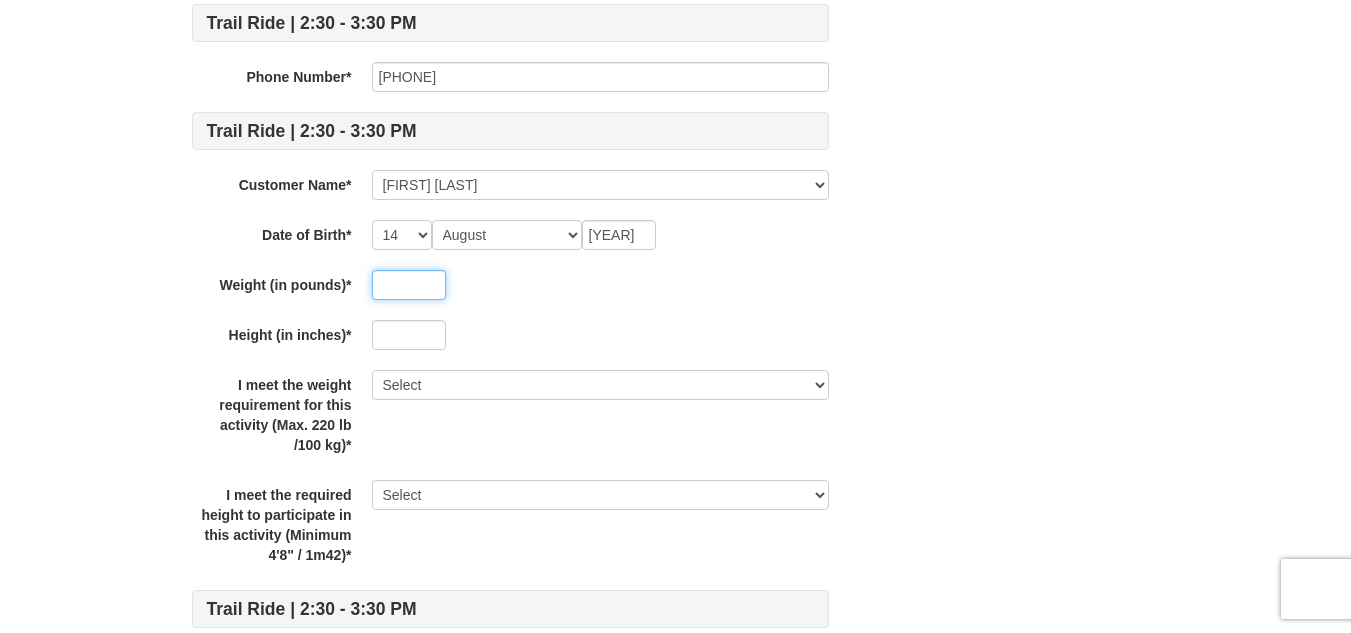 click at bounding box center (409, 285) 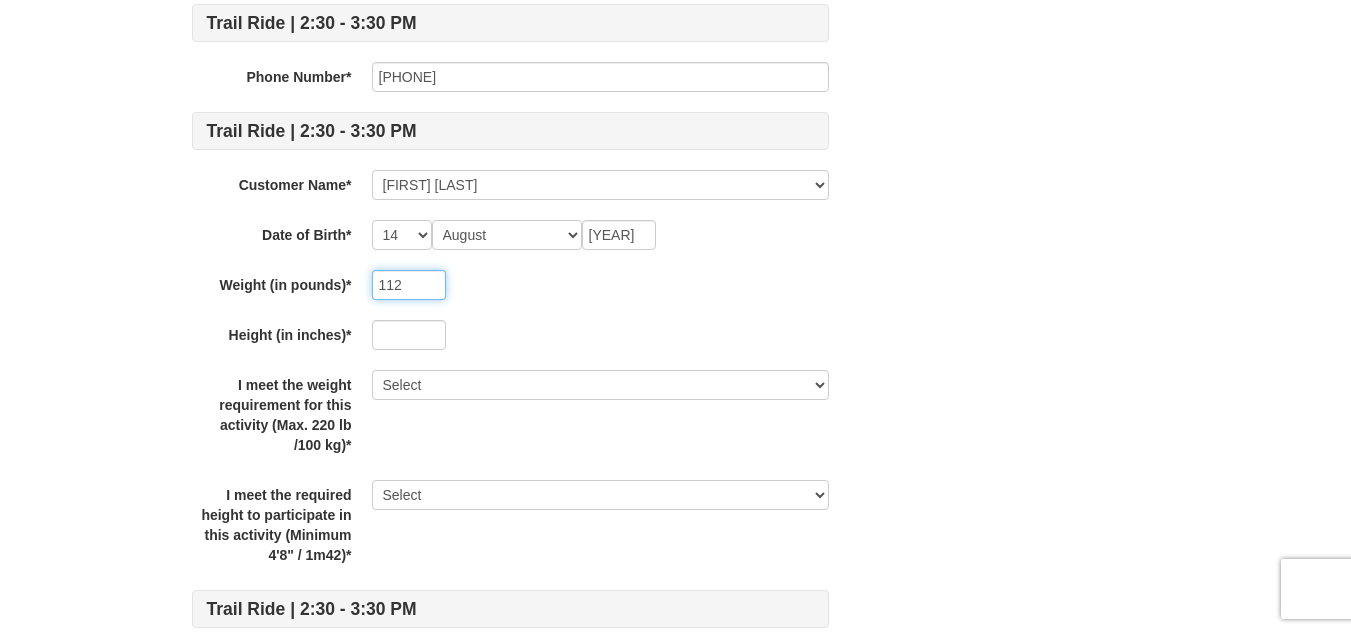 type on "112" 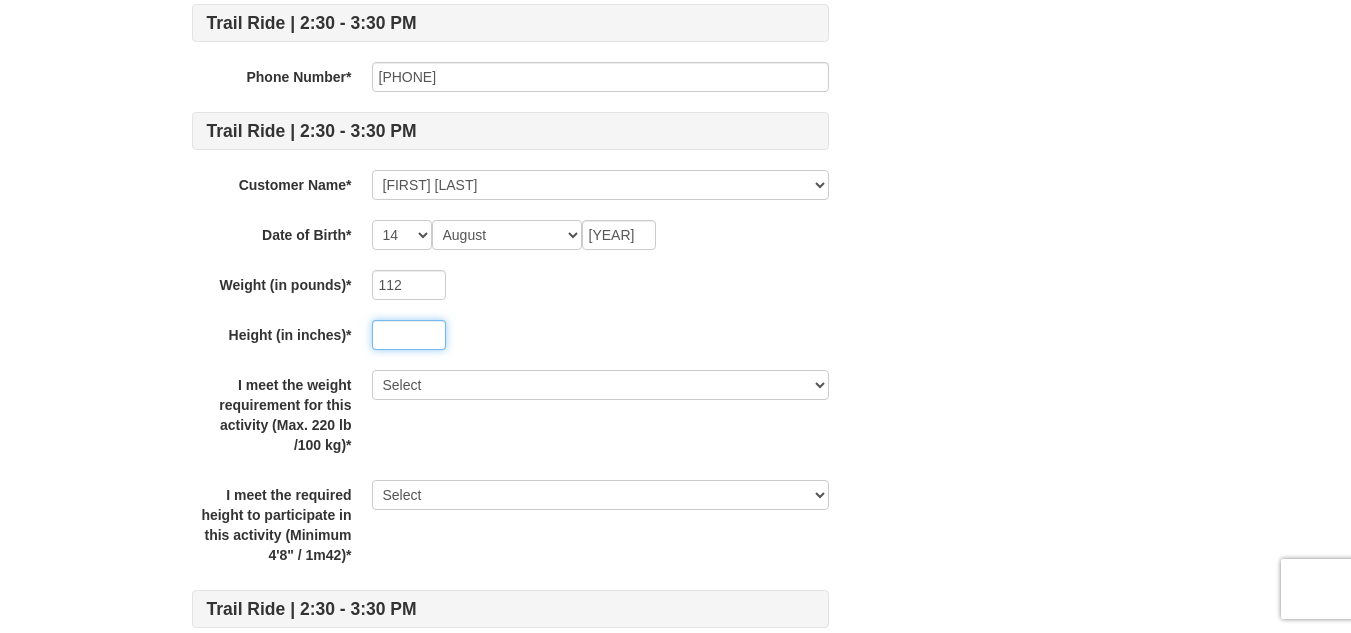 click at bounding box center [409, 335] 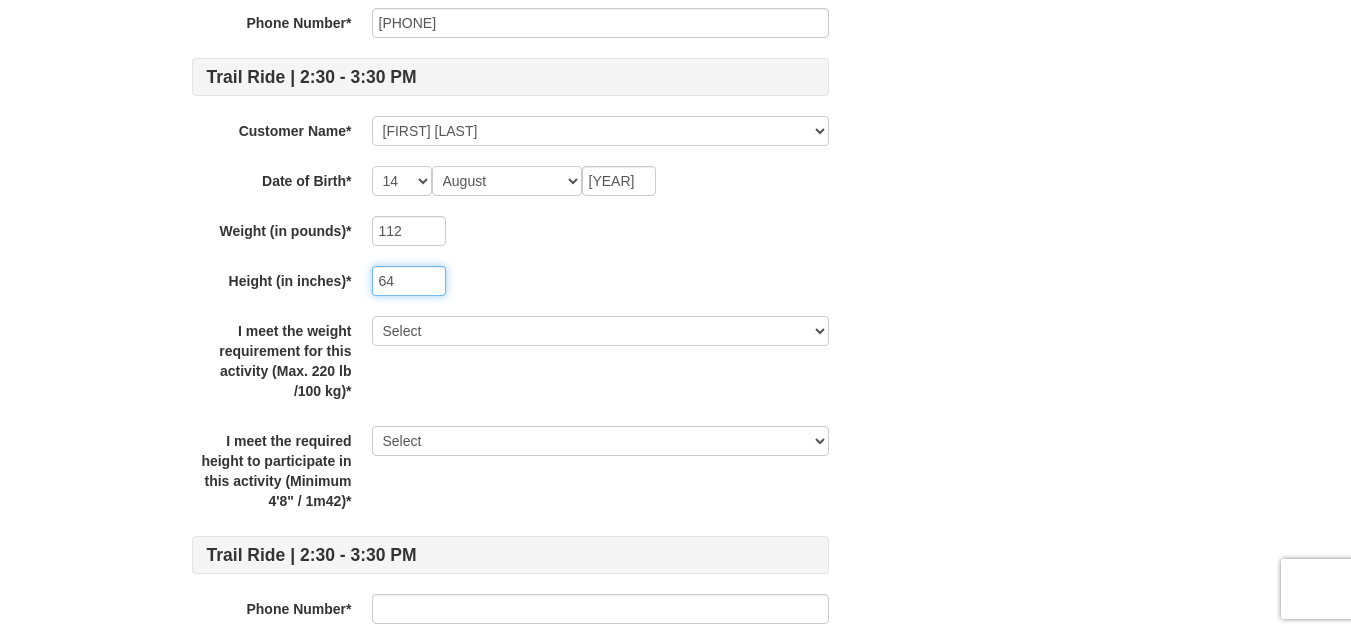 scroll, scrollTop: 2100, scrollLeft: 0, axis: vertical 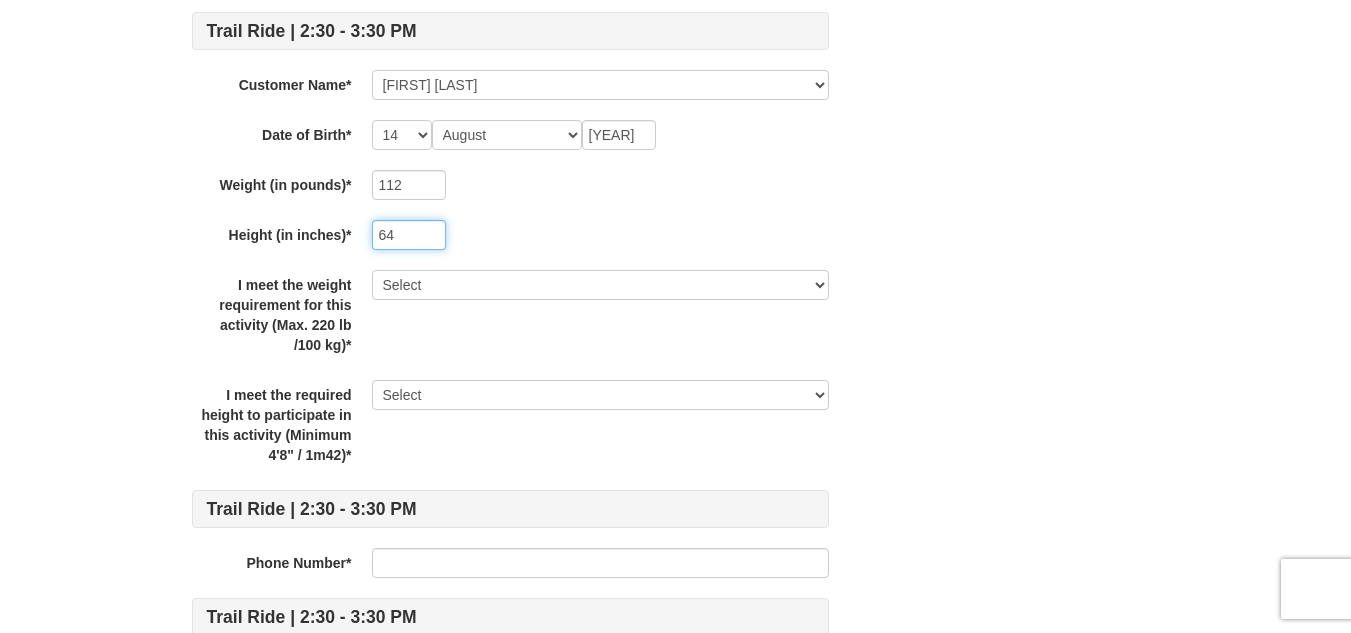 type on "64" 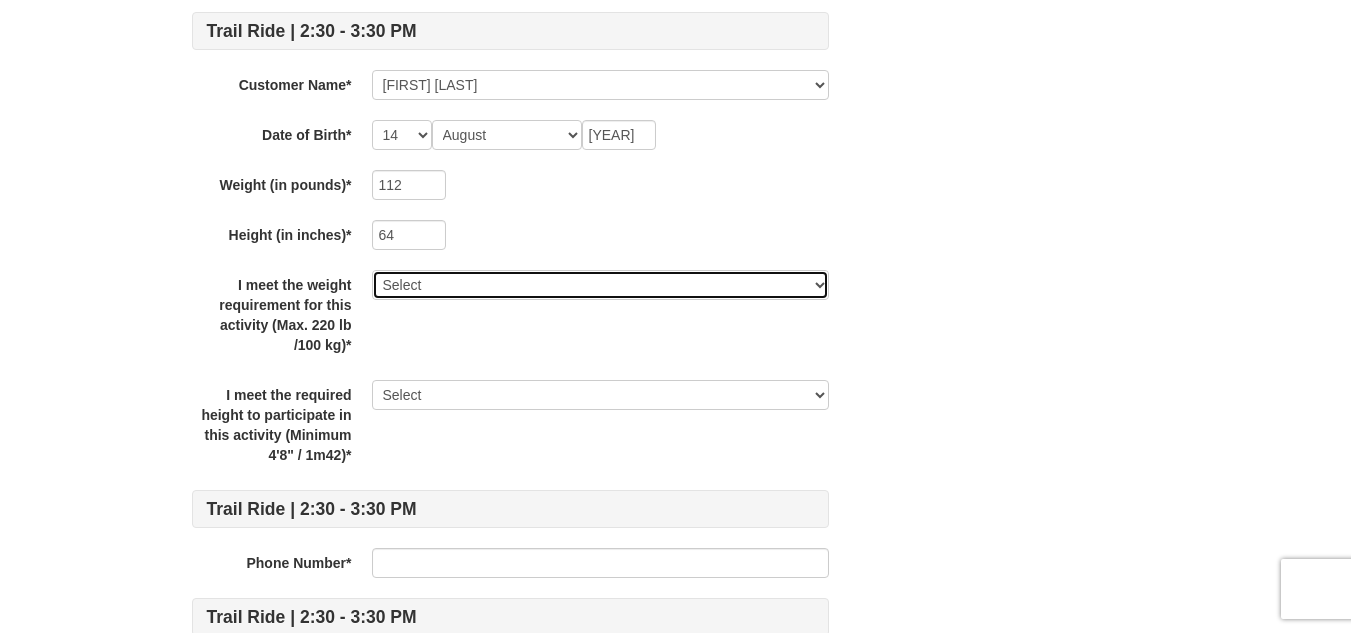 click on "Select Yes" at bounding box center (600, 285) 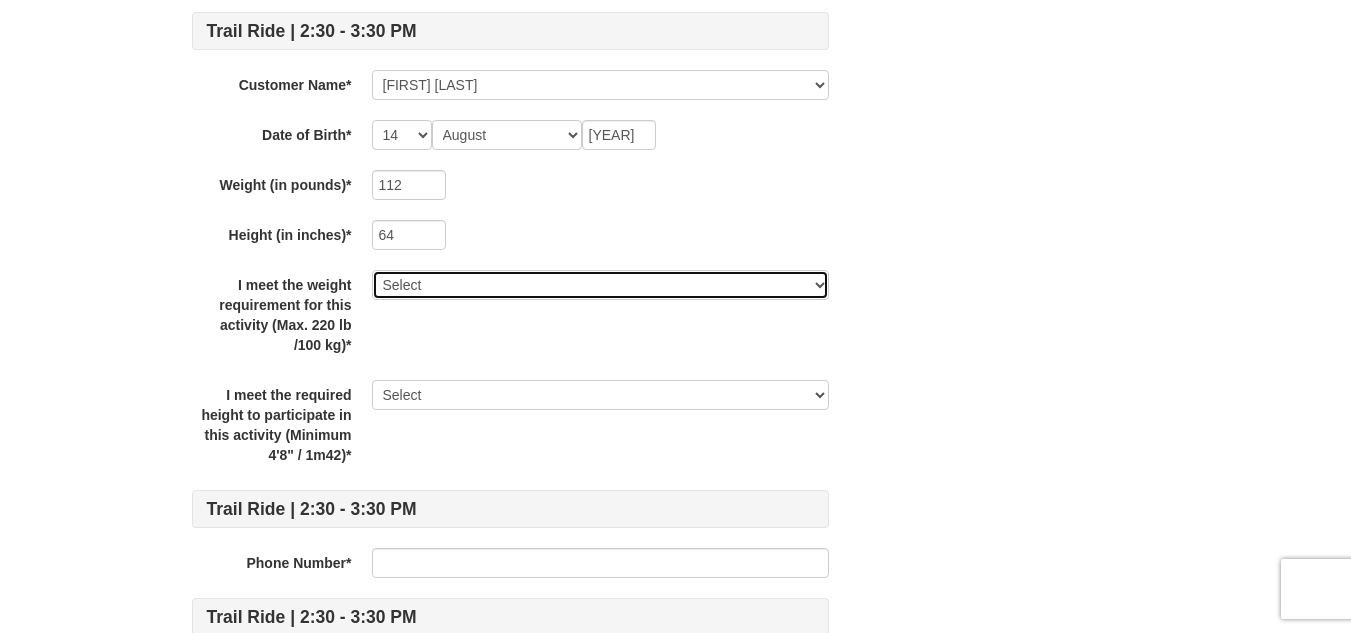 select on "Yes" 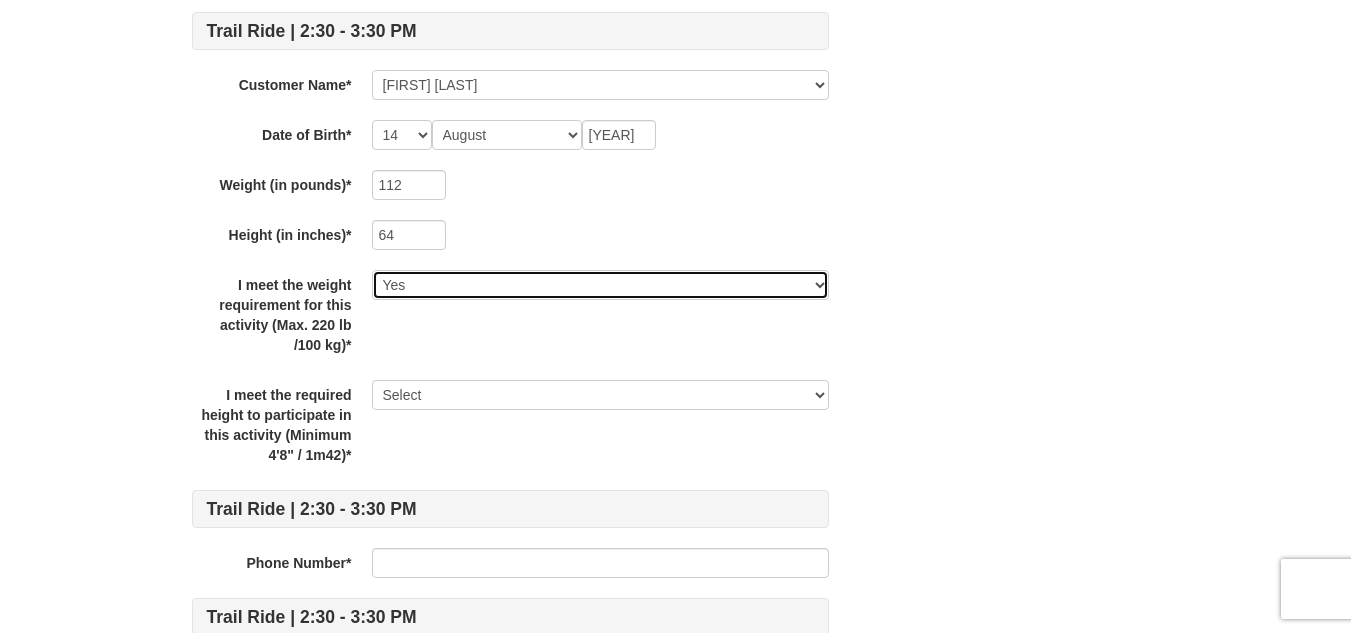 click on "Select Yes" at bounding box center [600, 285] 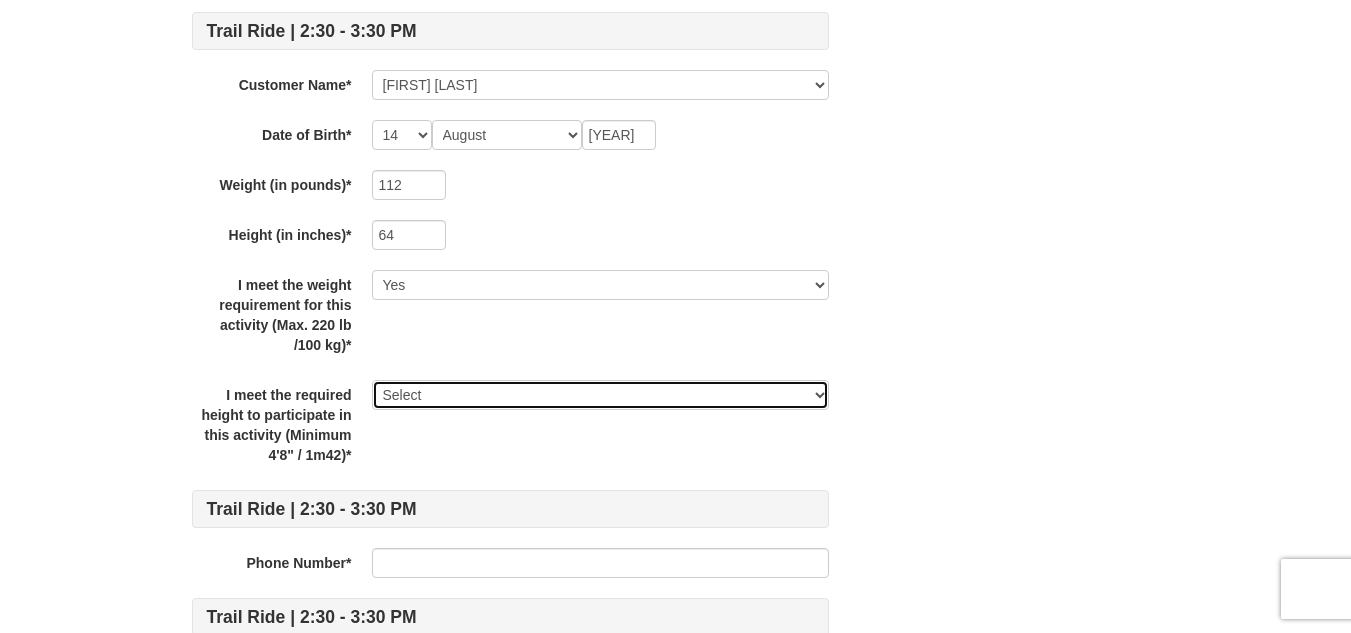 click on "Select Yes" at bounding box center [600, 395] 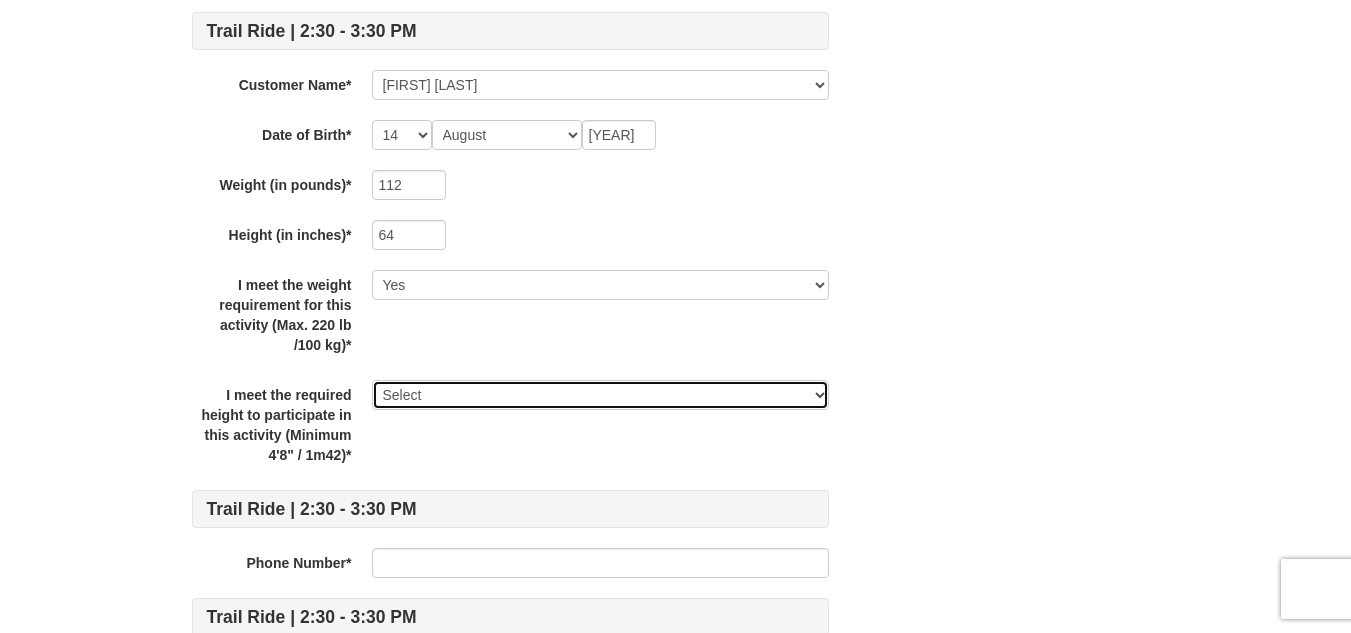 select on "Yes" 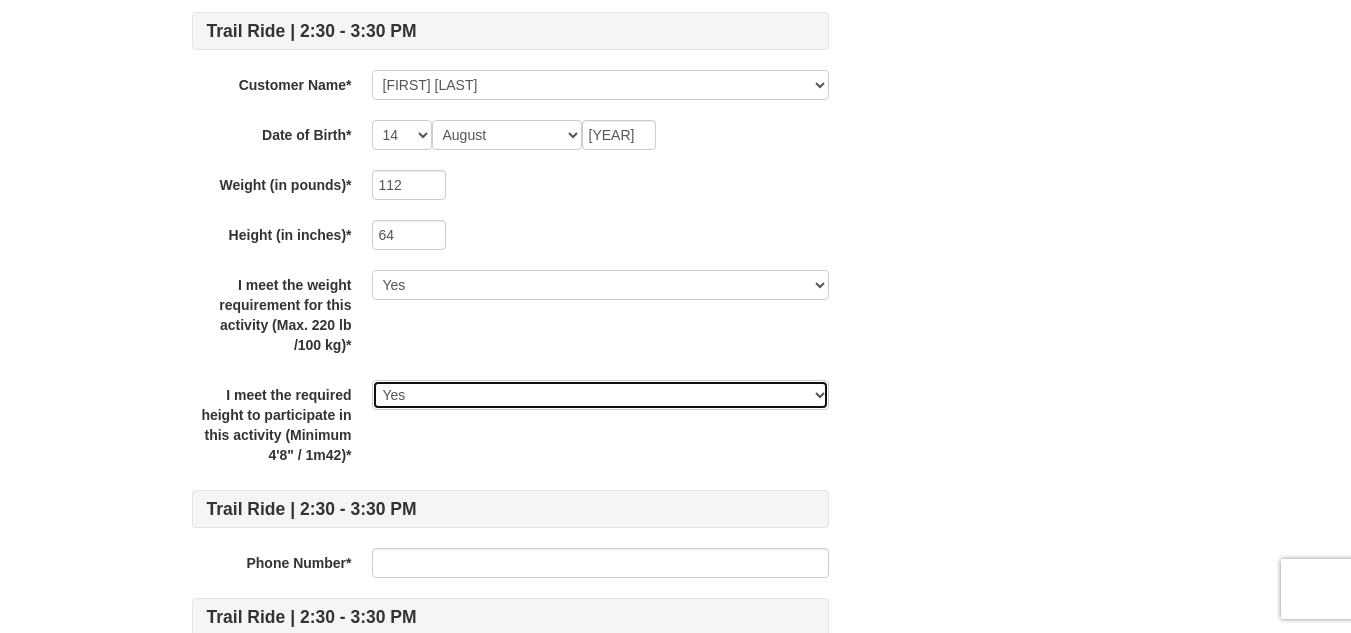 click on "Select Yes" at bounding box center (600, 395) 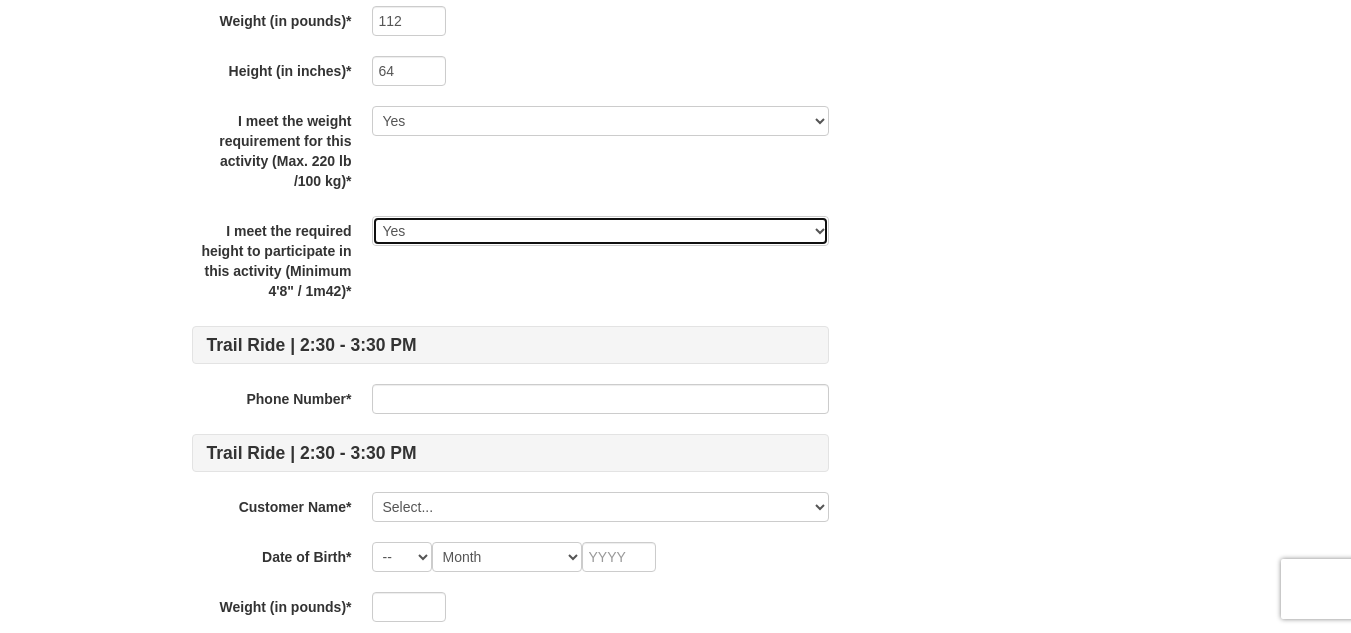 scroll, scrollTop: 2300, scrollLeft: 0, axis: vertical 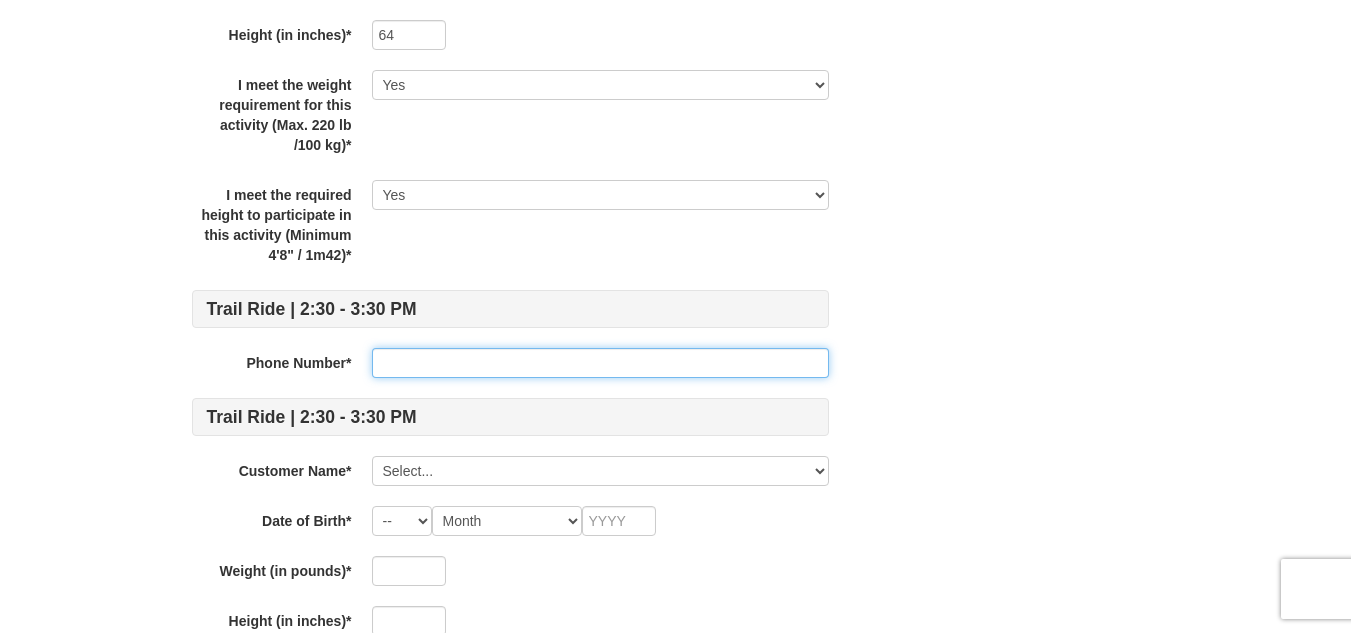 click at bounding box center [600, 363] 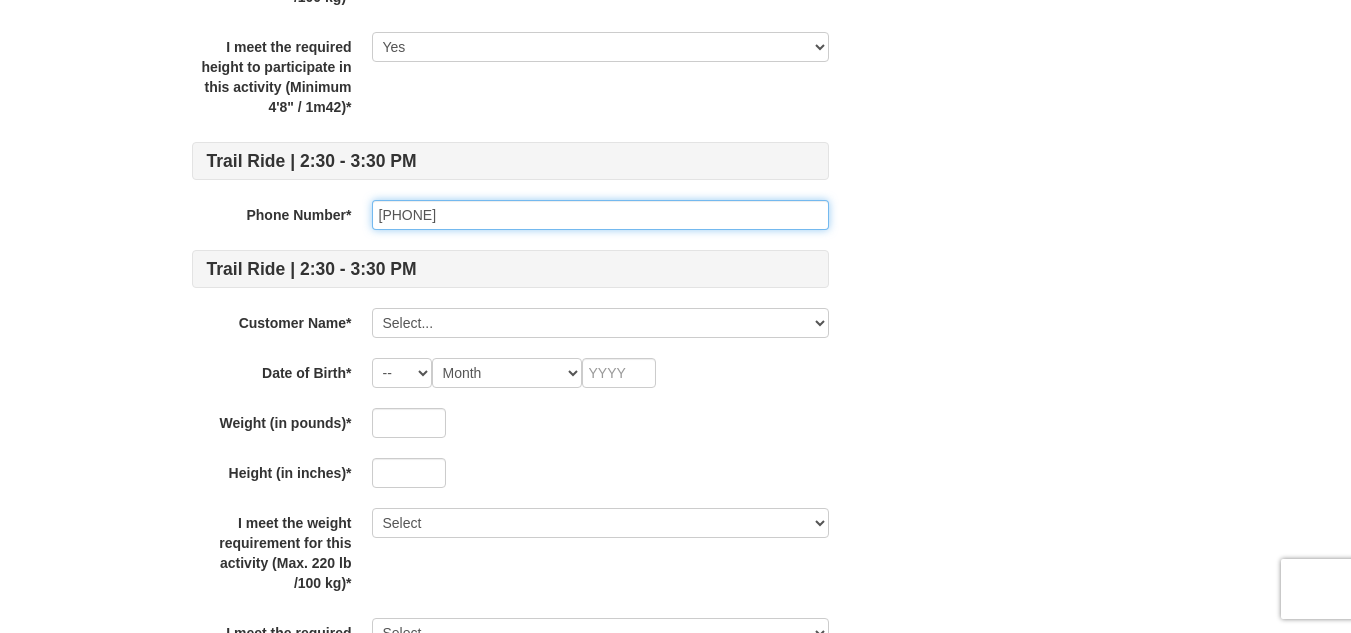 scroll, scrollTop: 2500, scrollLeft: 0, axis: vertical 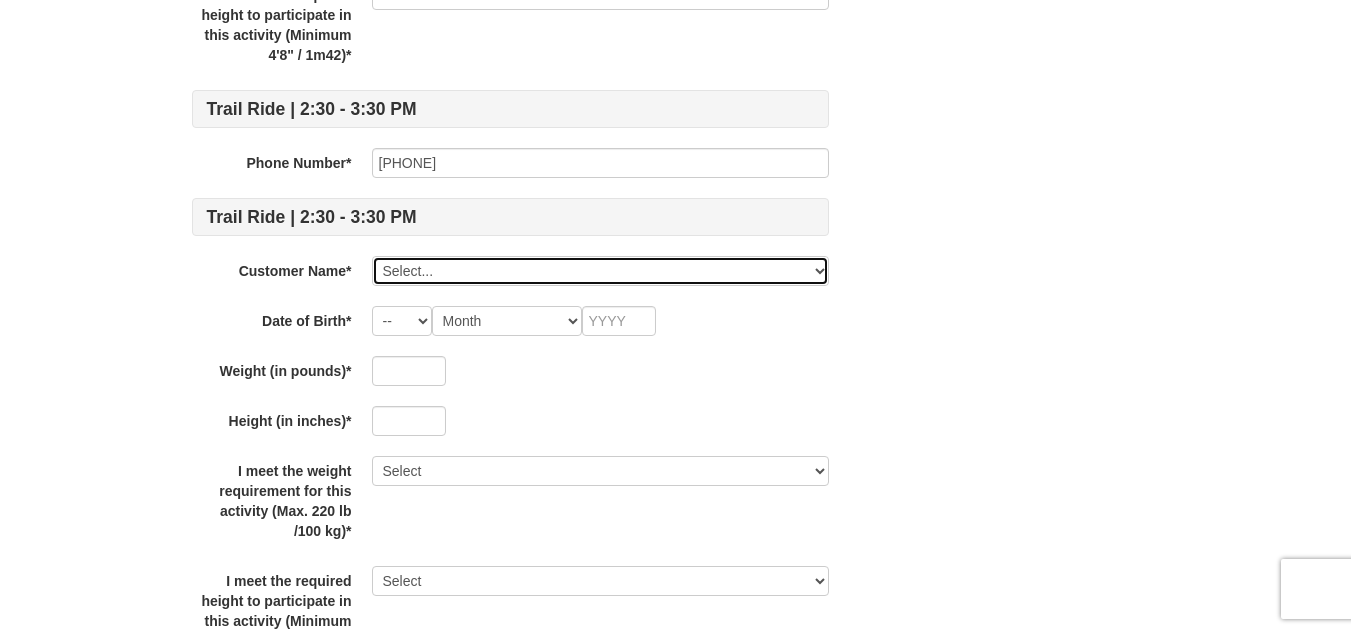 click on "Select... Scott Penny Mary Retz-Penny Zachary Penny Chloe Penny Add New..." at bounding box center [600, 271] 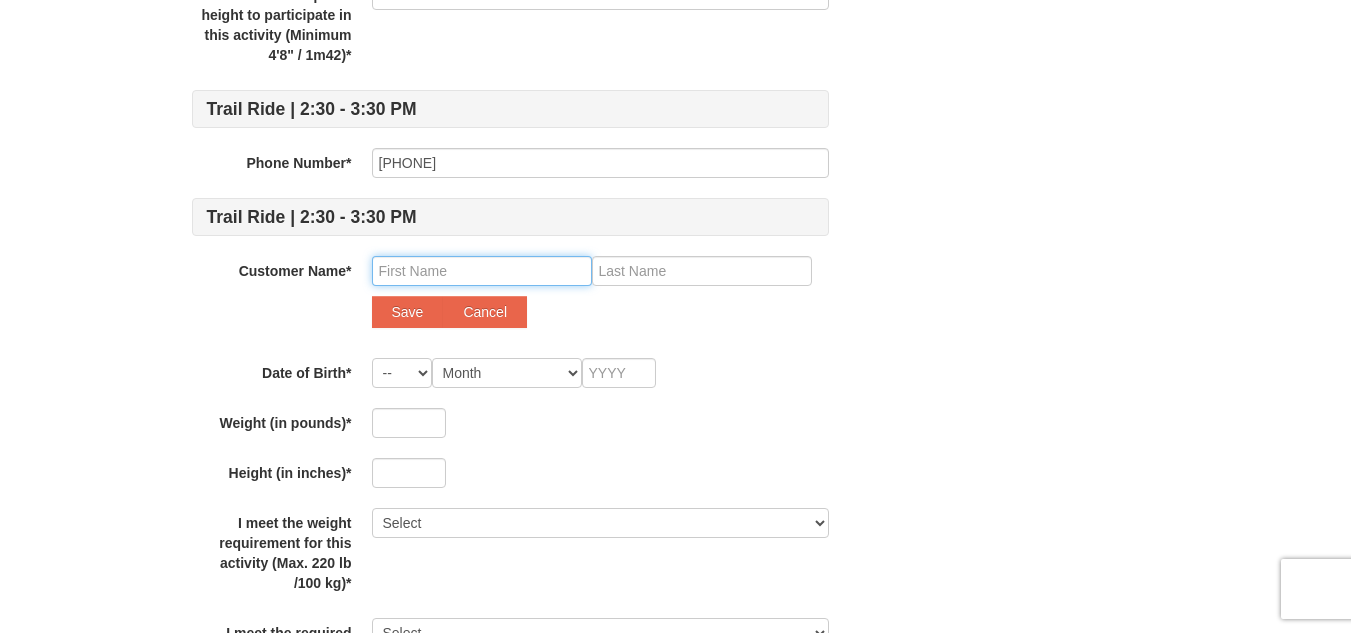 click at bounding box center (482, 271) 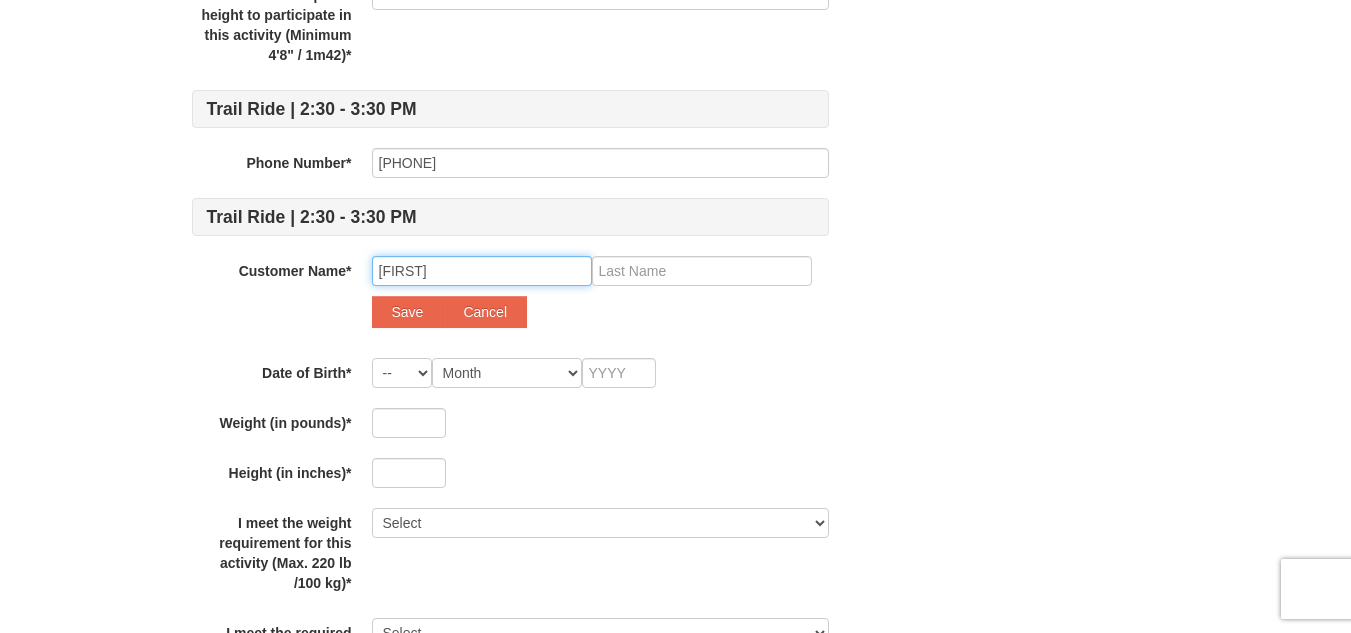 type on "Serenity" 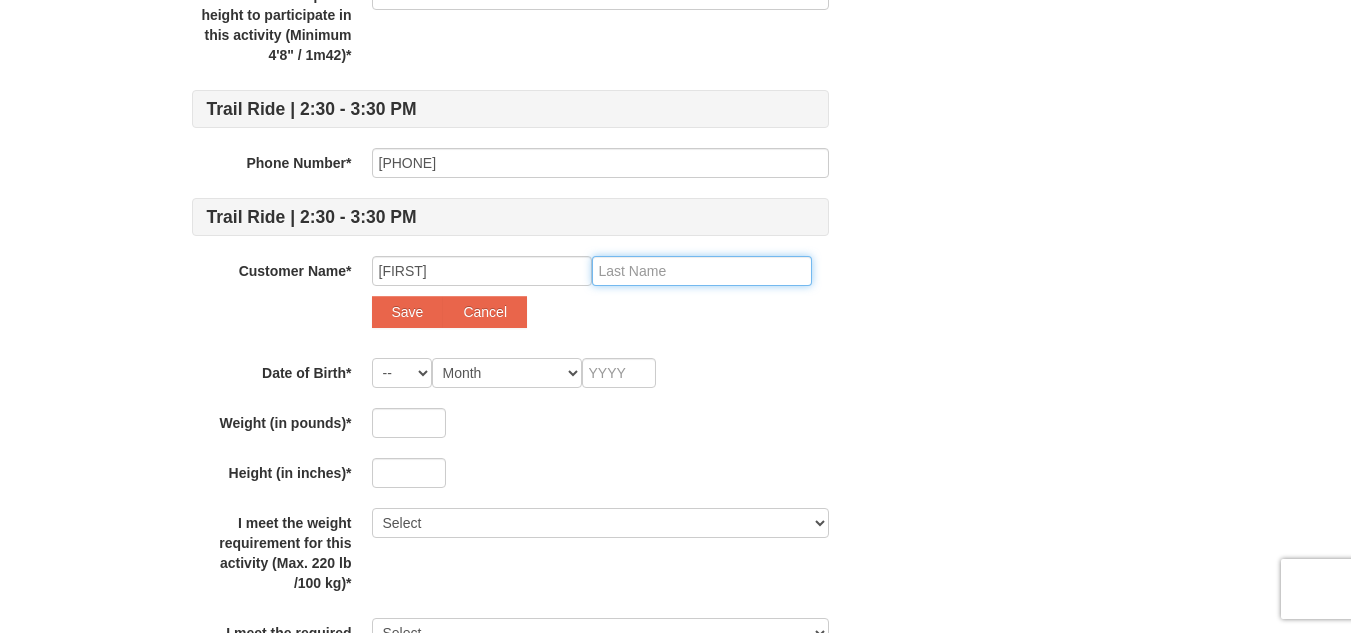 click at bounding box center [702, 271] 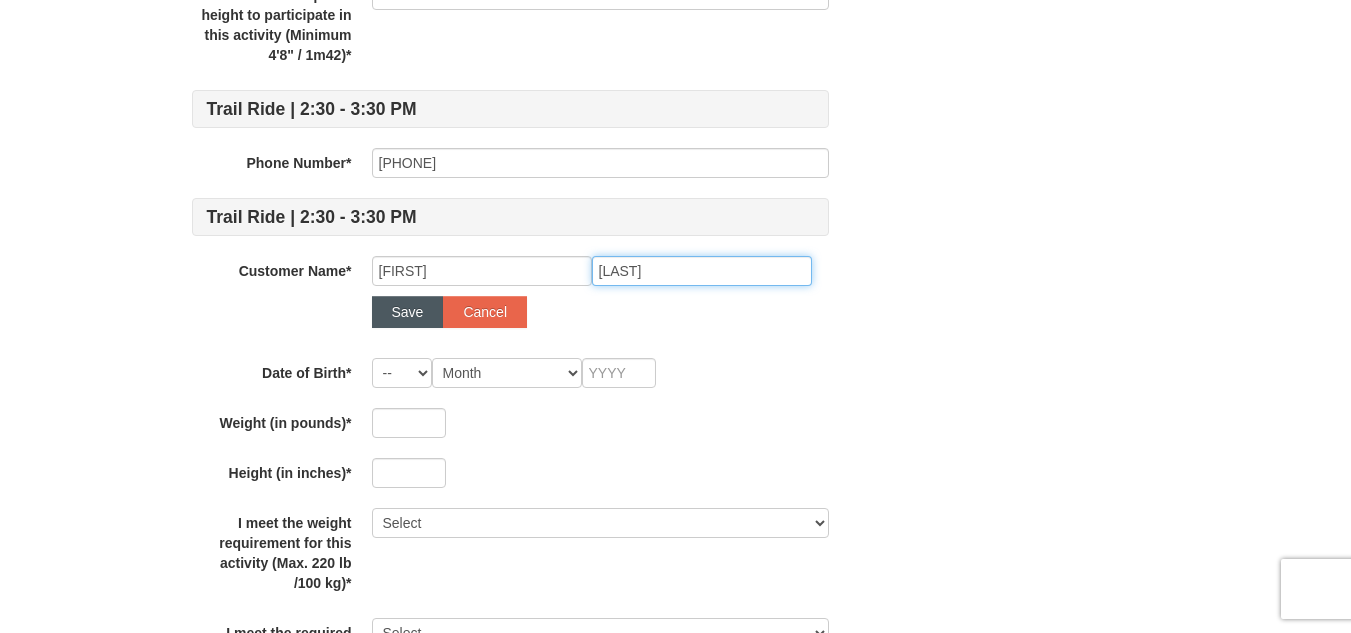type on "Powers" 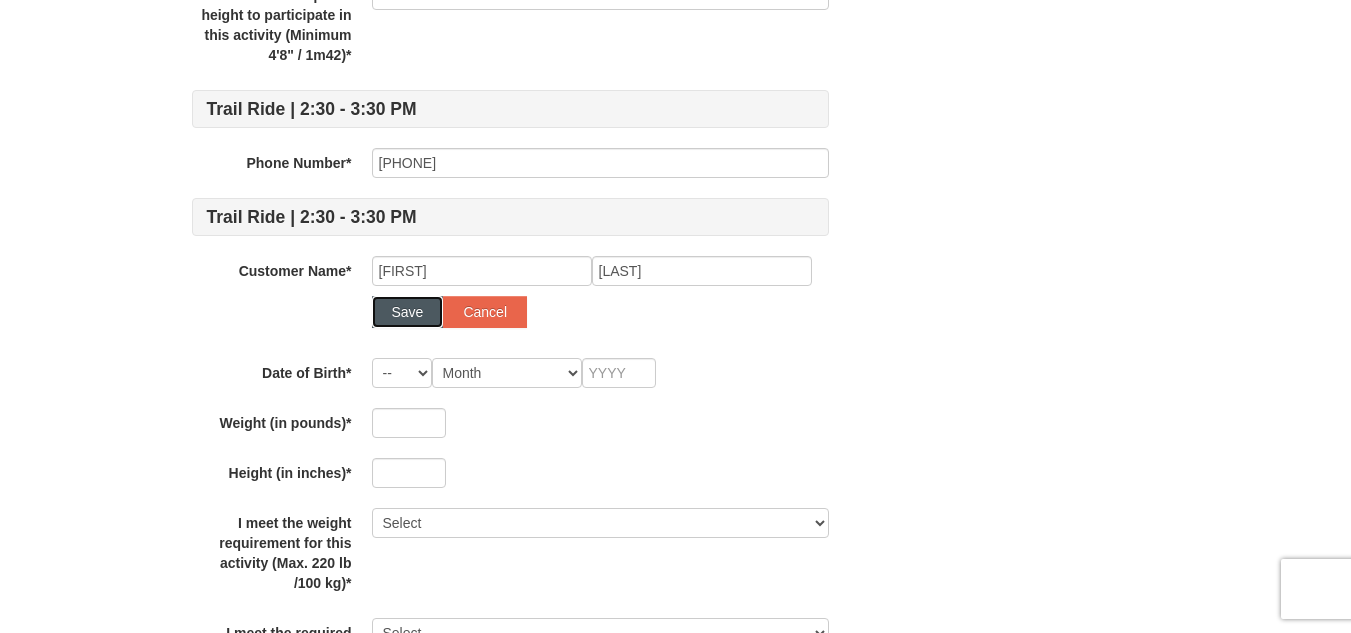 click on "Save" at bounding box center [408, 312] 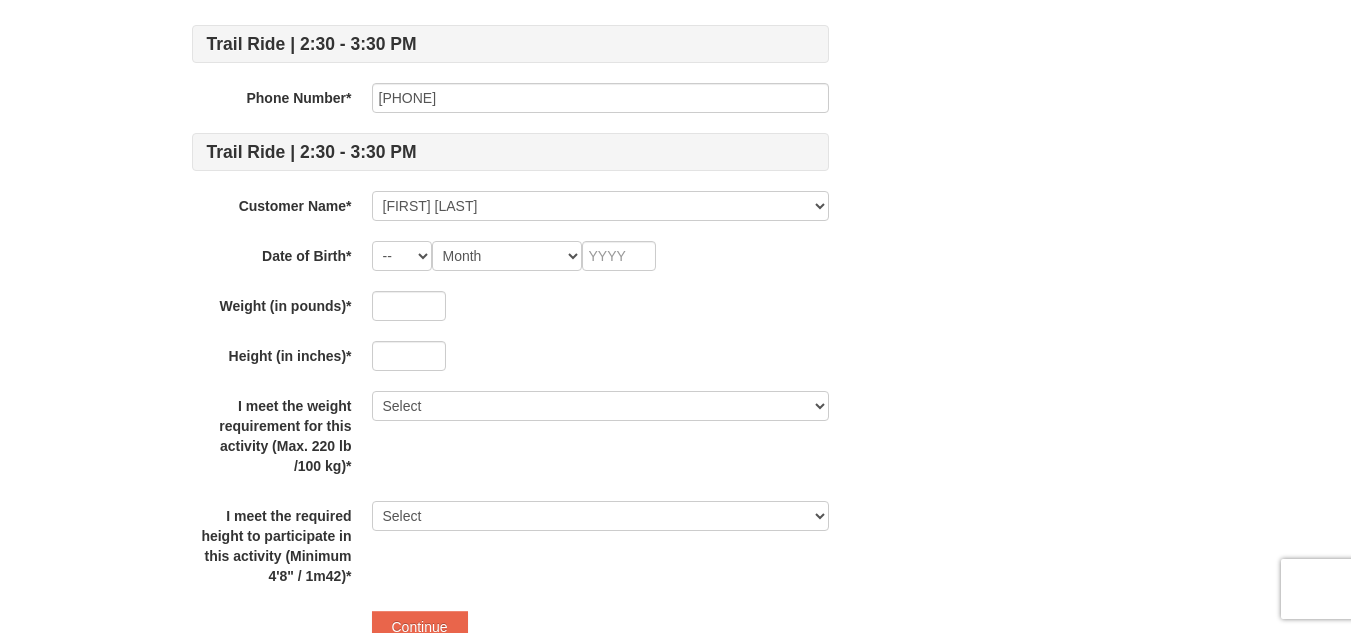 scroll, scrollTop: 2600, scrollLeft: 0, axis: vertical 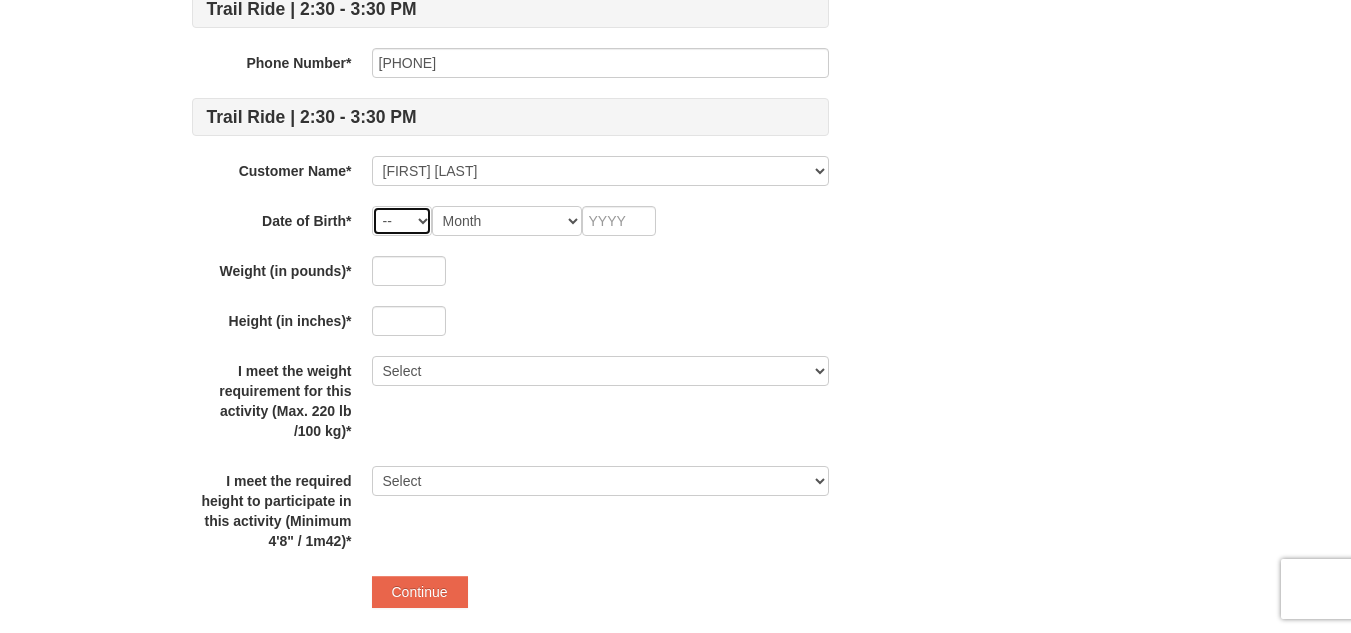 click on "-- 01 02 03 04 05 06 07 08 09 10 11 12 13 14 15 16 17 18 19 20 21 22 23 24 25 26 27 28 29 30 31" at bounding box center [402, 221] 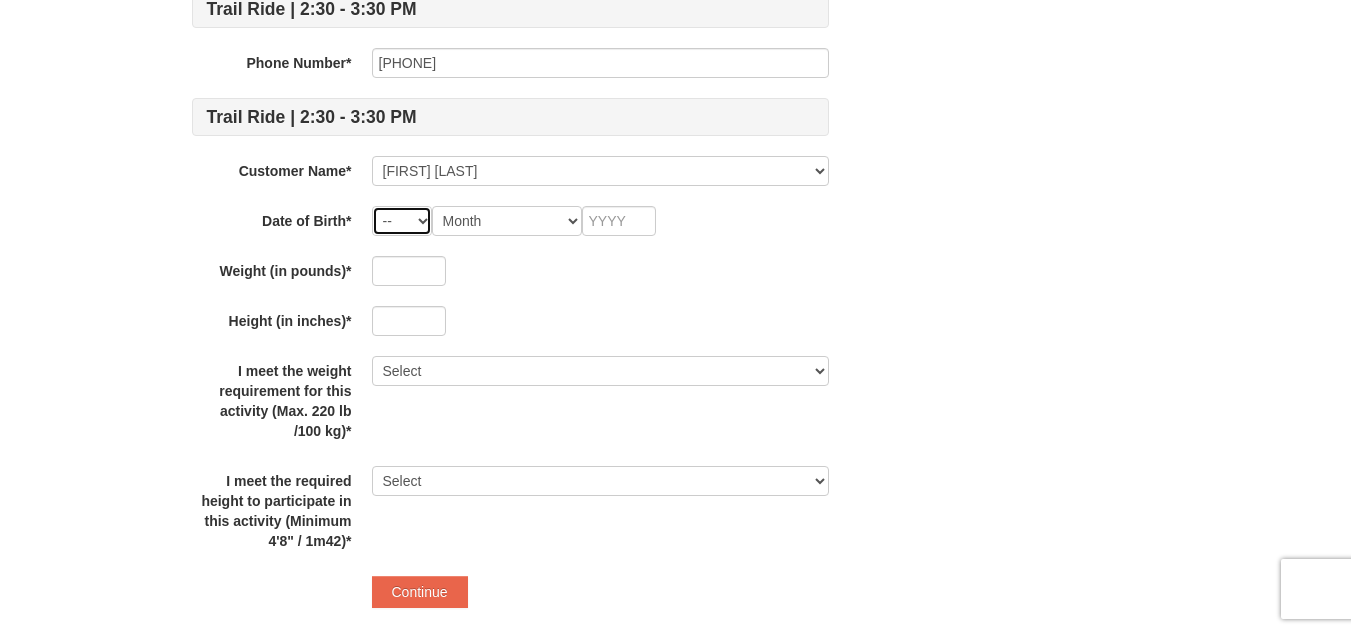 select on "30" 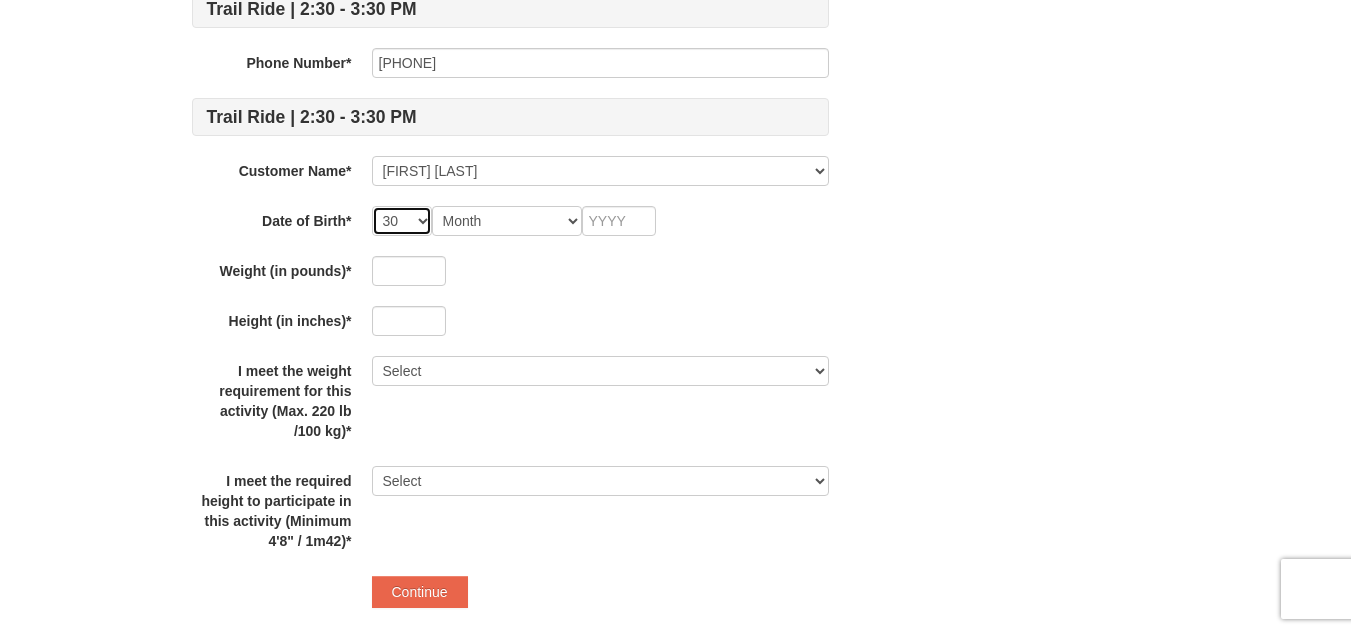 click on "-- 01 02 03 04 05 06 07 08 09 10 11 12 13 14 15 16 17 18 19 20 21 22 23 24 25 26 27 28 29 30 31" at bounding box center [402, 221] 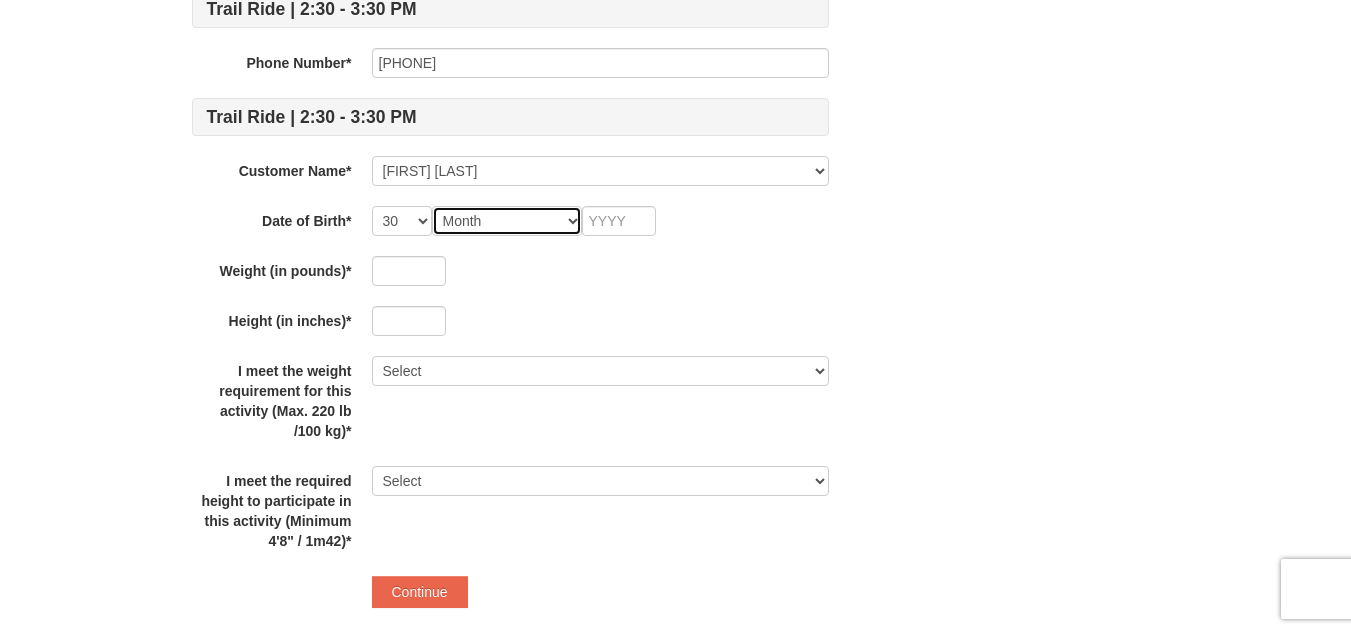 click on "Month January February March April May June July August September October November December" at bounding box center [507, 221] 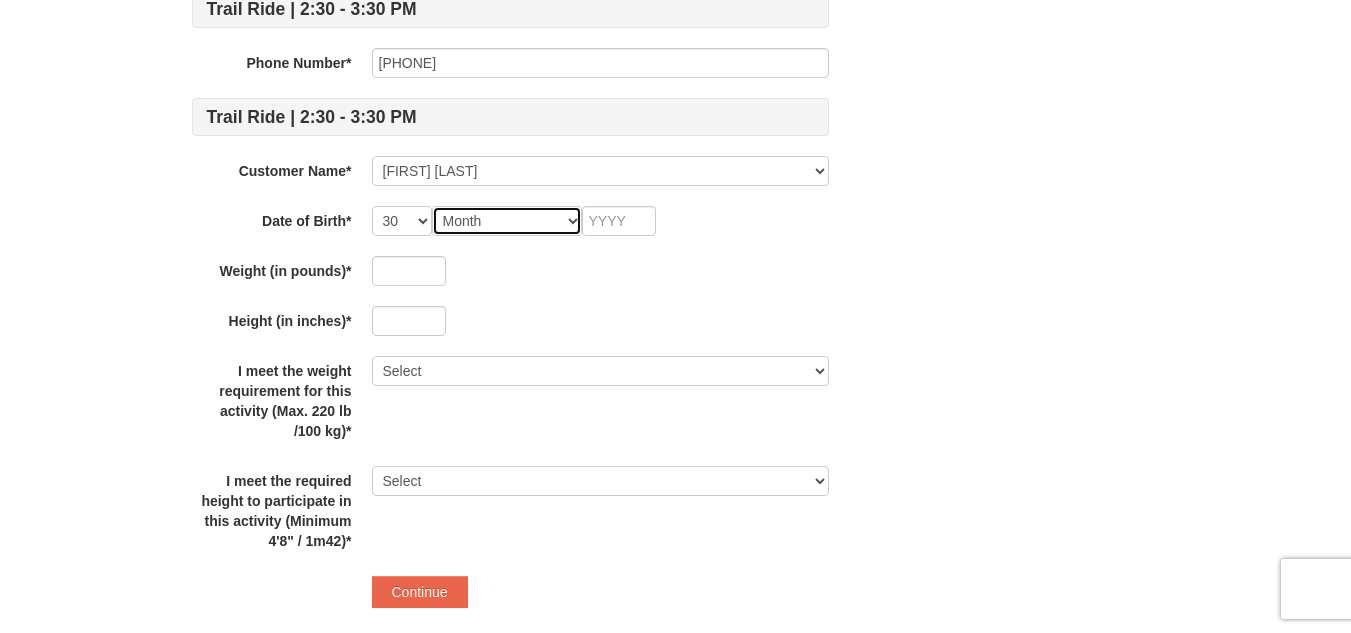 select on "09" 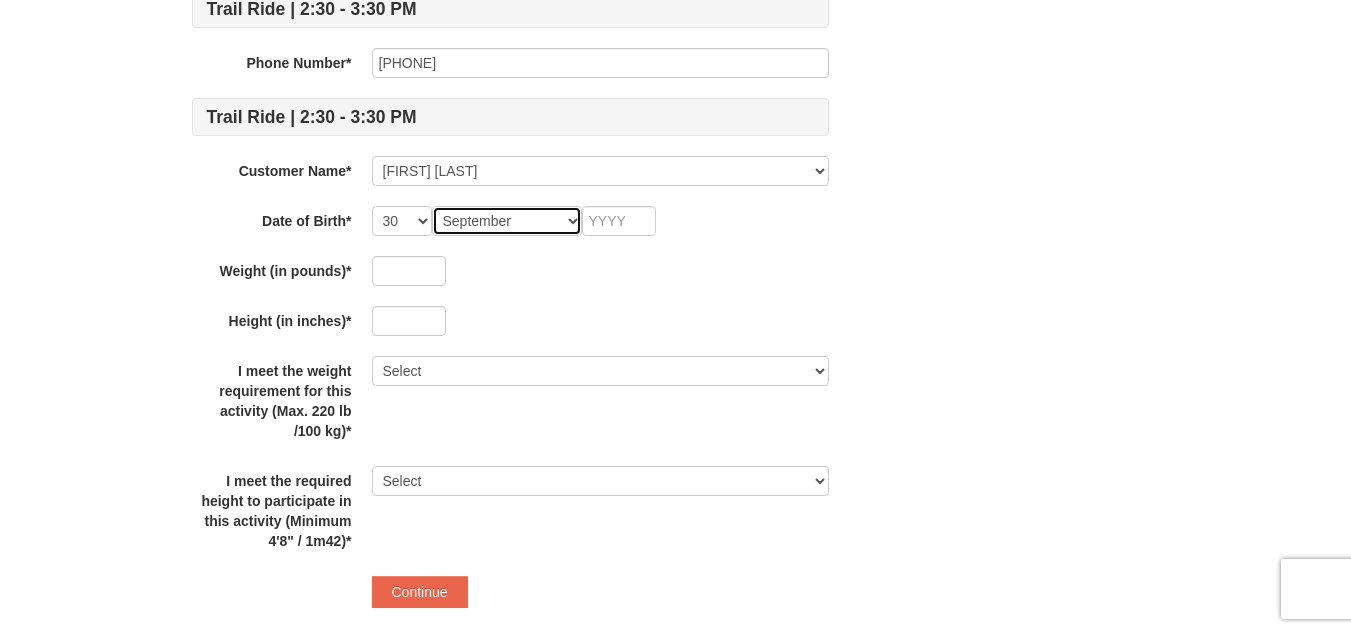 click on "Month January February March April May June July August September October November December" at bounding box center (507, 221) 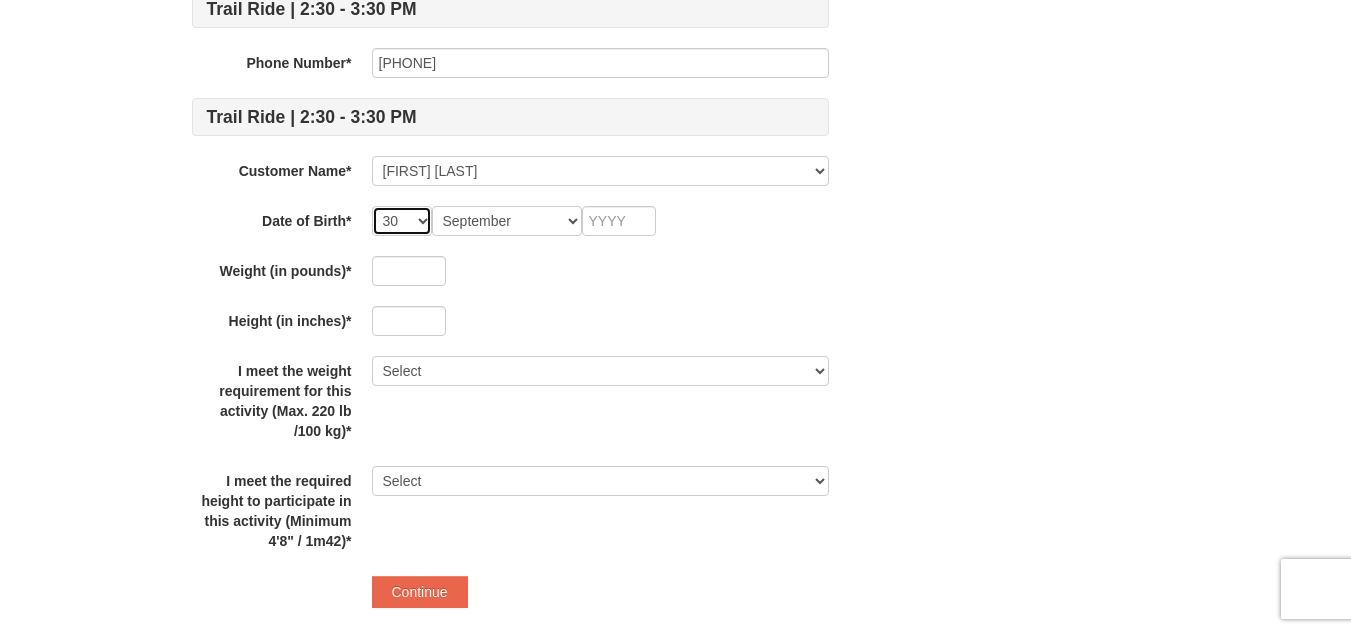 click on "-- 01 02 03 04 05 06 07 08 09 10 11 12 13 14 15 16 17 18 19 20 21 22 23 24 25 26 27 28 29 30 31" at bounding box center (402, 221) 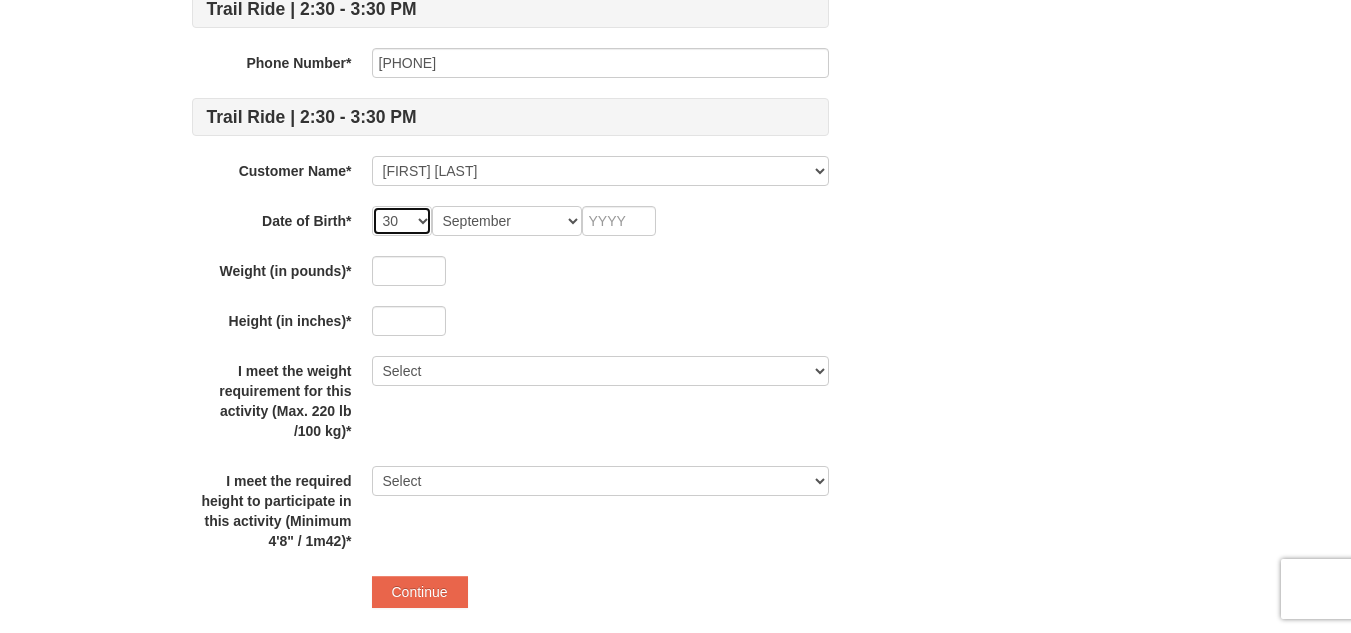 select on "29" 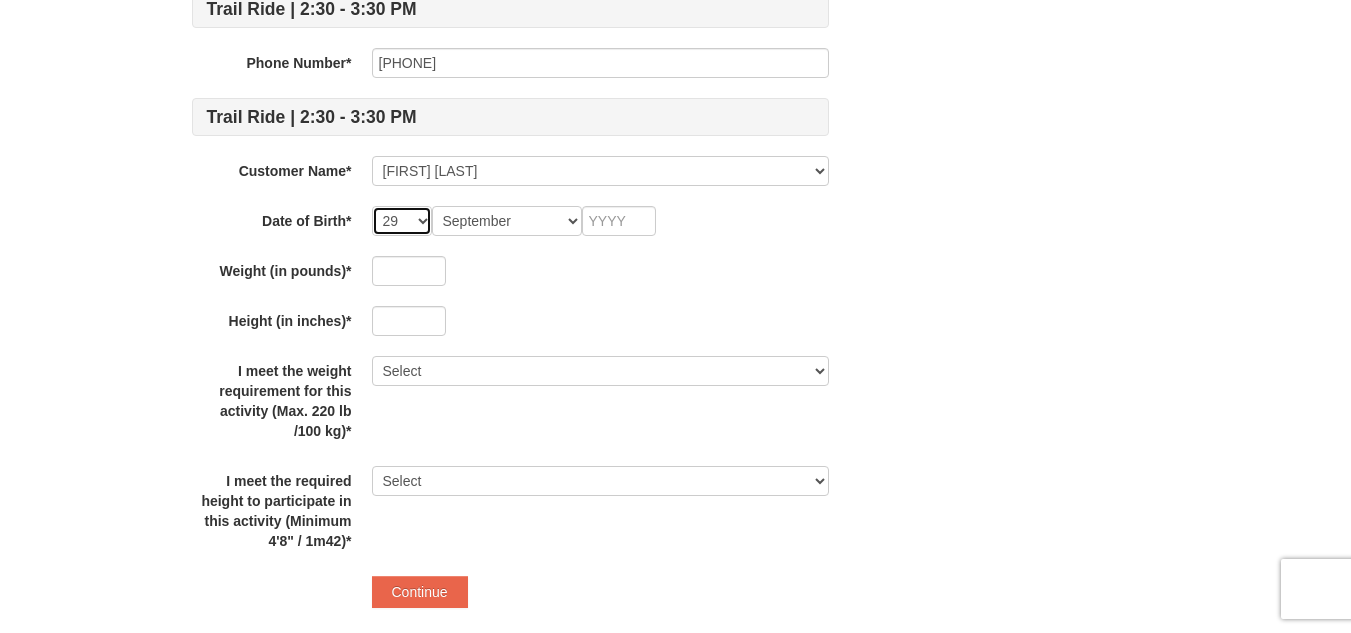 click on "-- 01 02 03 04 05 06 07 08 09 10 11 12 13 14 15 16 17 18 19 20 21 22 23 24 25 26 27 28 29 30 31" at bounding box center (402, 221) 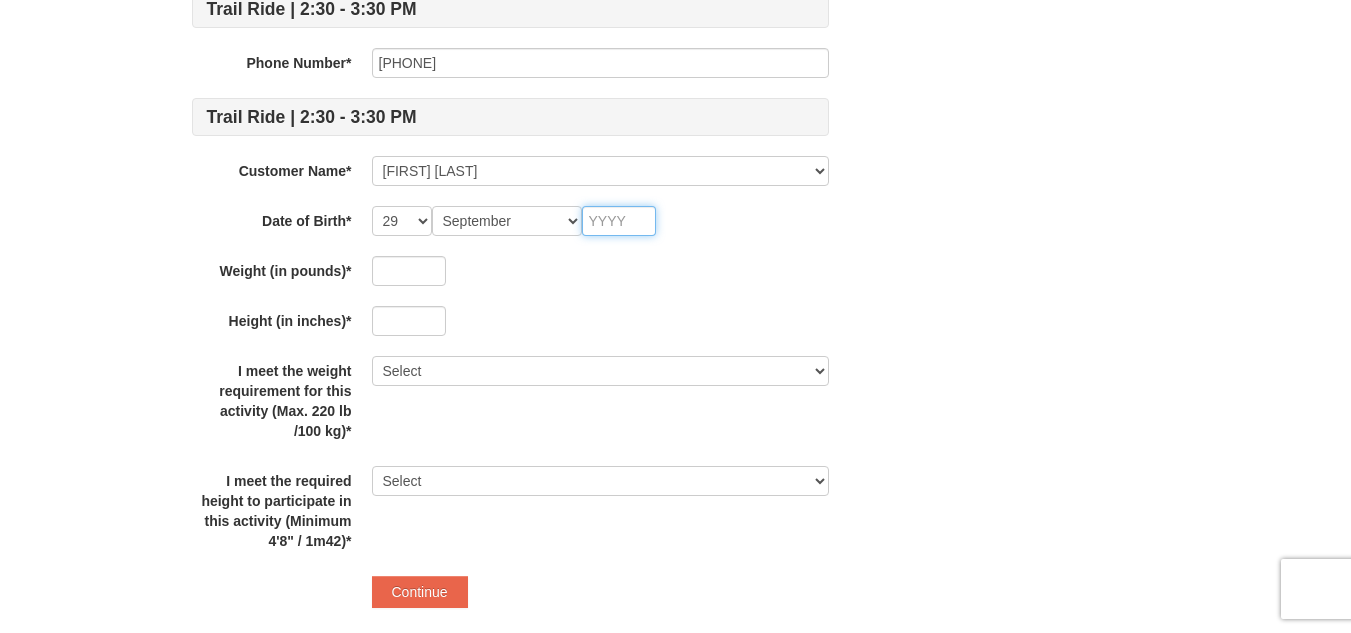 click at bounding box center (619, 221) 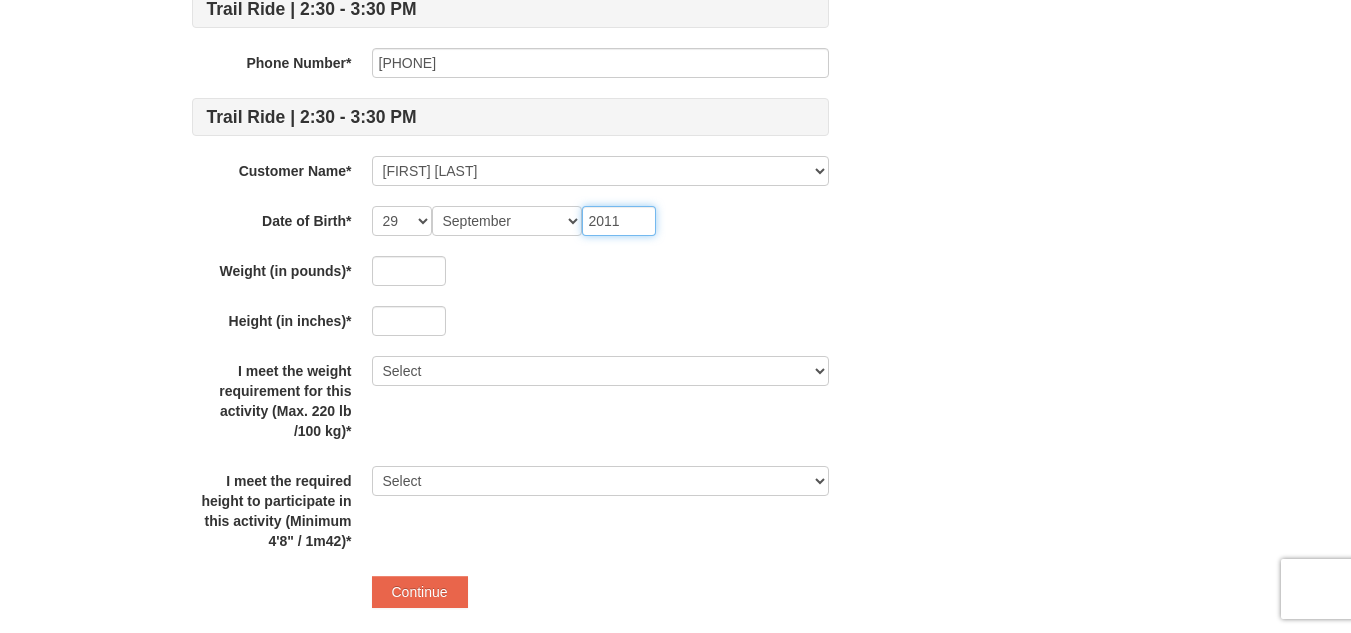 type on "2011" 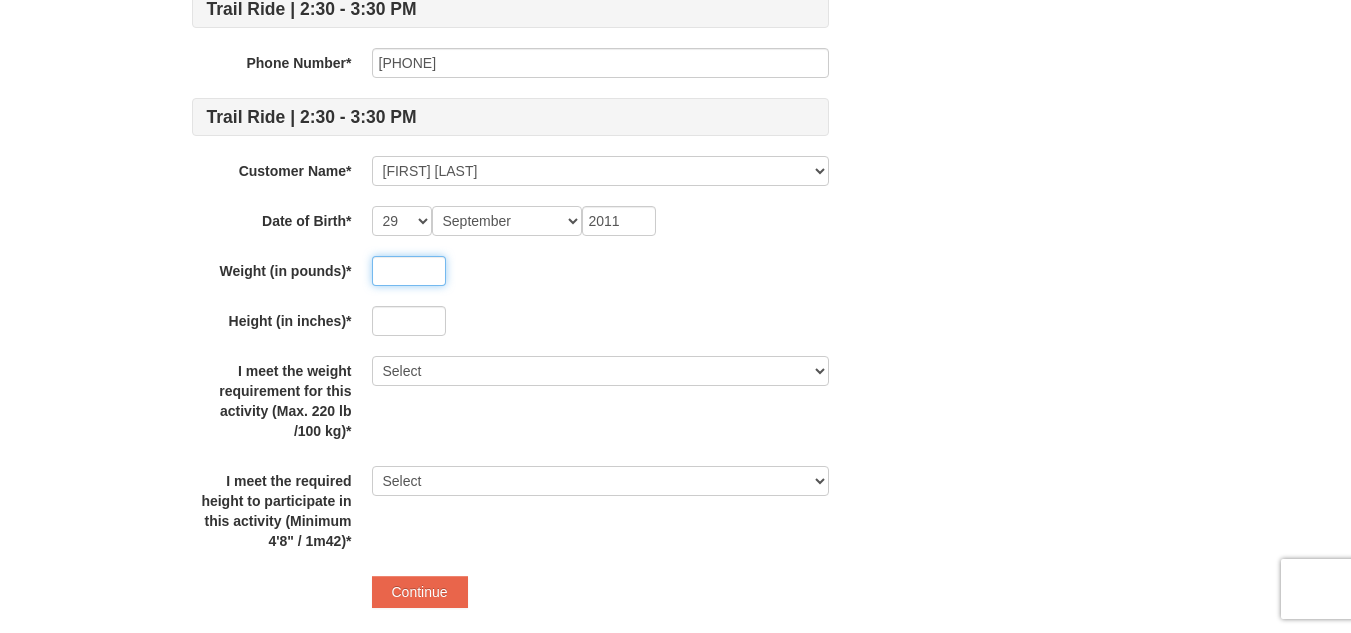click at bounding box center [409, 271] 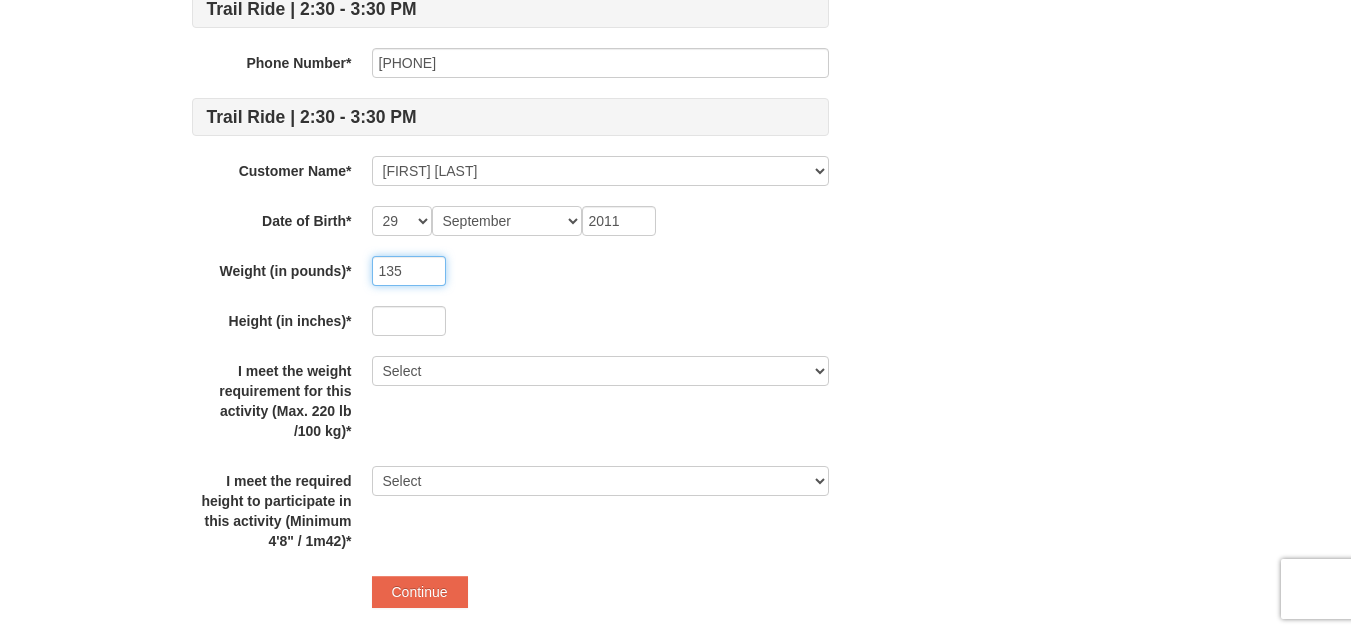 type on "135" 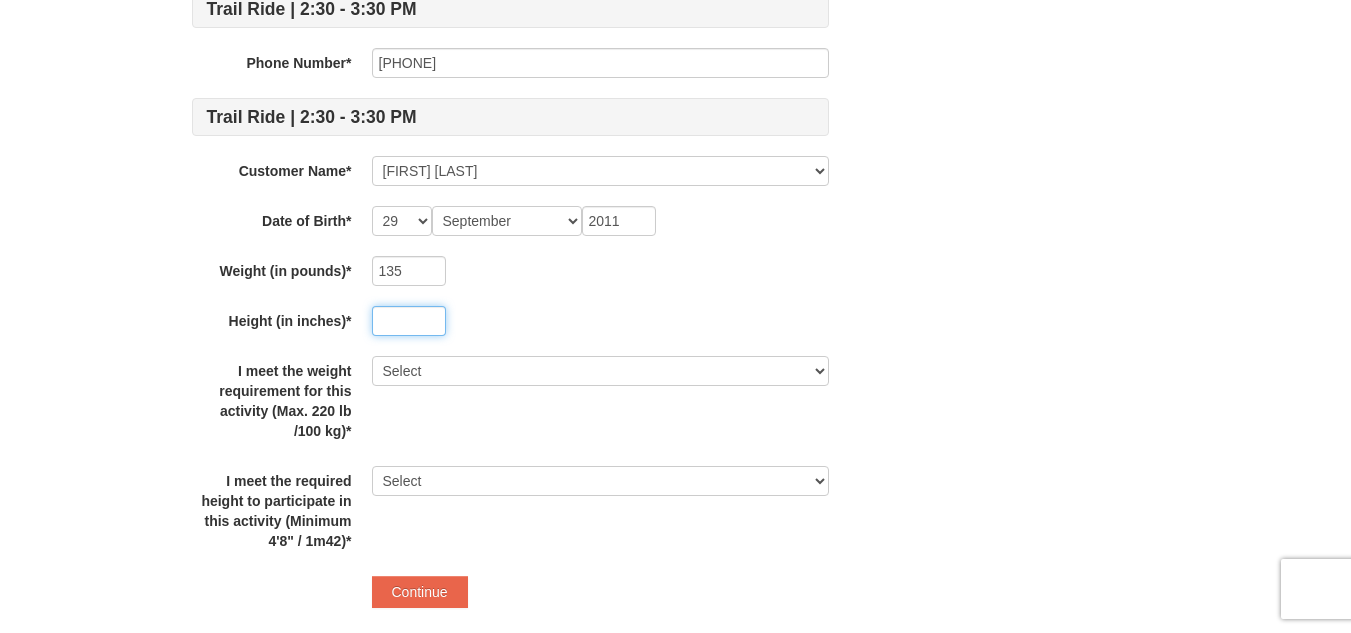 click at bounding box center (409, 321) 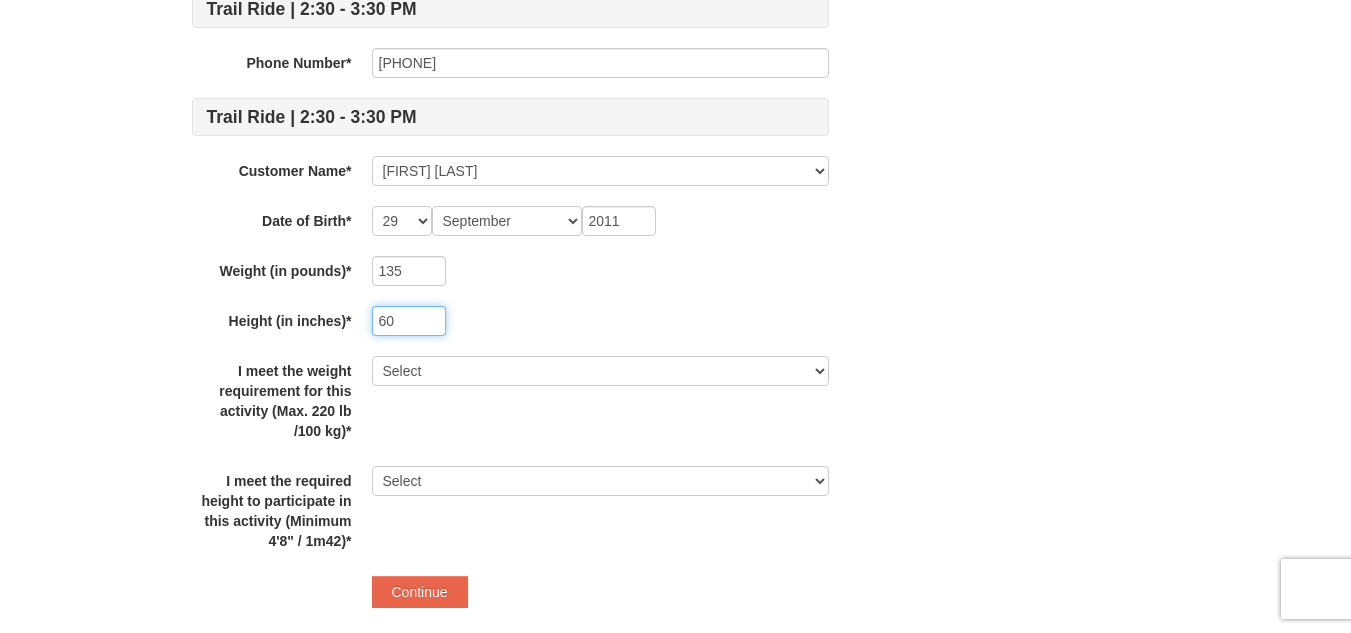 type on "60" 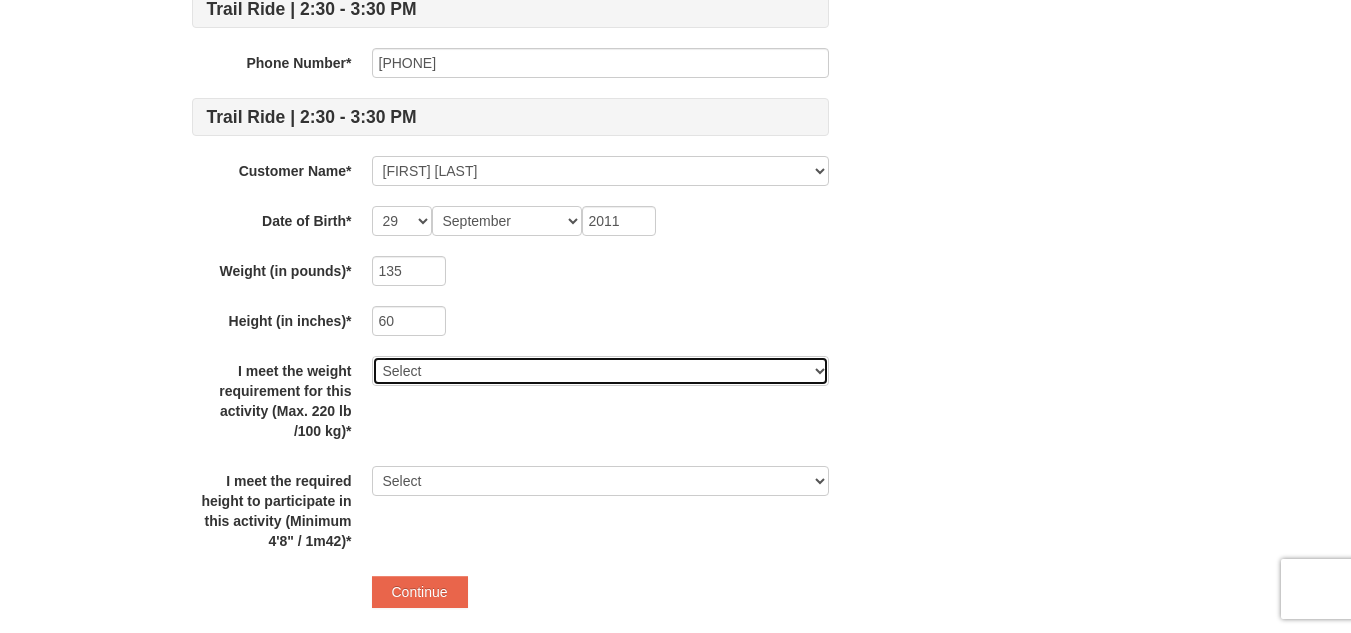click on "Select Yes" at bounding box center [600, 371] 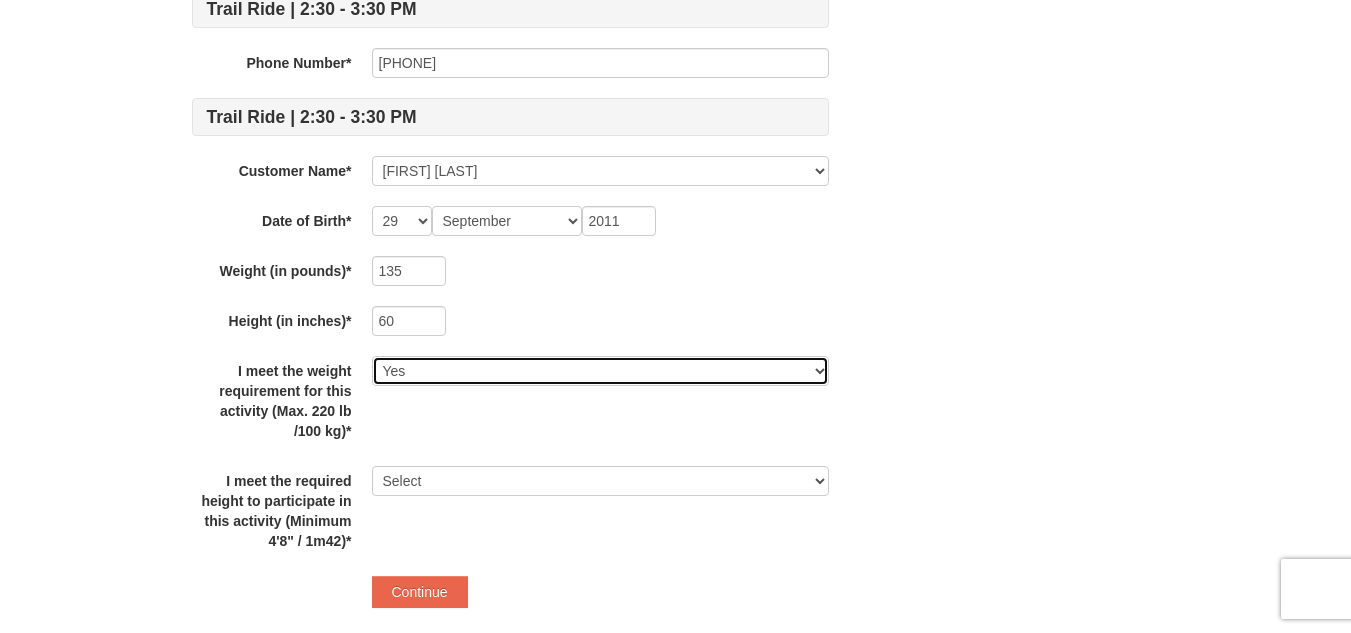 click on "Select Yes" at bounding box center [600, 371] 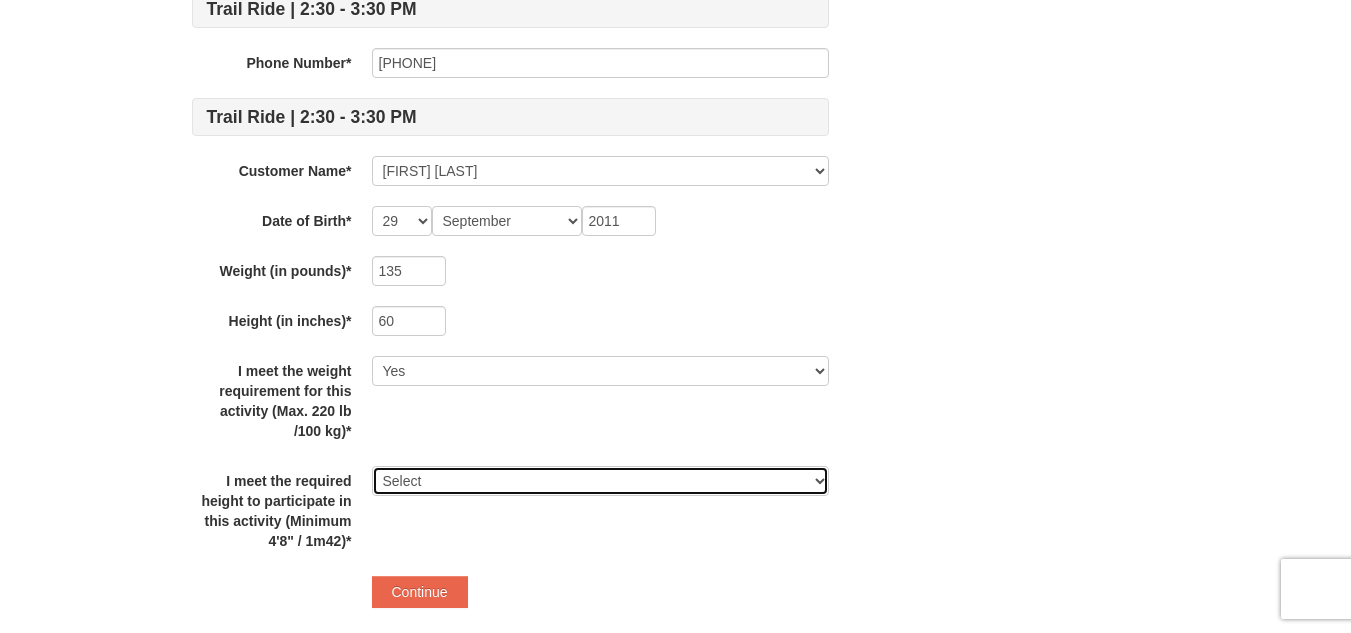 click on "Select Yes" at bounding box center [600, 481] 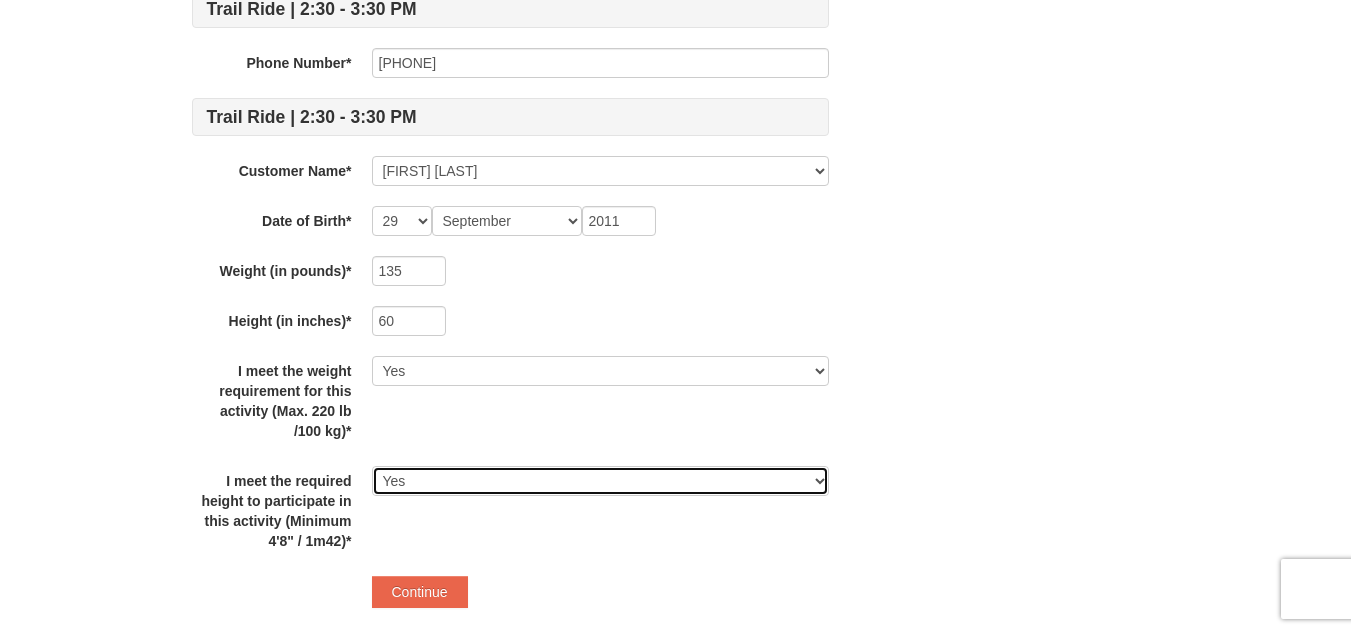 click on "Select Yes" at bounding box center (600, 481) 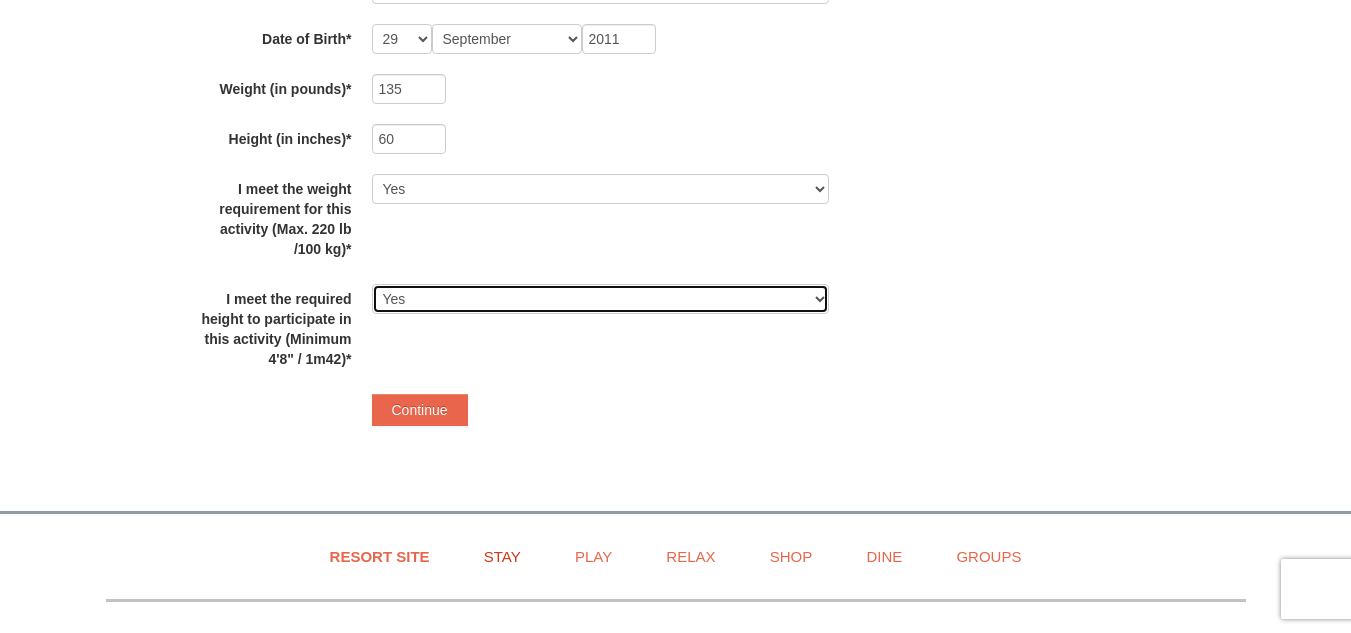scroll, scrollTop: 2800, scrollLeft: 0, axis: vertical 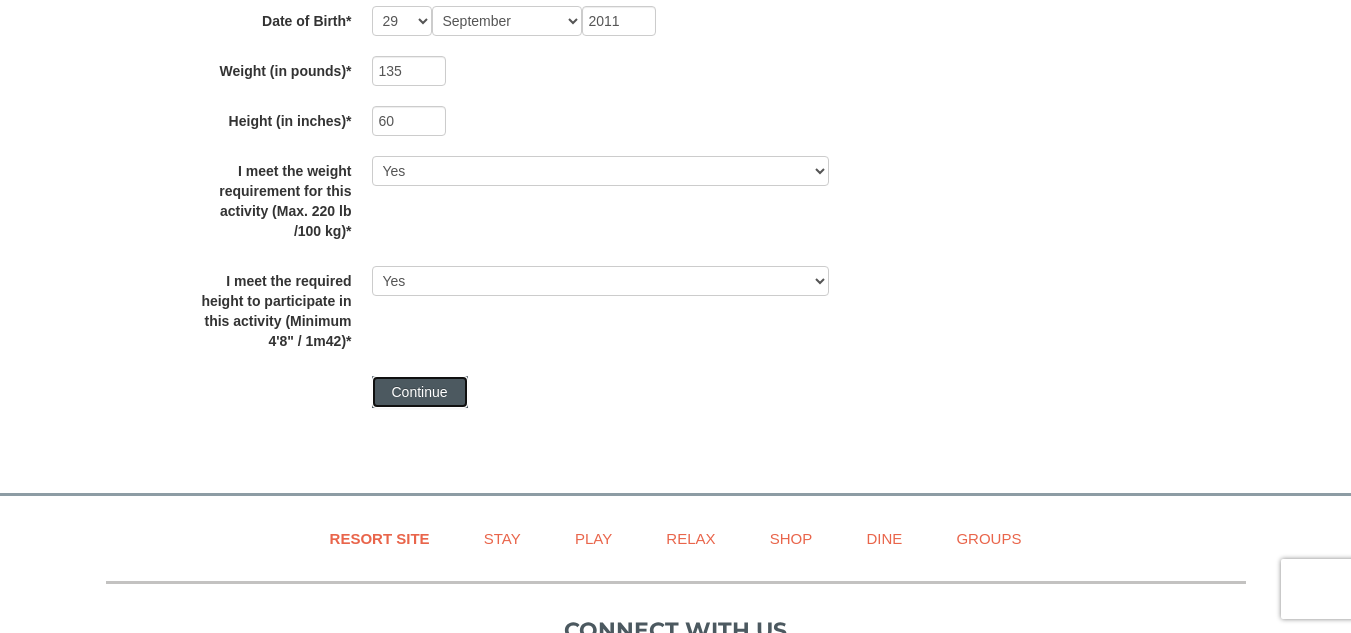 click on "Continue" at bounding box center [420, 392] 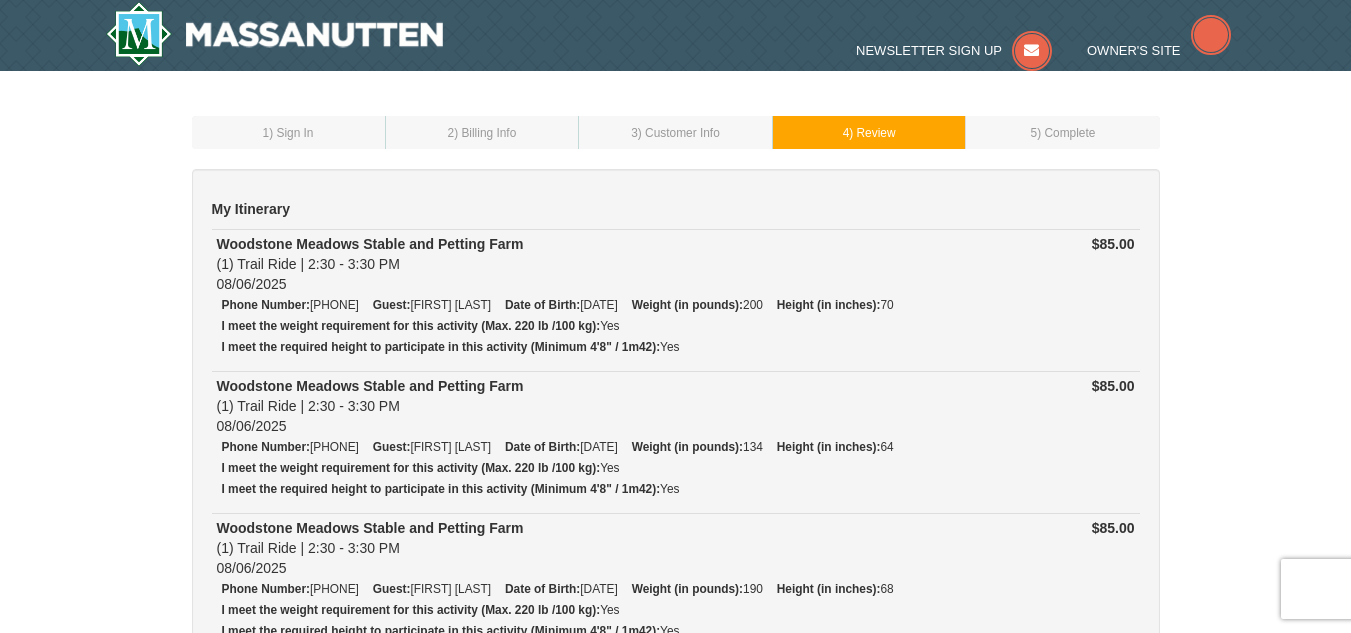 scroll, scrollTop: 0, scrollLeft: 0, axis: both 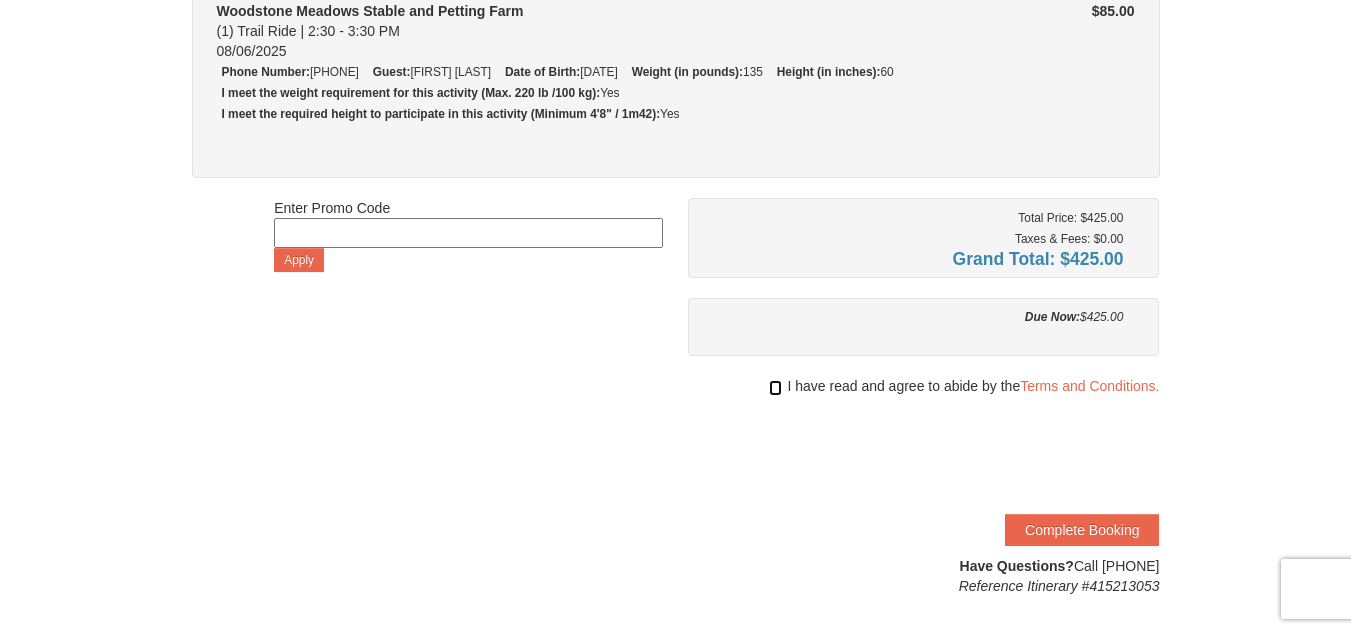 click at bounding box center (775, 388) 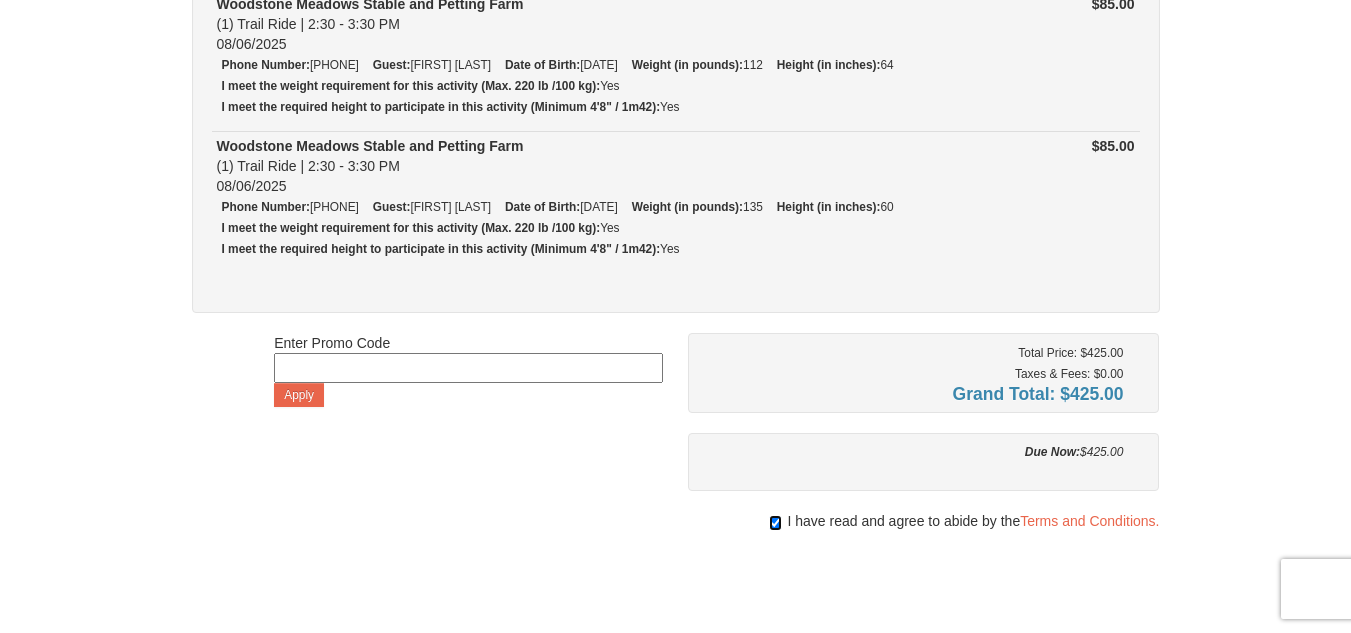scroll, scrollTop: 700, scrollLeft: 0, axis: vertical 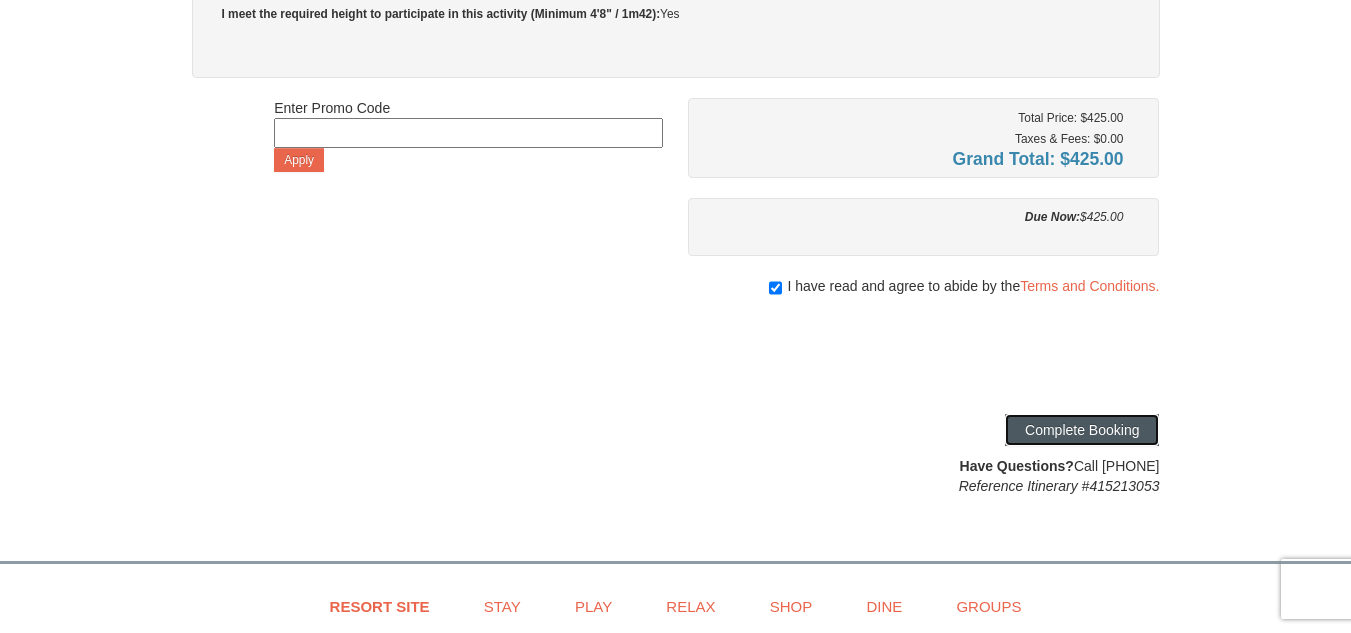 click on "Complete Booking" at bounding box center (1082, 430) 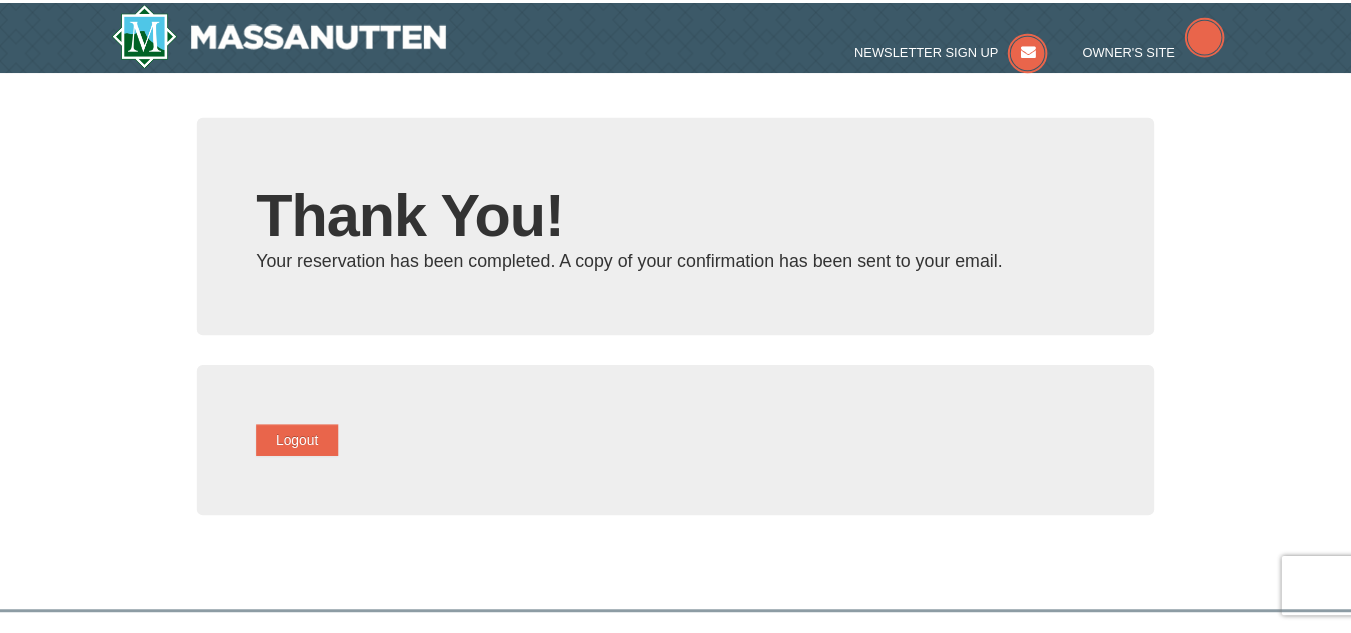 scroll, scrollTop: 0, scrollLeft: 0, axis: both 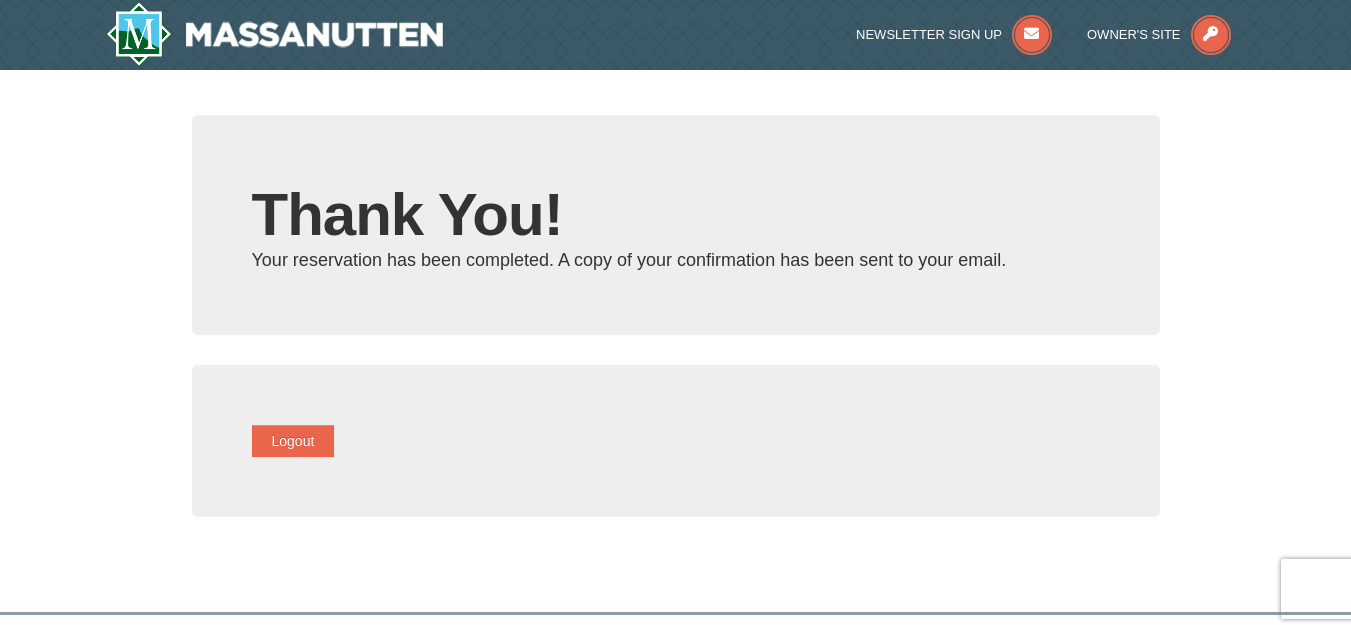 type on "[EMAIL]" 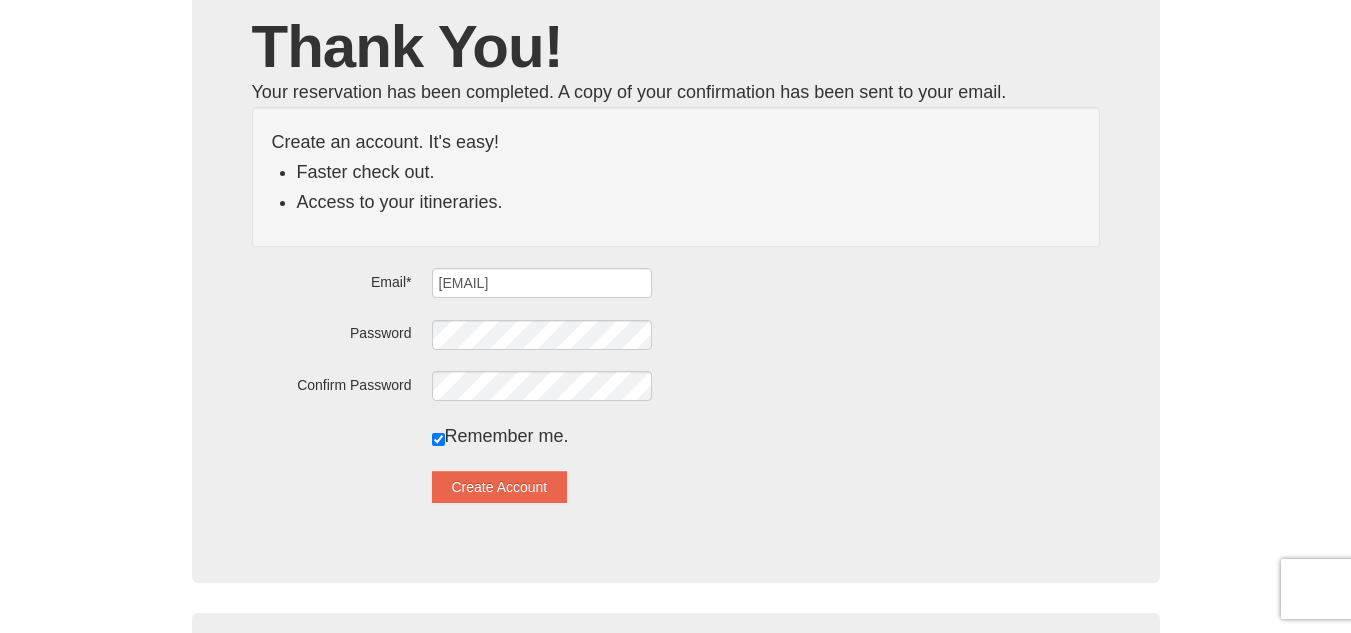 scroll, scrollTop: 200, scrollLeft: 0, axis: vertical 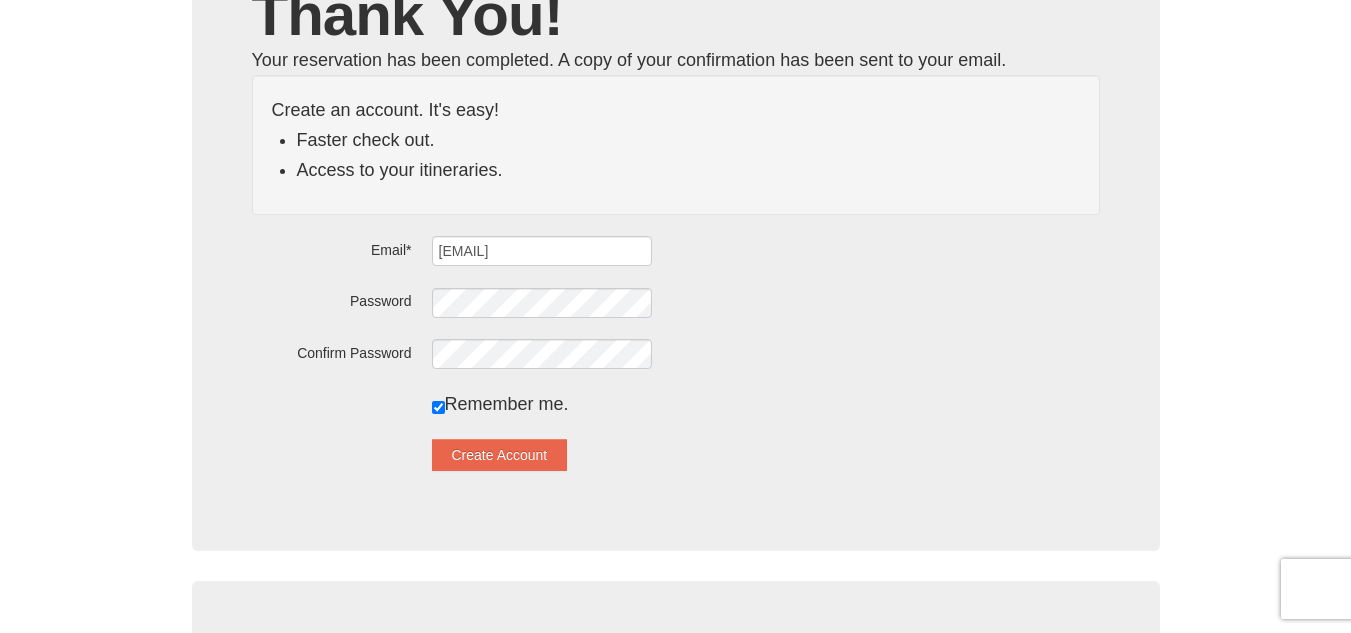 click on "Email*
penny6121010@gmail.com
Password
Confirm Password
Remember me.
Create Account" at bounding box center [676, 353] 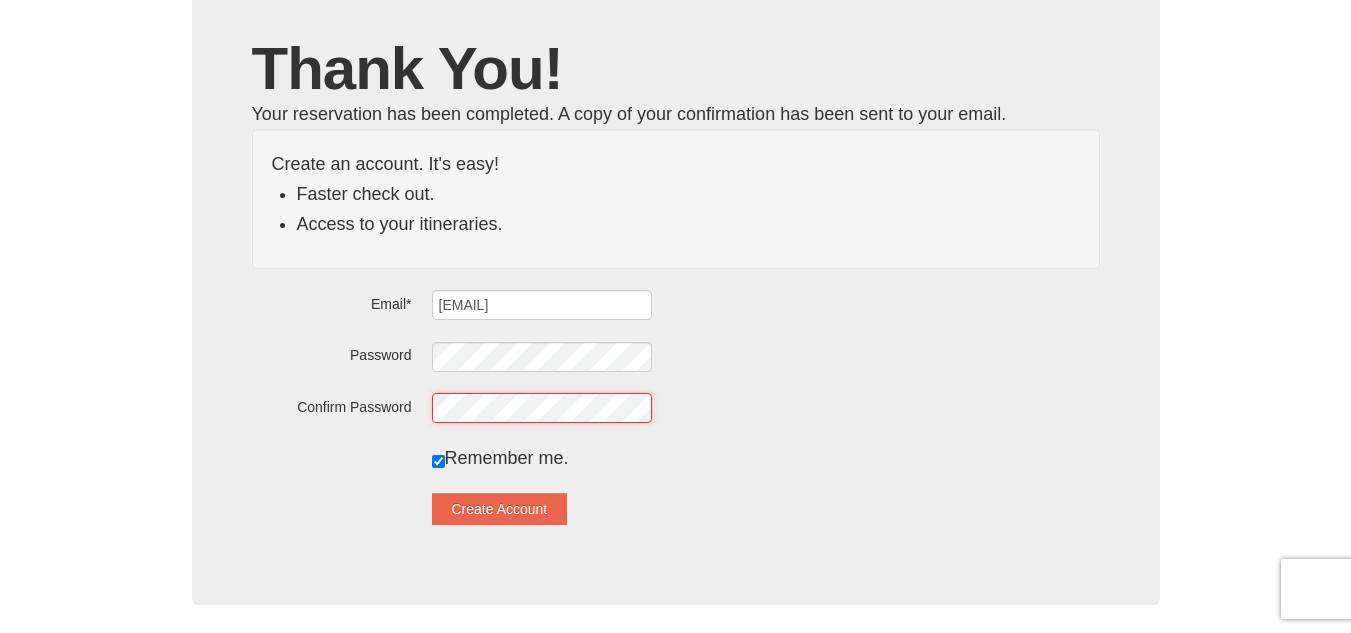 scroll, scrollTop: 100, scrollLeft: 0, axis: vertical 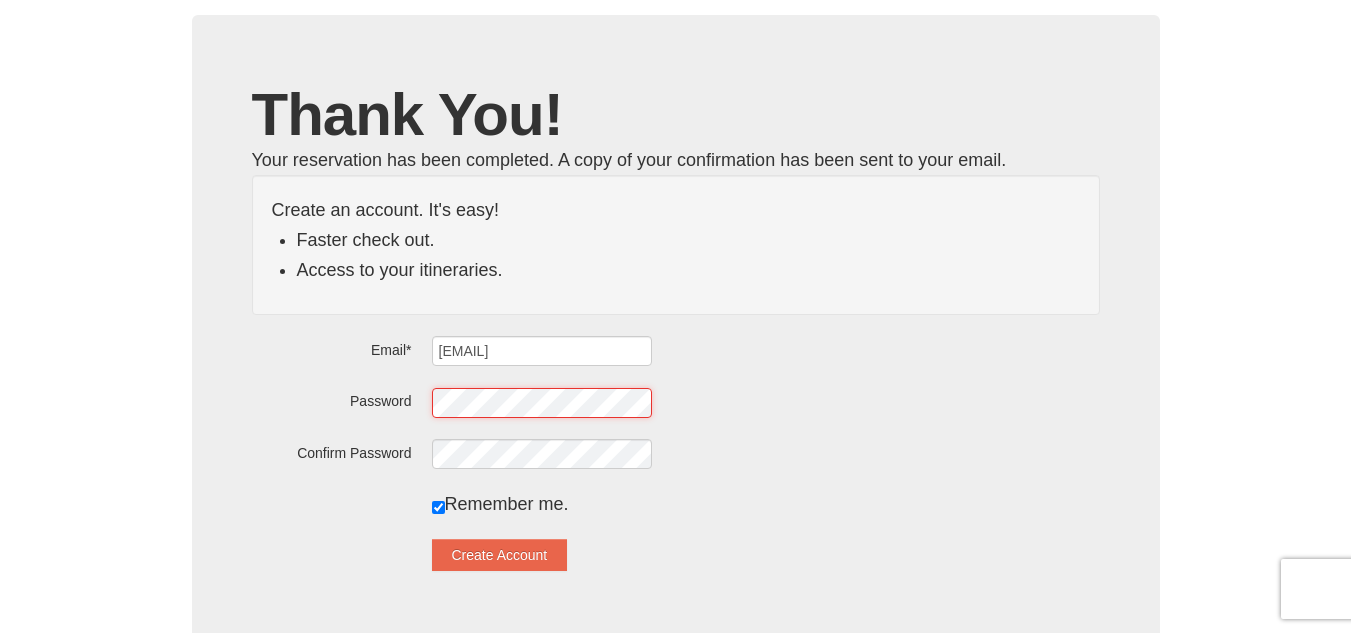 click on "Email*
penny6121010@gmail.com
Password
Confirm Password
Remember me.
Create Account" at bounding box center (676, 453) 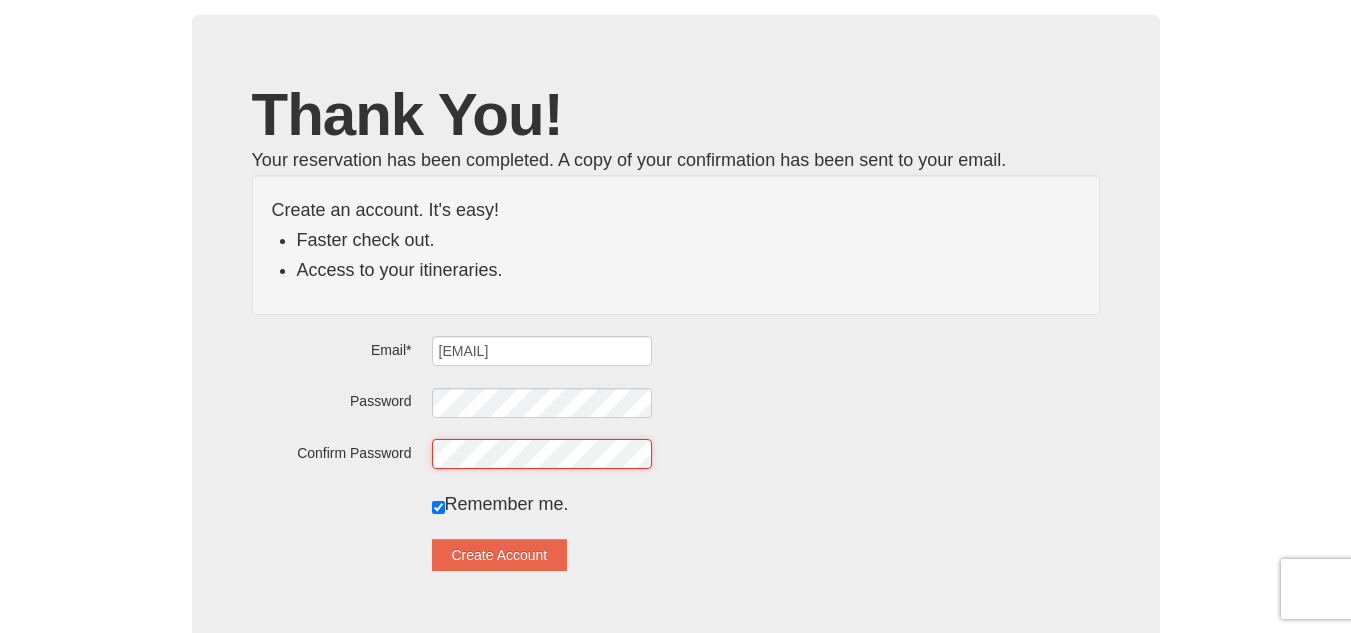 click on "Email*
penny6121010@gmail.com
Password
Confirm Password
Remember me.
Create Account" at bounding box center [676, 453] 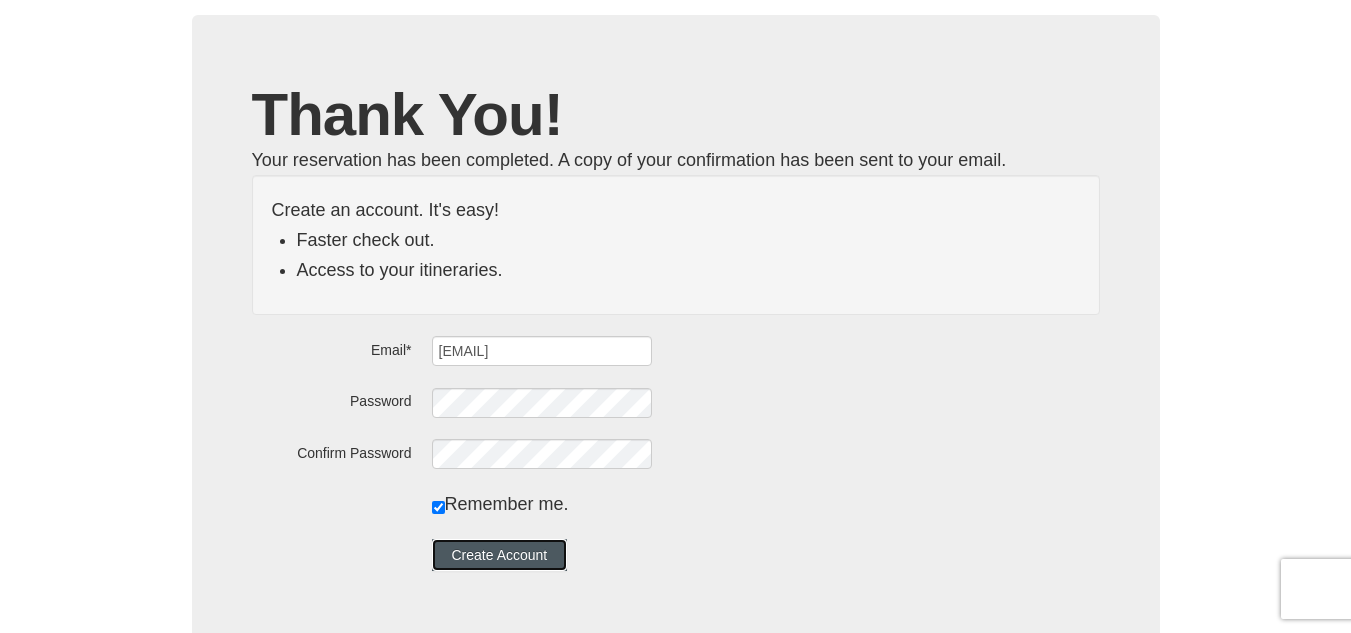 click on "Create Account" at bounding box center [500, 555] 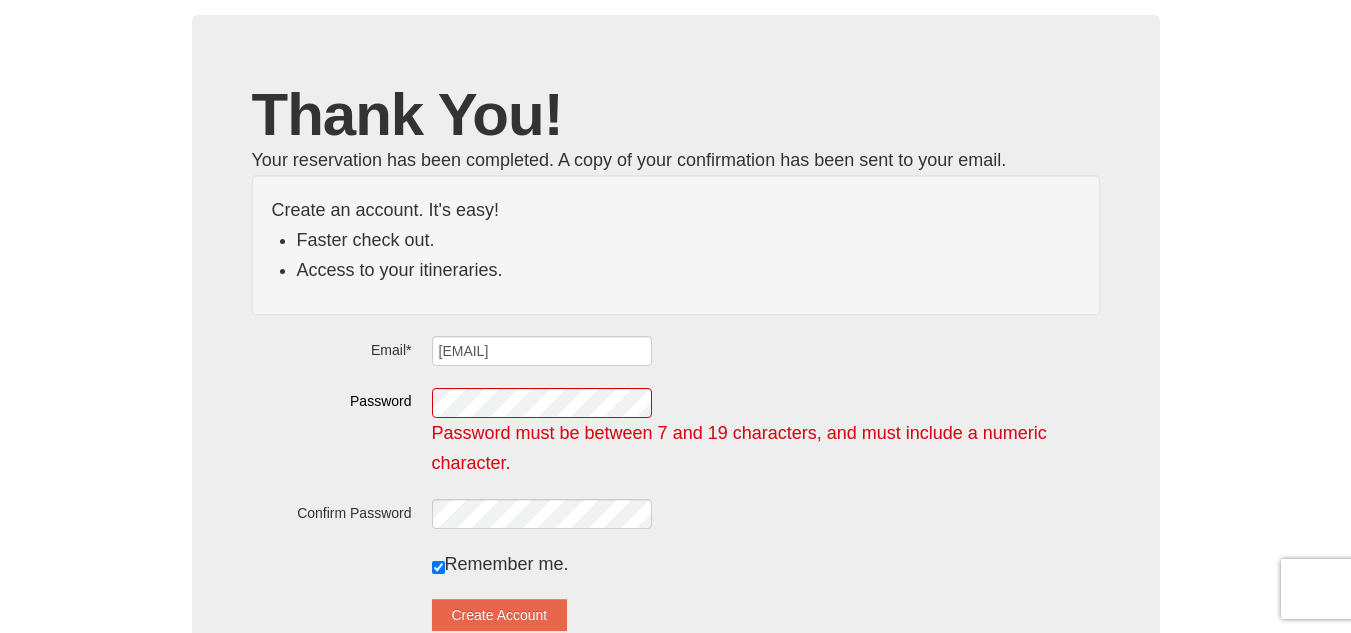 click on "Email*
penny6121010@gmail.com
Password
Password must be between 7 and 19 characters, and must include a numeric character.
Confirm Password
Remember me.
Create Account" at bounding box center [676, 483] 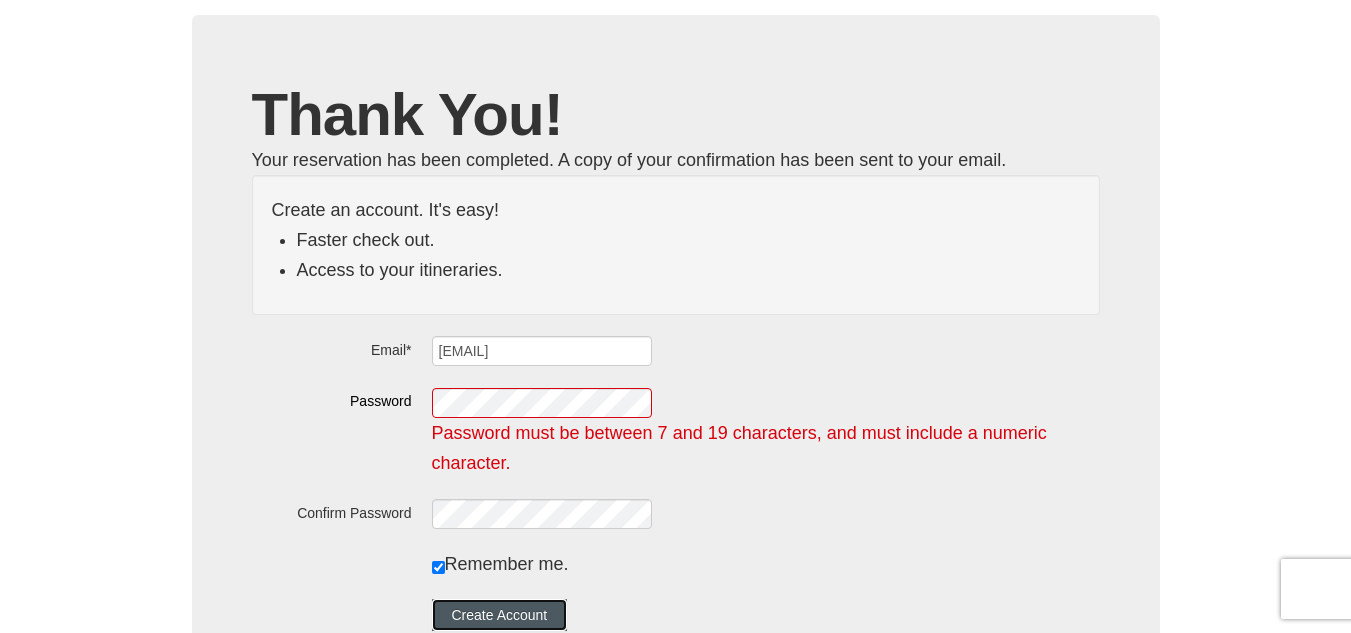 click on "Create Account" at bounding box center [500, 615] 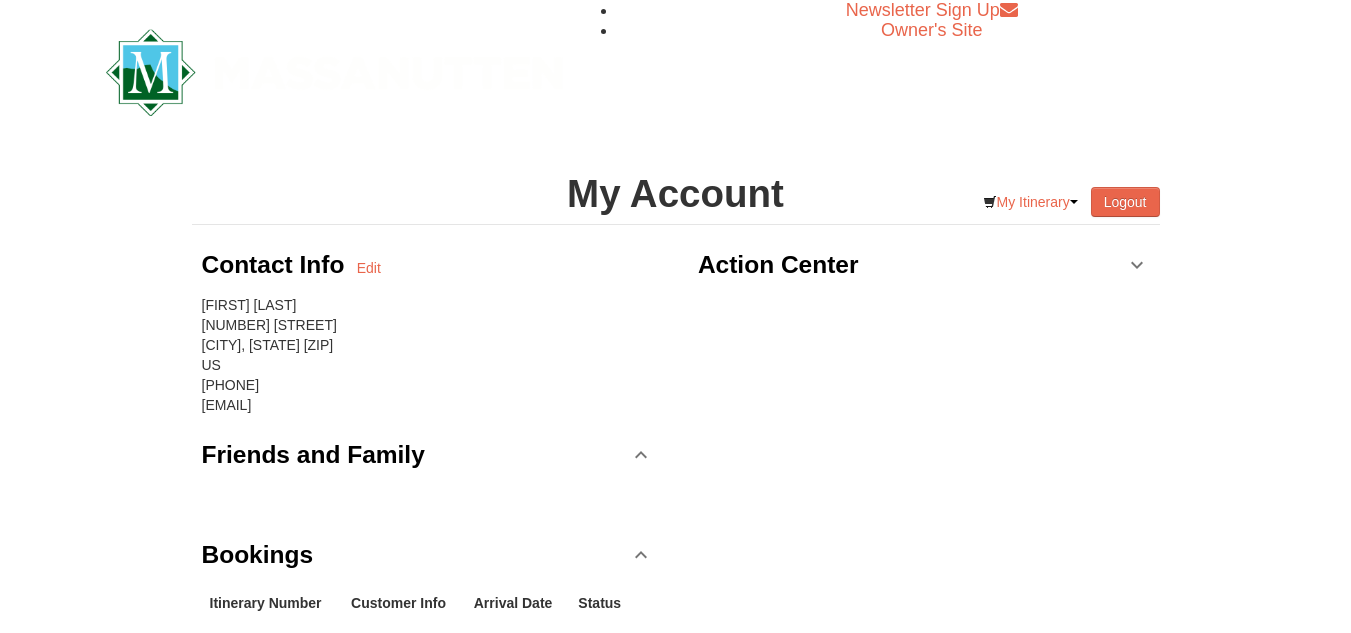 scroll, scrollTop: 0, scrollLeft: 0, axis: both 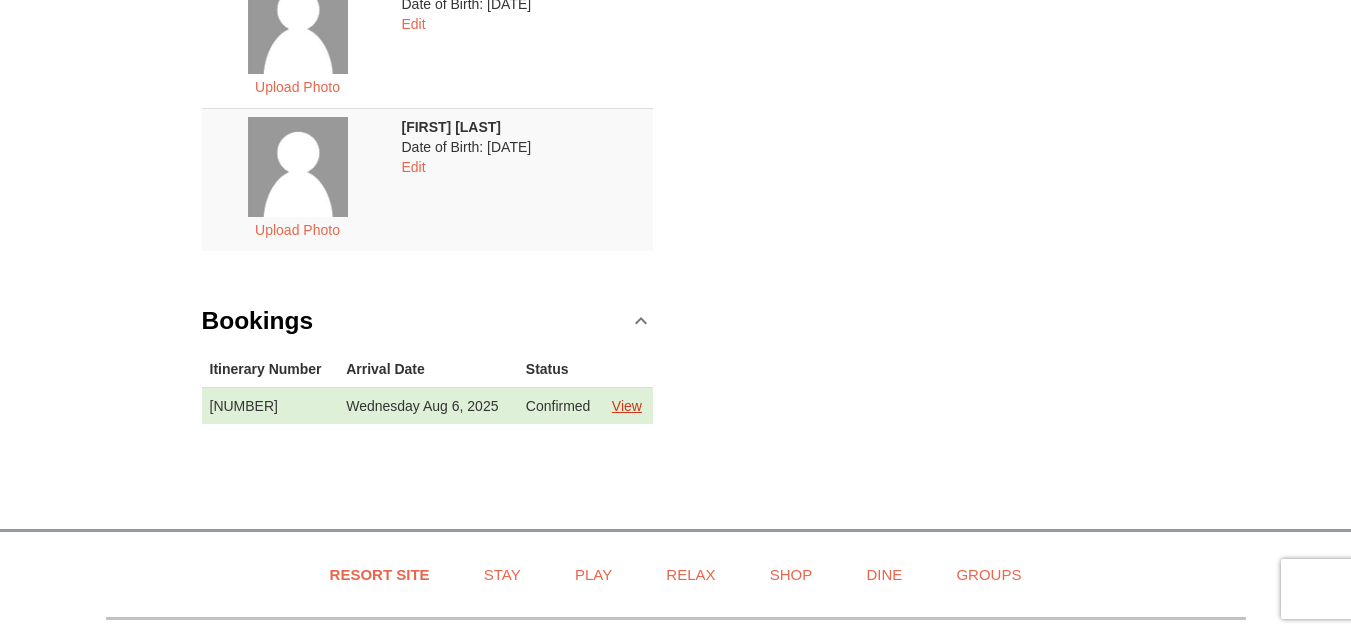 click on "View" at bounding box center [627, 406] 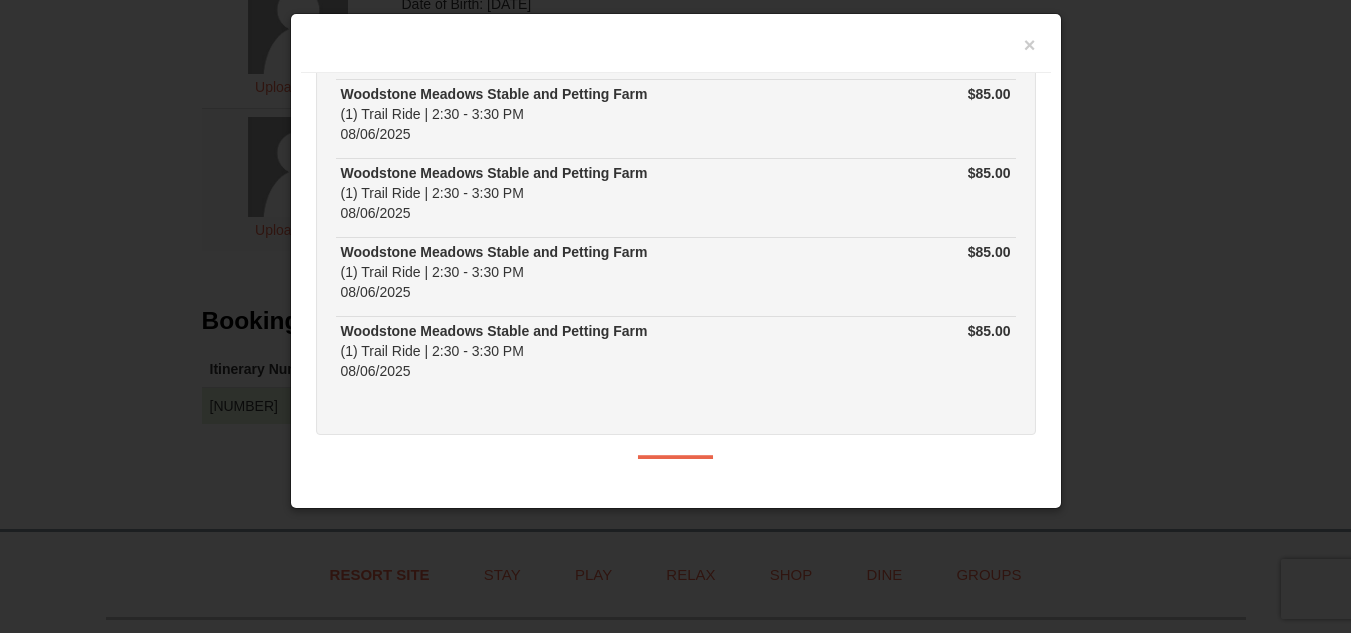 scroll, scrollTop: 191, scrollLeft: 0, axis: vertical 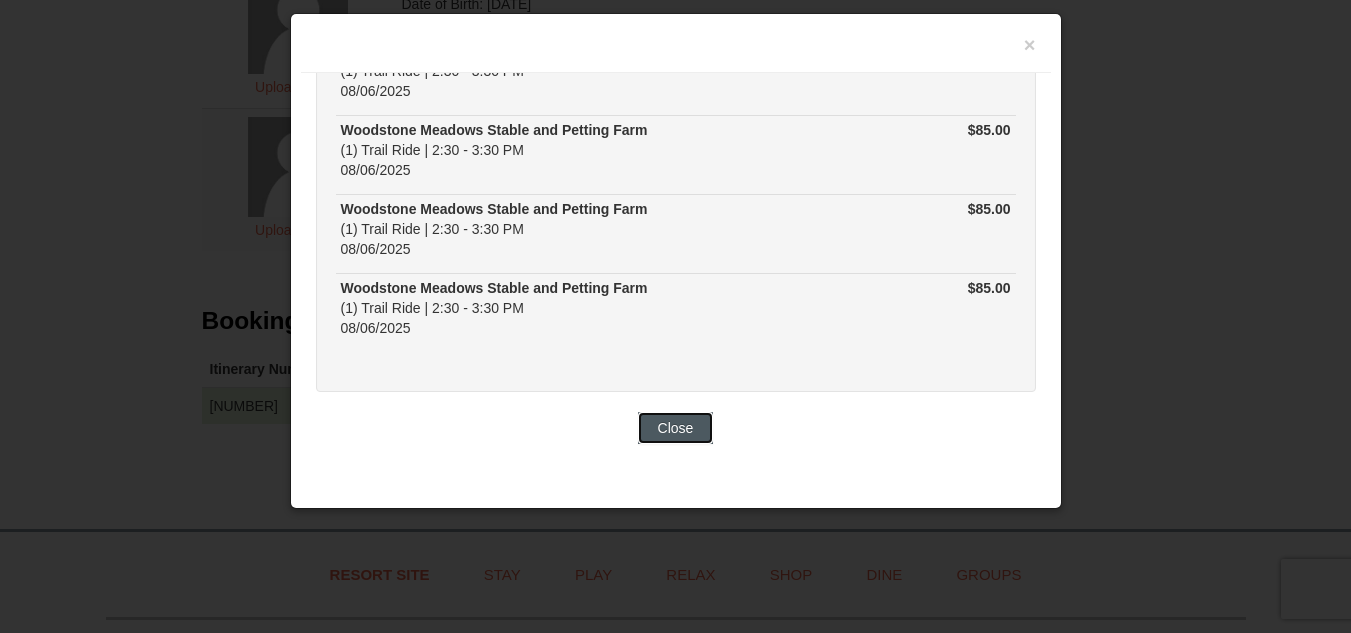 click on "Close" at bounding box center [676, 428] 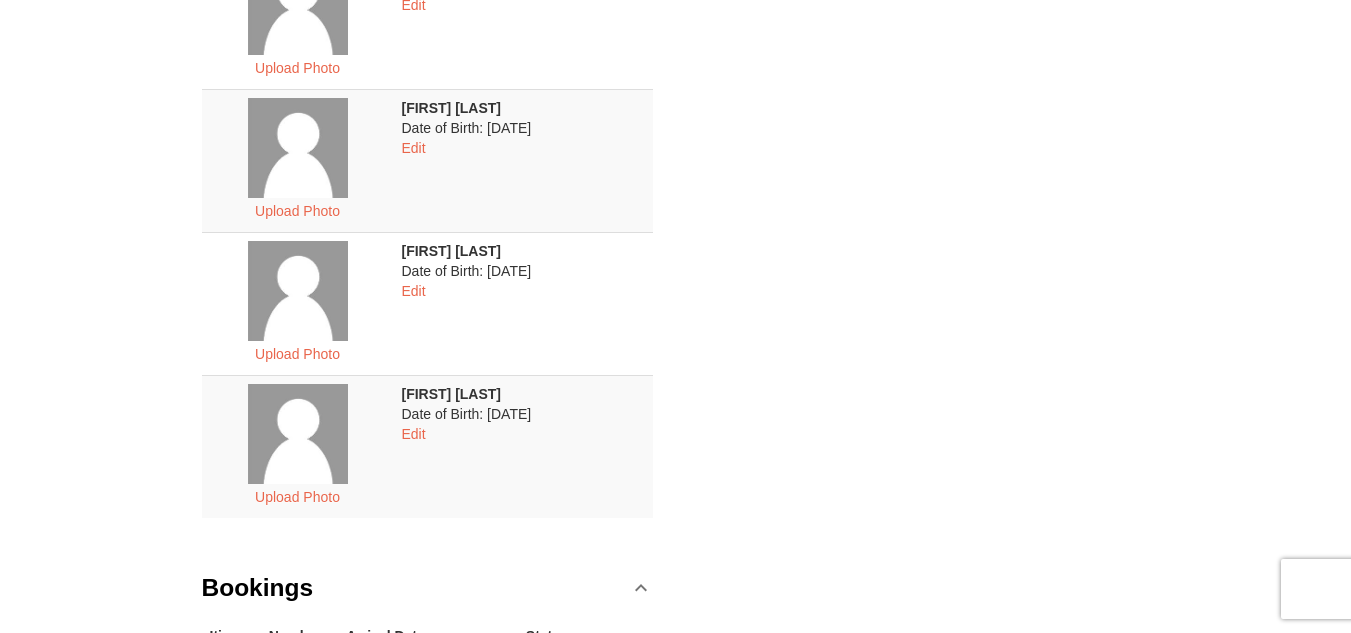 scroll, scrollTop: 800, scrollLeft: 0, axis: vertical 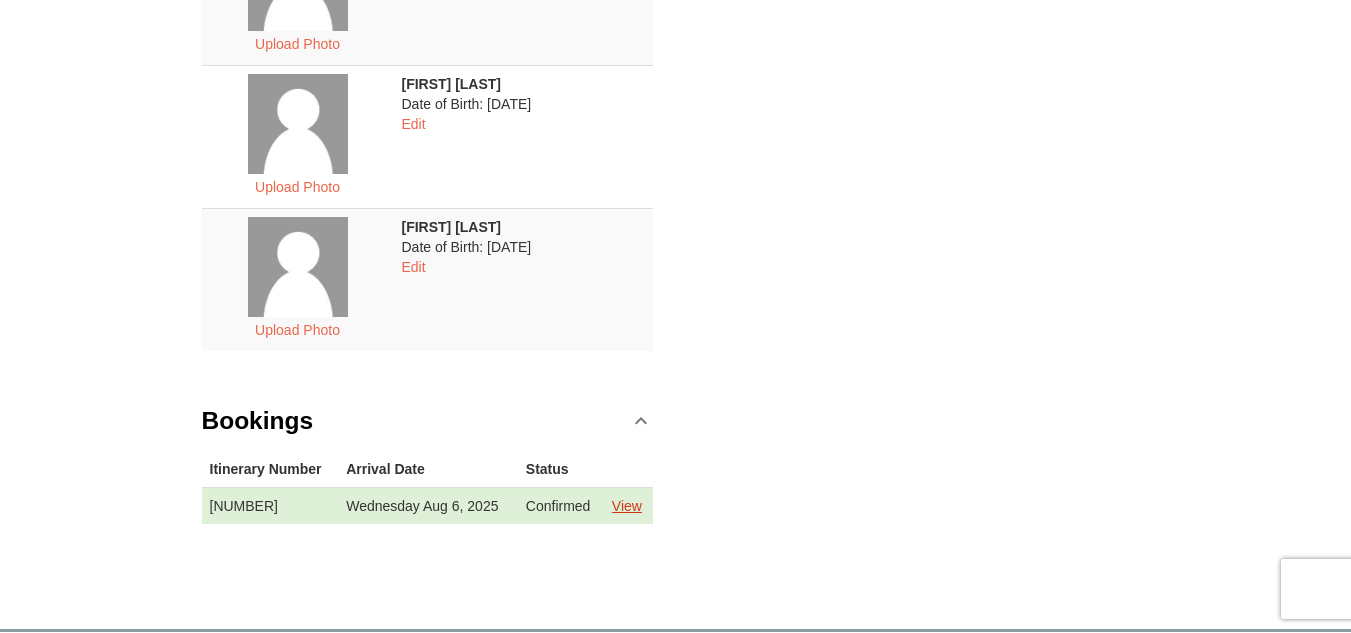 click on "View" at bounding box center [627, 506] 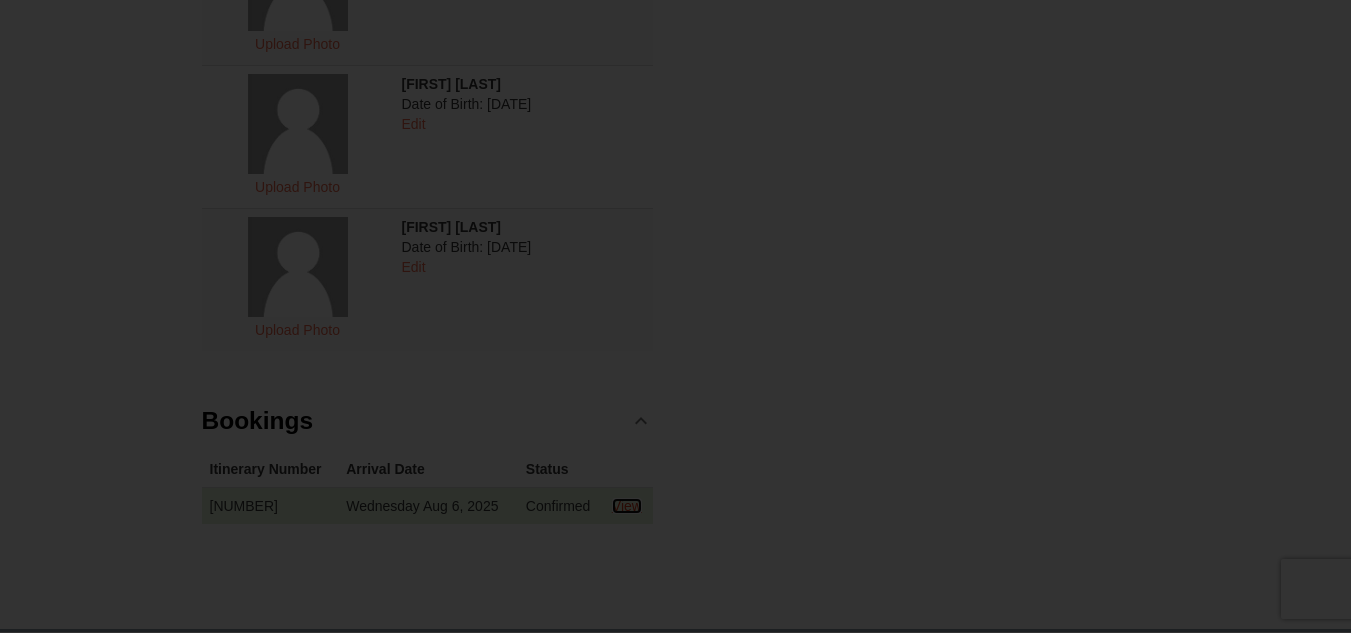 scroll, scrollTop: 0, scrollLeft: 0, axis: both 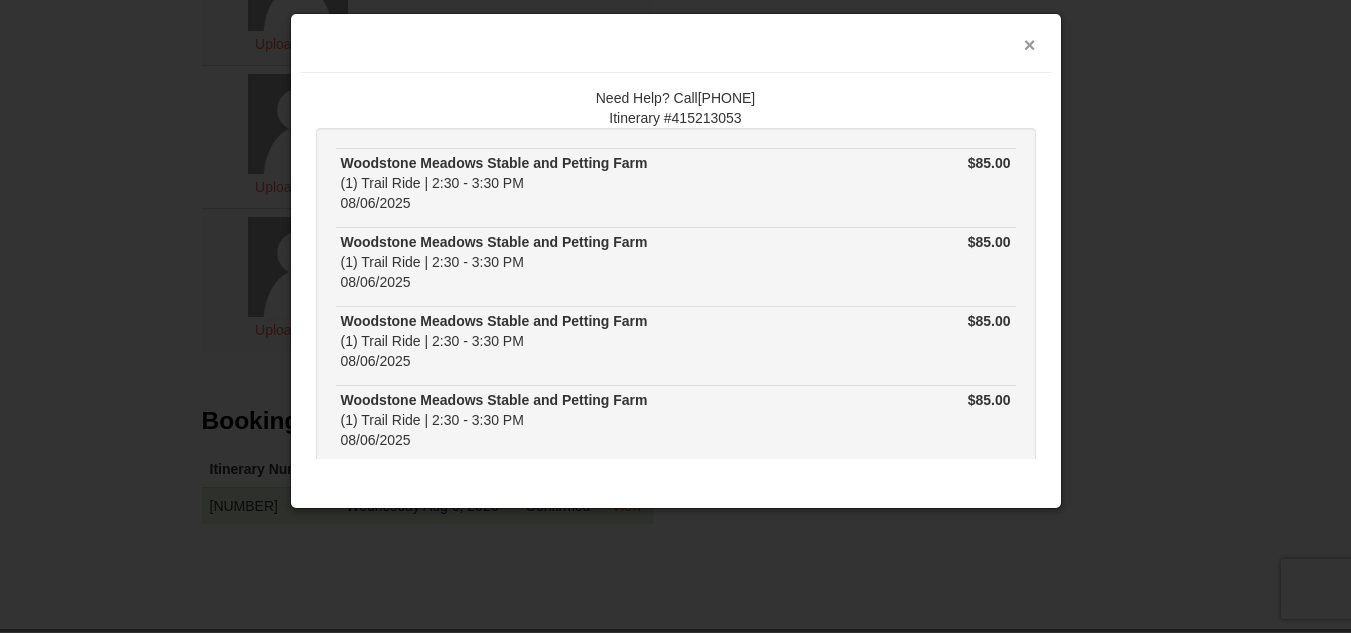 click on "×" at bounding box center [1030, 45] 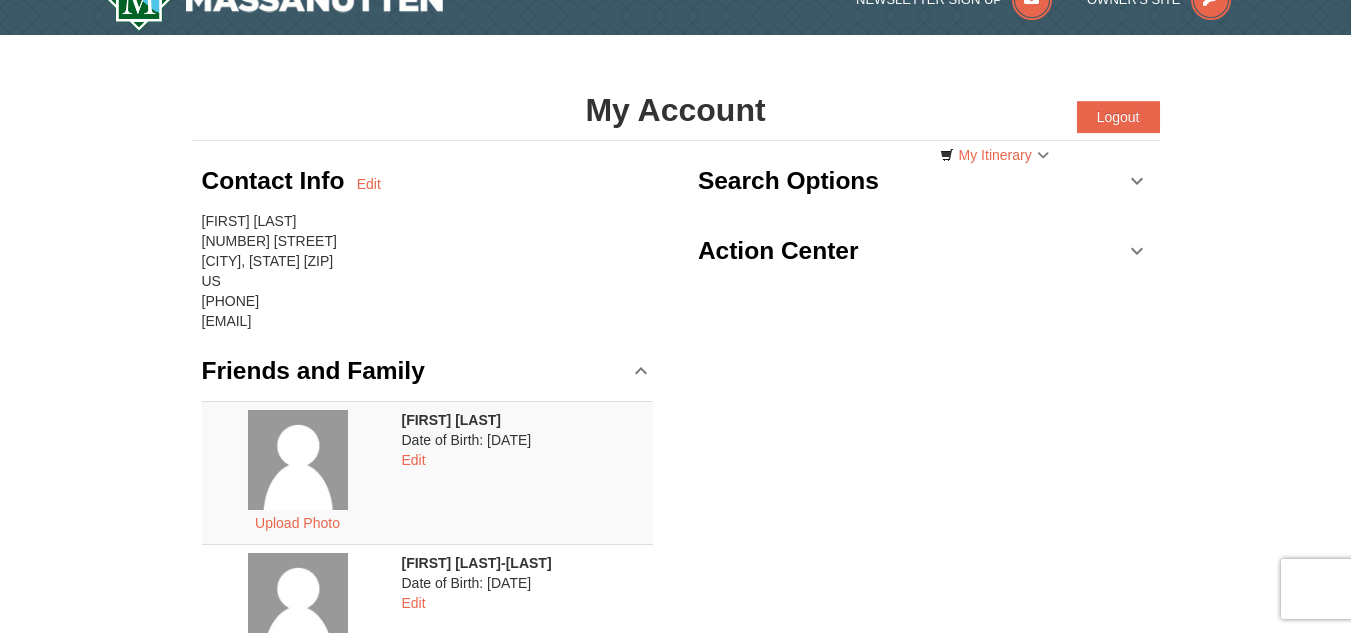 scroll, scrollTop: 0, scrollLeft: 0, axis: both 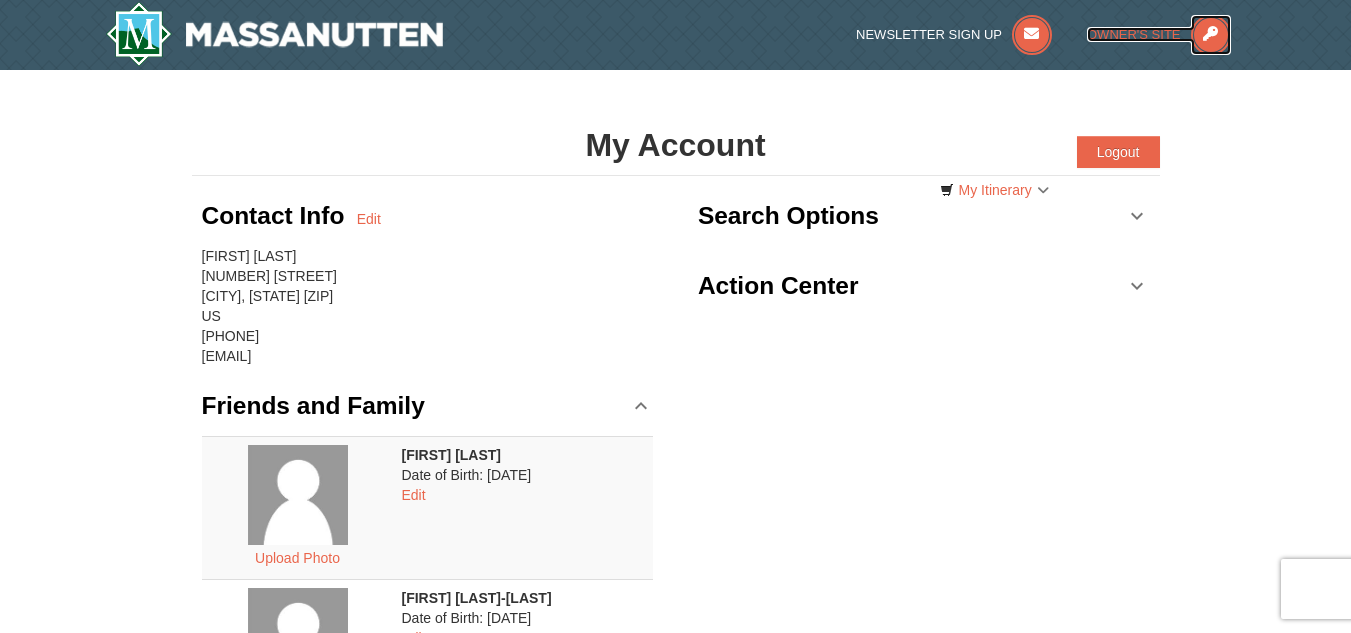 click on "Owner's Site" at bounding box center [1134, 34] 